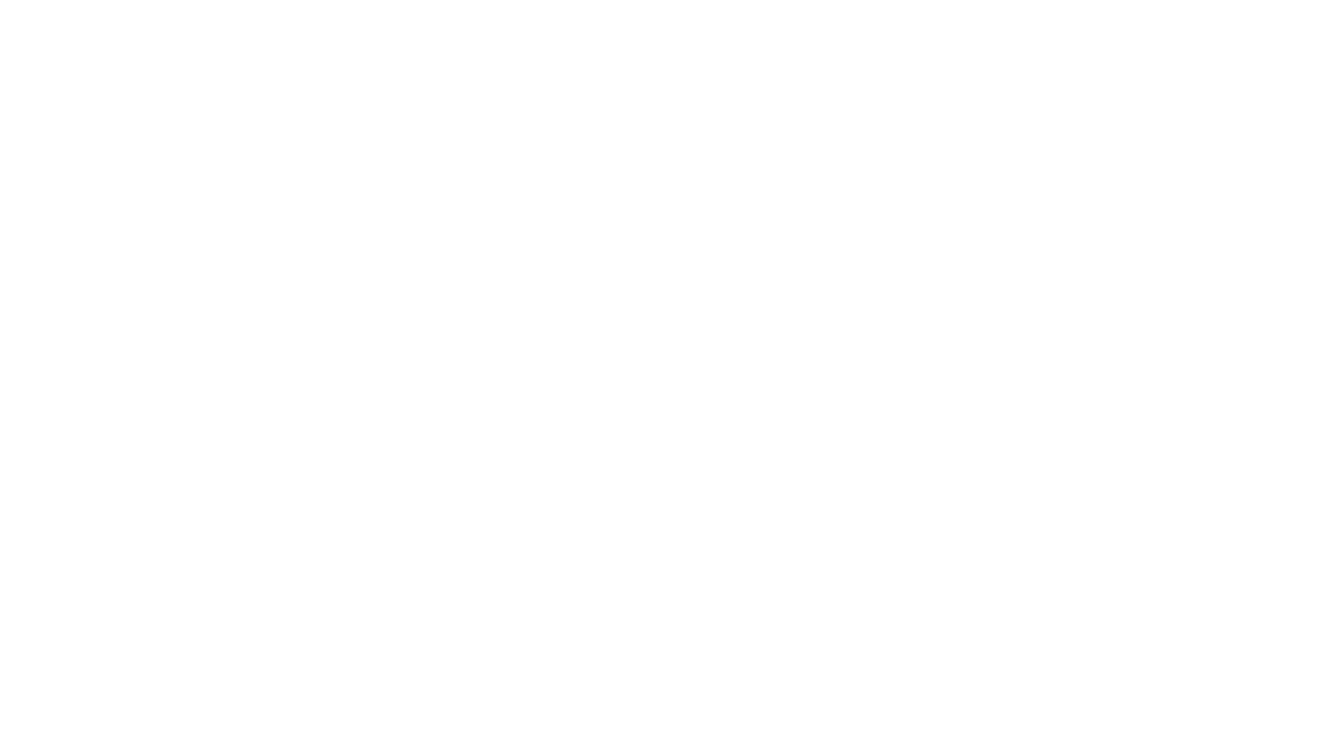 scroll, scrollTop: 0, scrollLeft: 0, axis: both 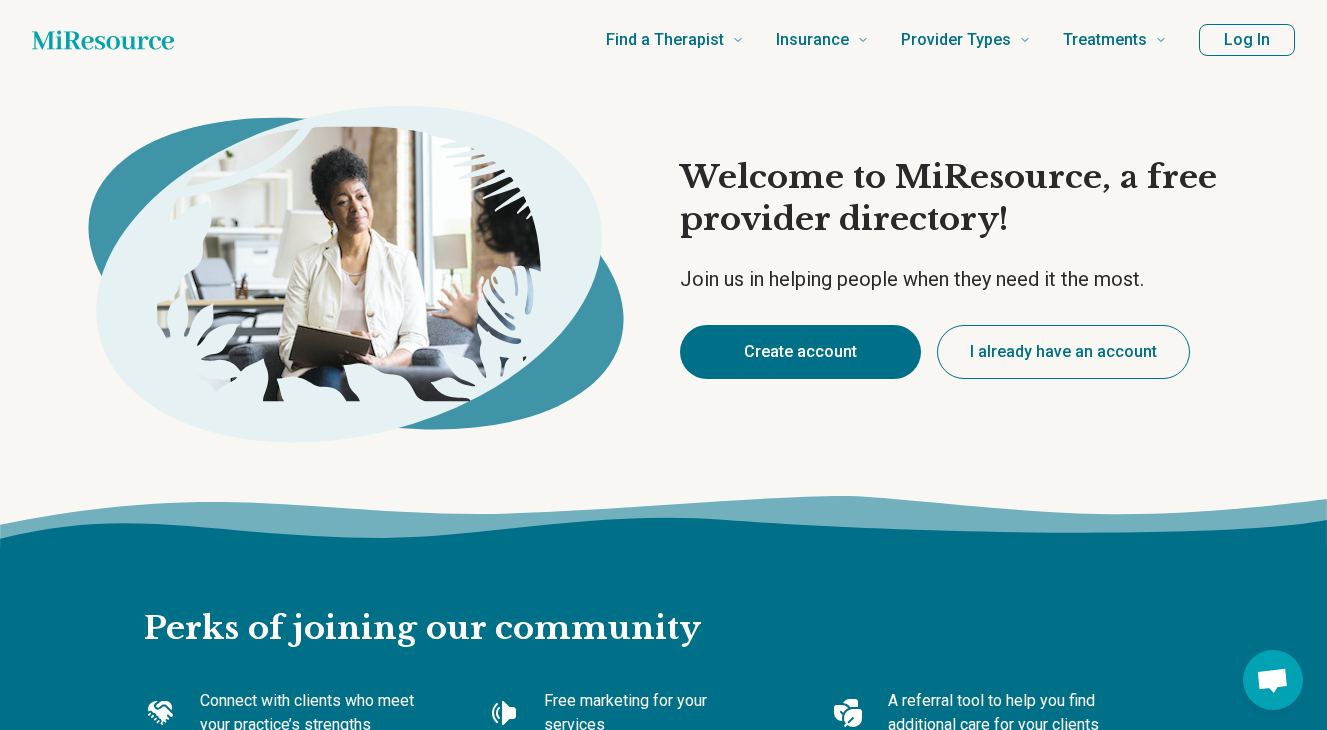 click on "Create account" at bounding box center (800, 352) 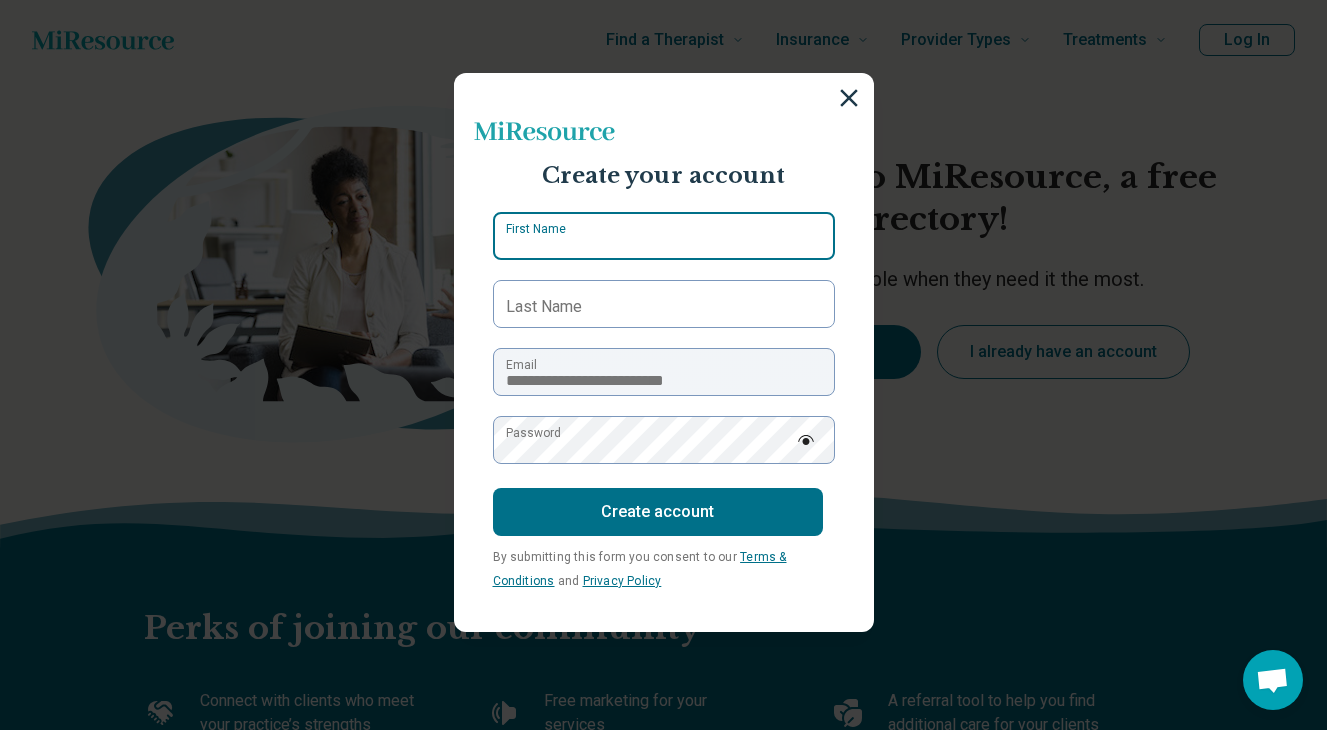 click on "First Name" at bounding box center (664, 236) 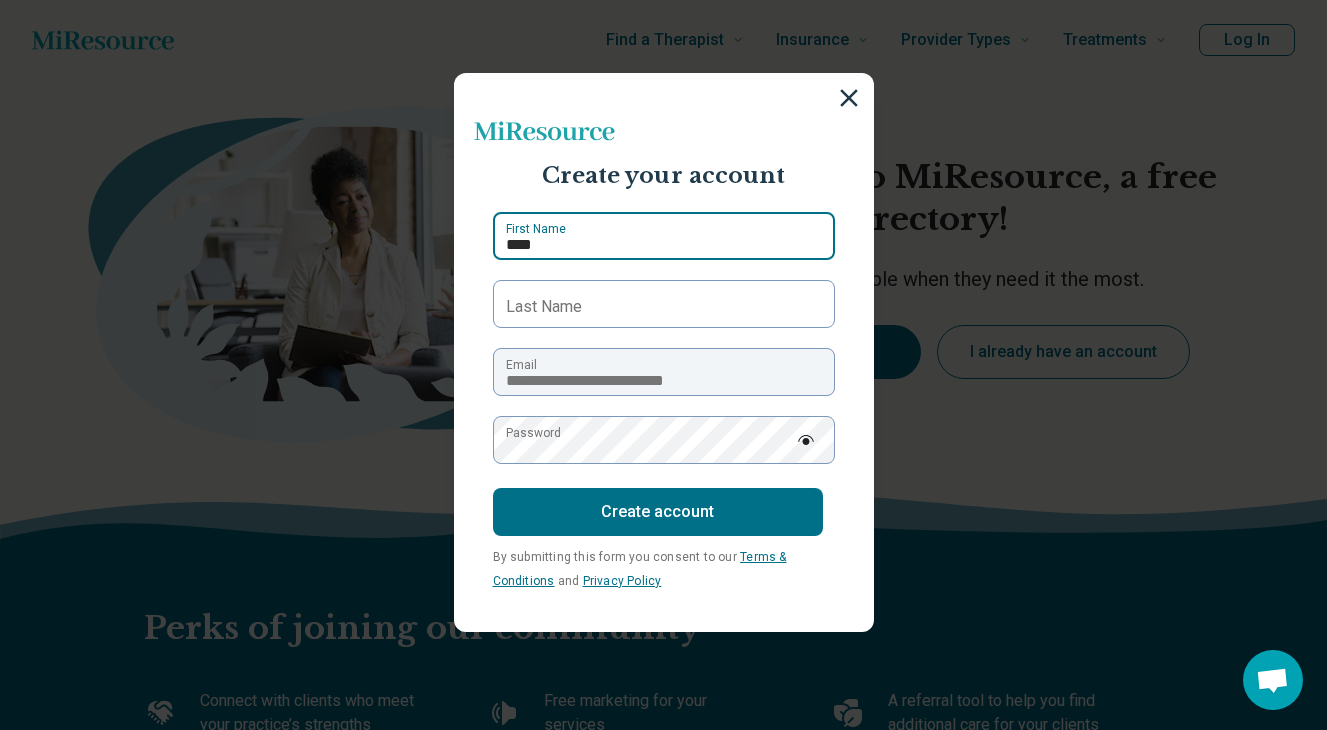 type on "****" 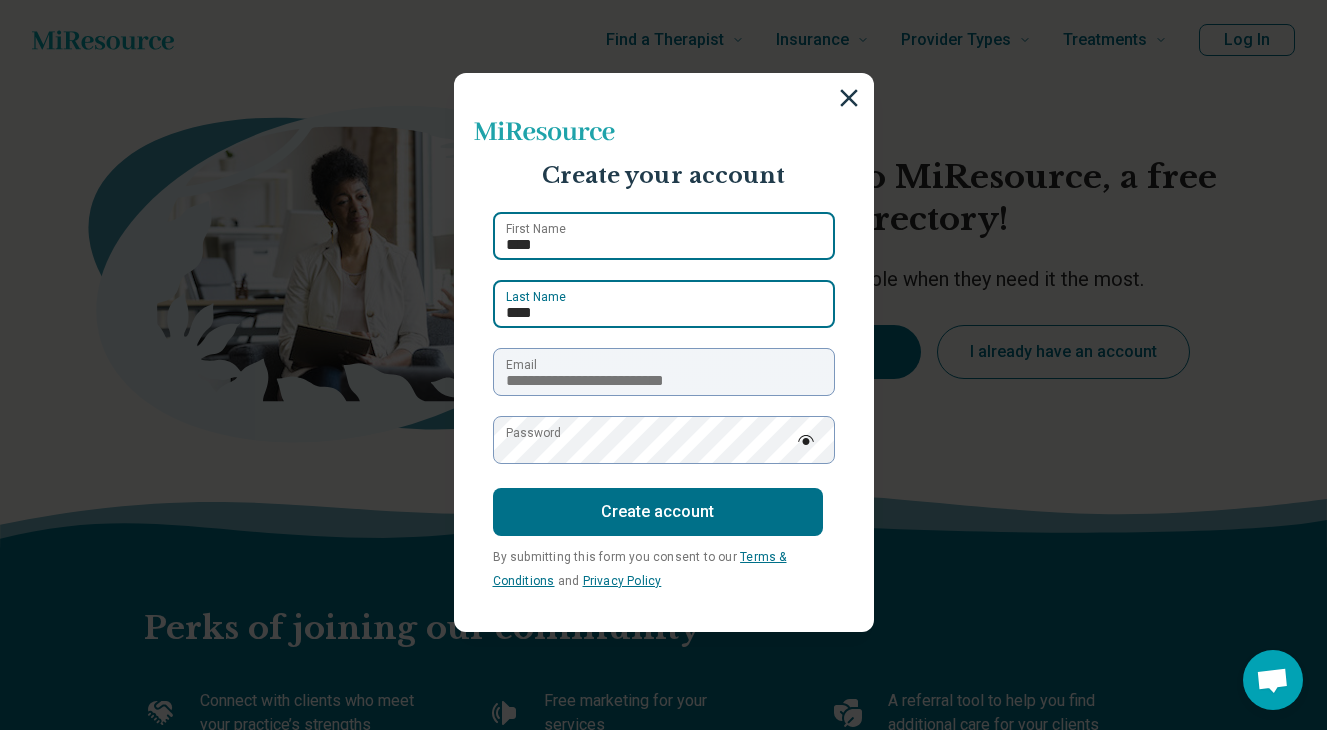 type on "****" 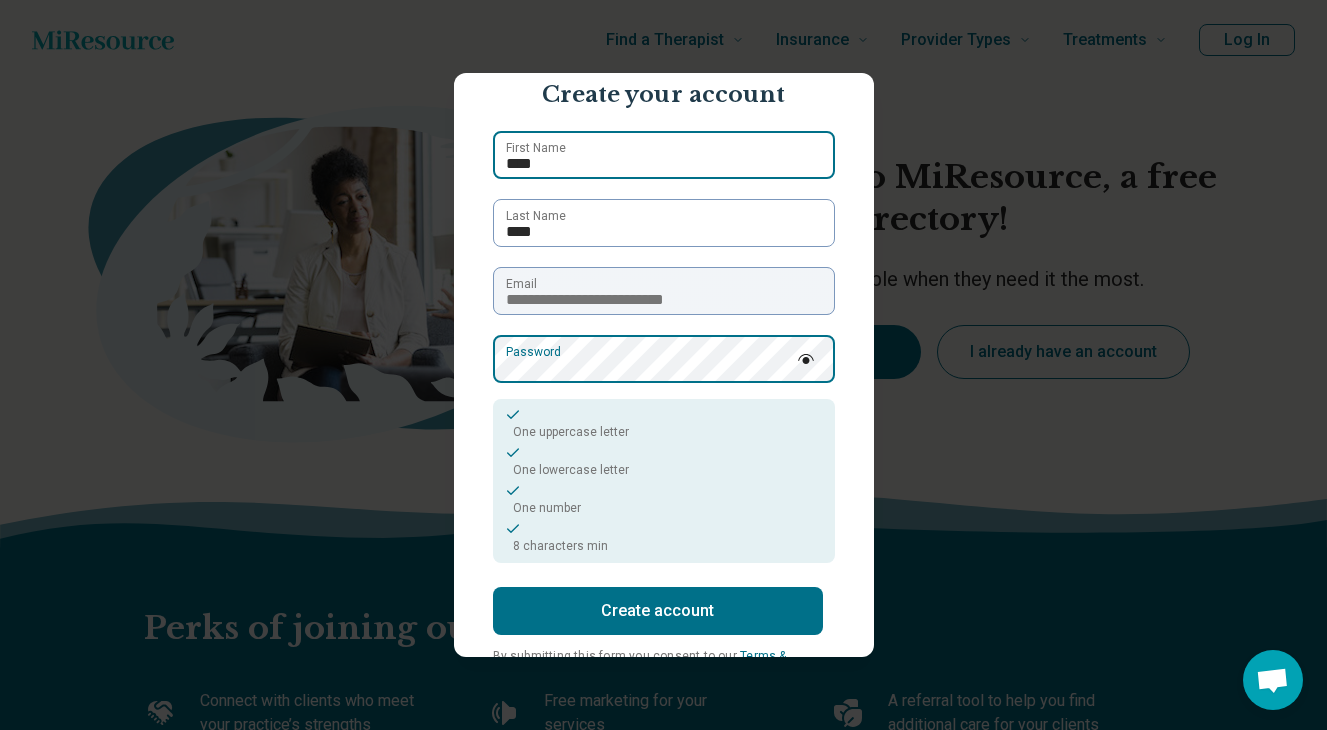 scroll, scrollTop: 155, scrollLeft: 0, axis: vertical 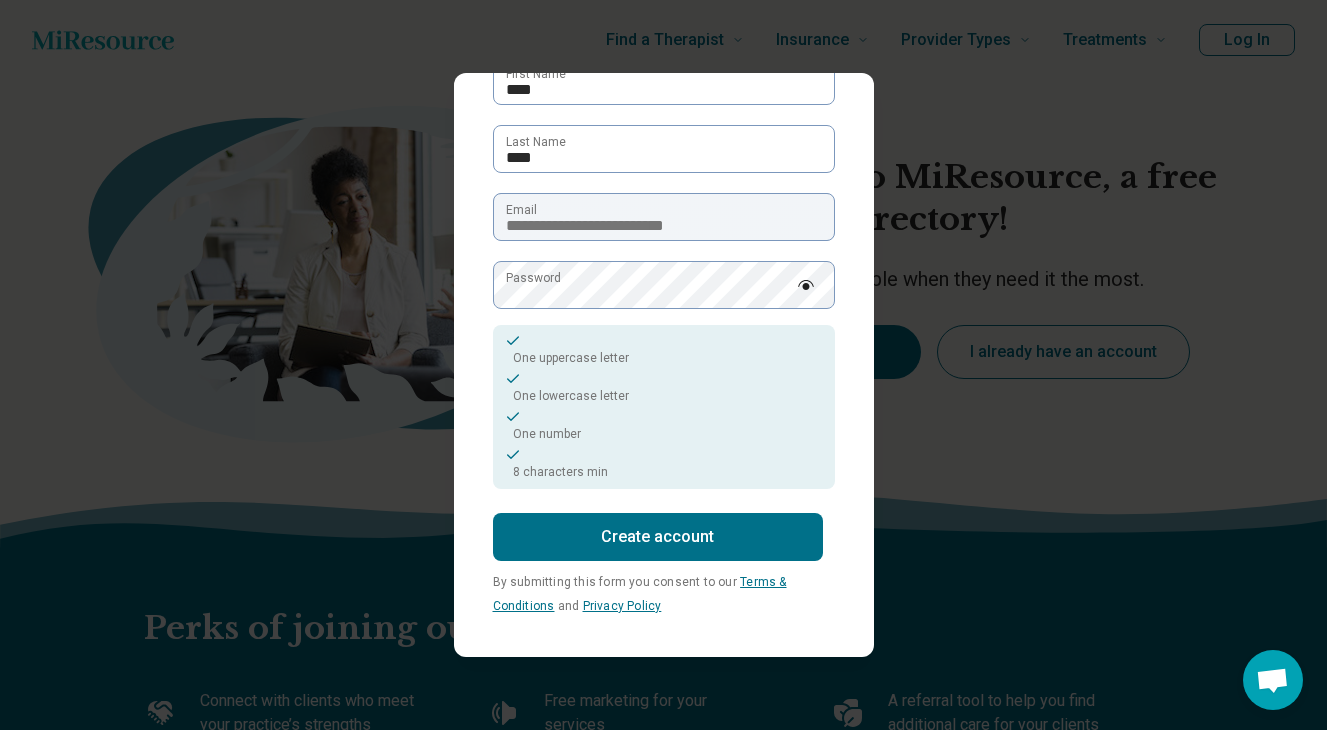 click on "Create account" at bounding box center (658, 537) 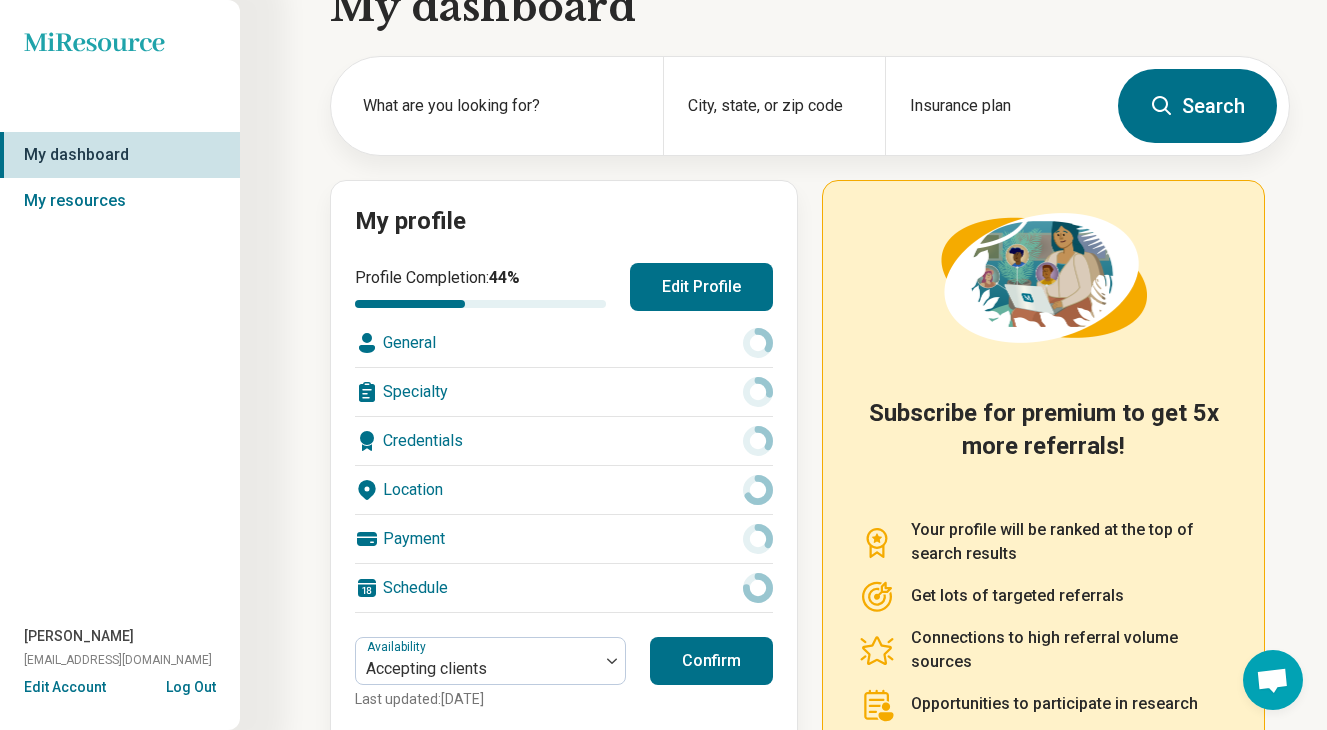 scroll, scrollTop: 63, scrollLeft: 0, axis: vertical 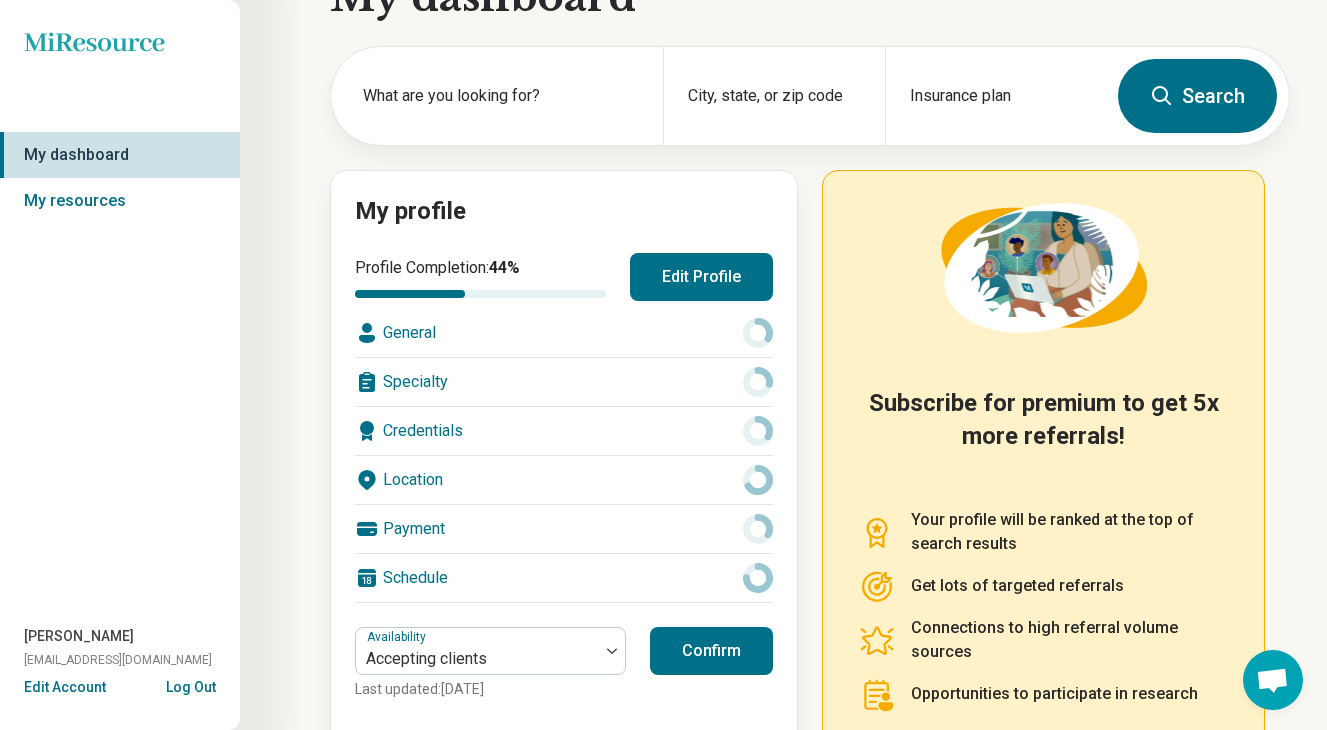 click on "Edit Profile" at bounding box center [701, 277] 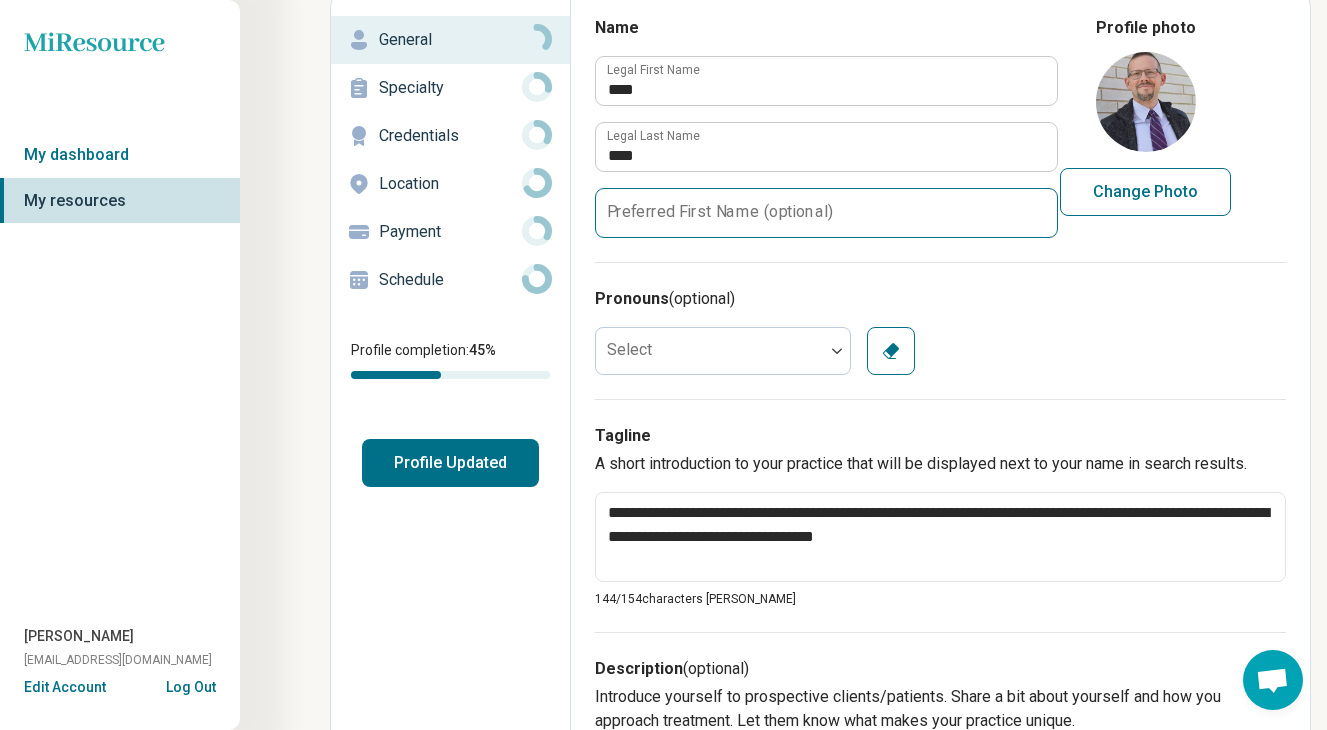 scroll, scrollTop: 106, scrollLeft: 0, axis: vertical 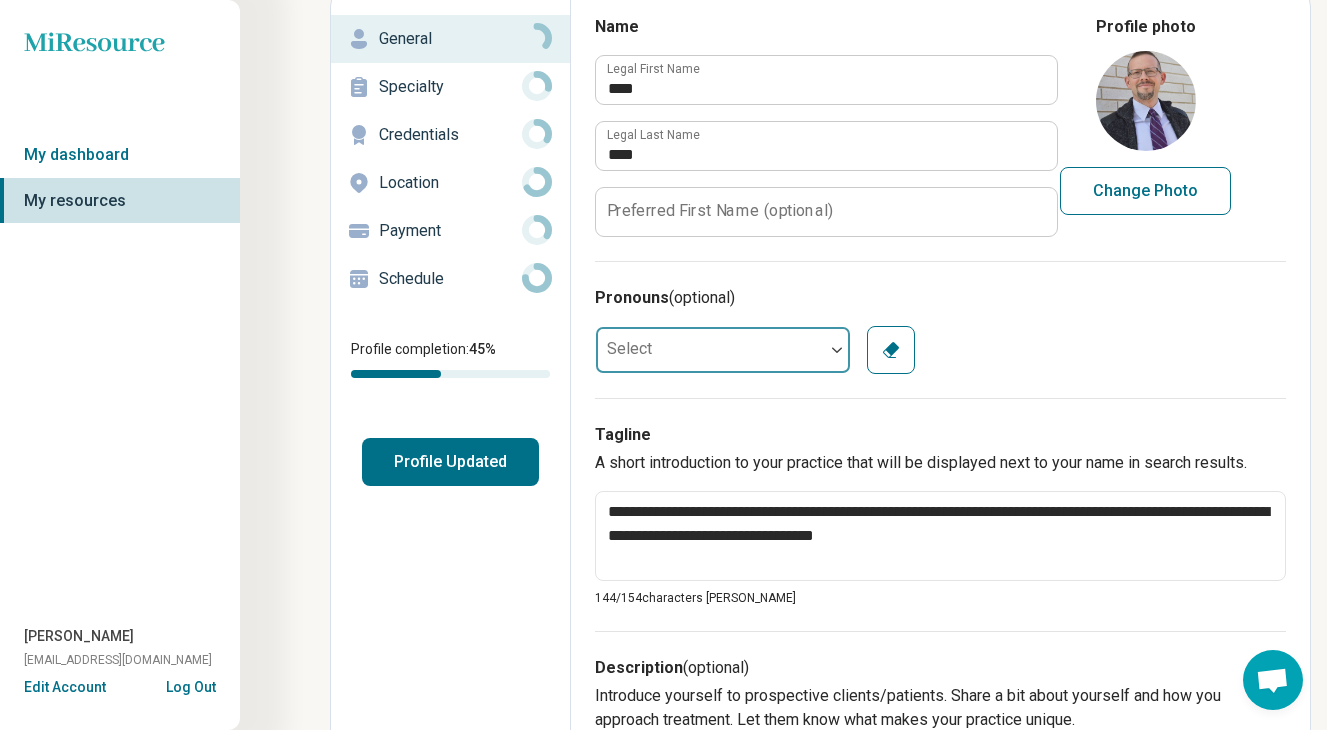 click at bounding box center [710, 350] 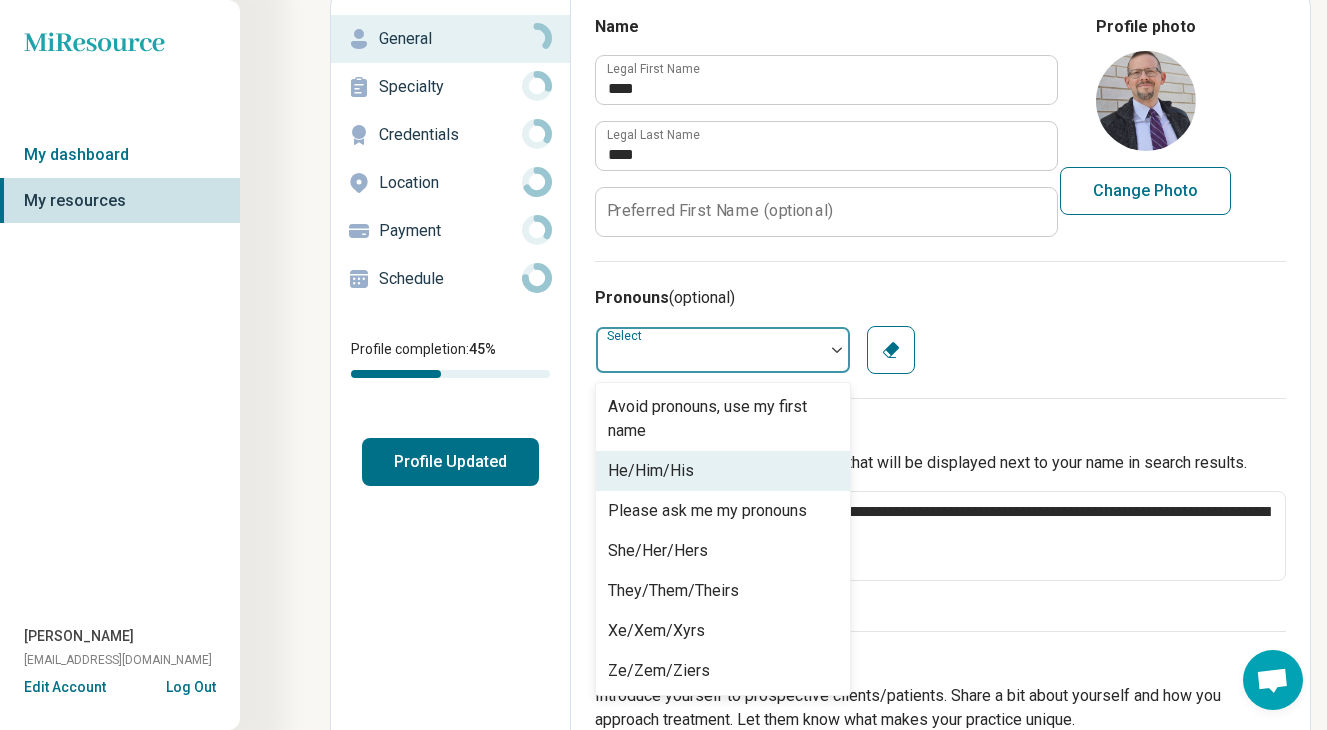 click on "He/Him/His" at bounding box center [723, 471] 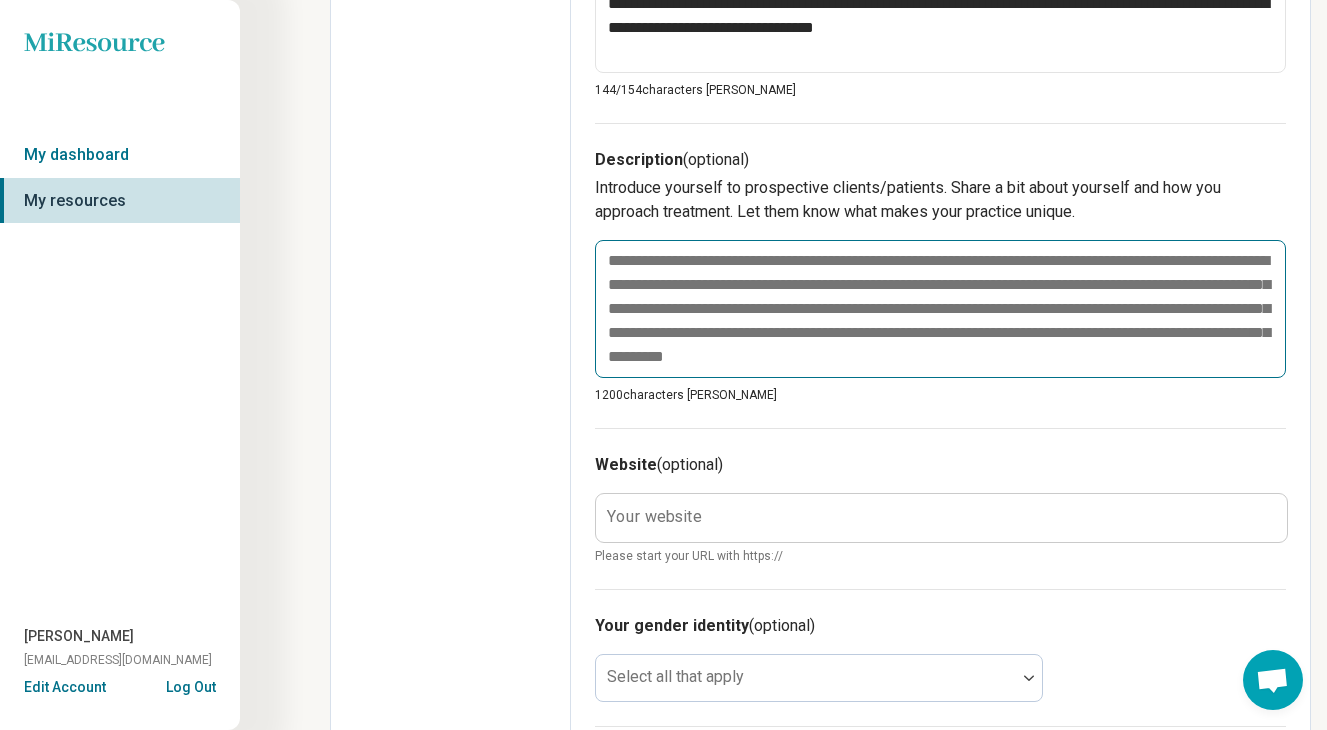 scroll, scrollTop: 621, scrollLeft: 0, axis: vertical 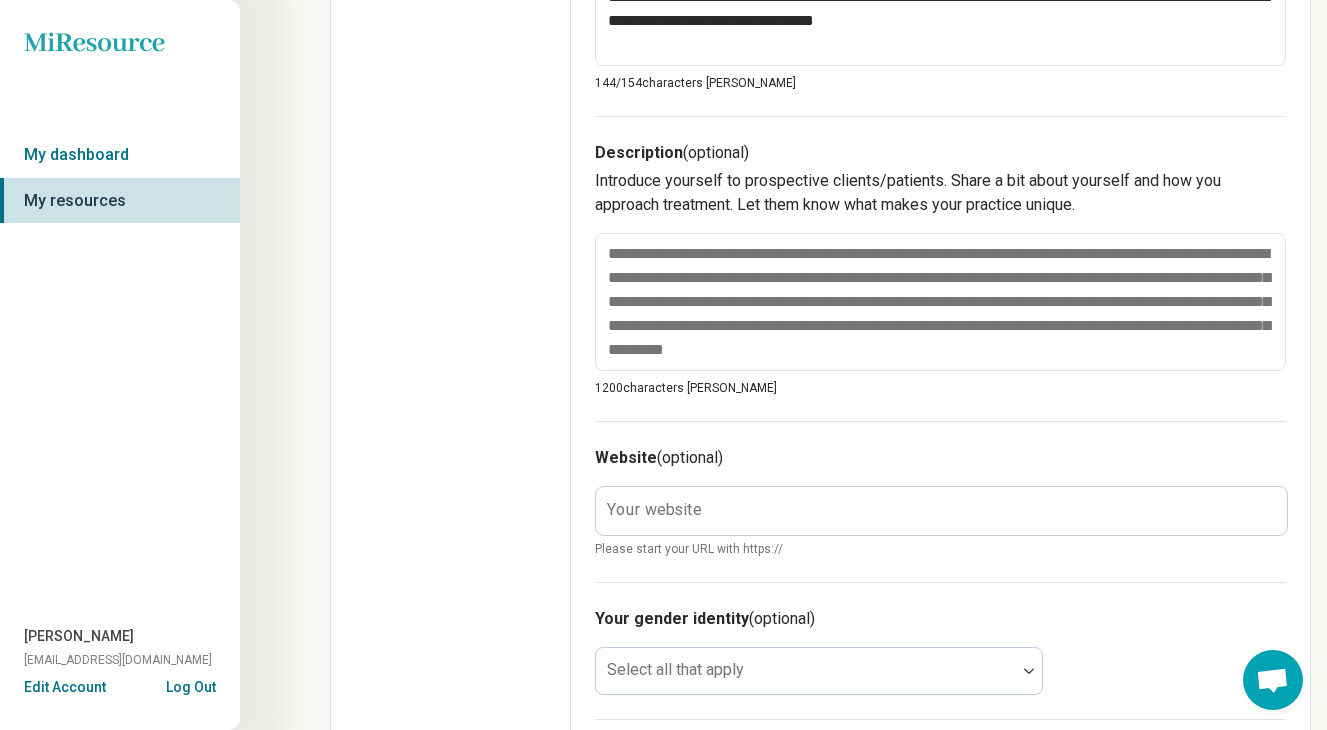 click on "Your website" at bounding box center (654, 510) 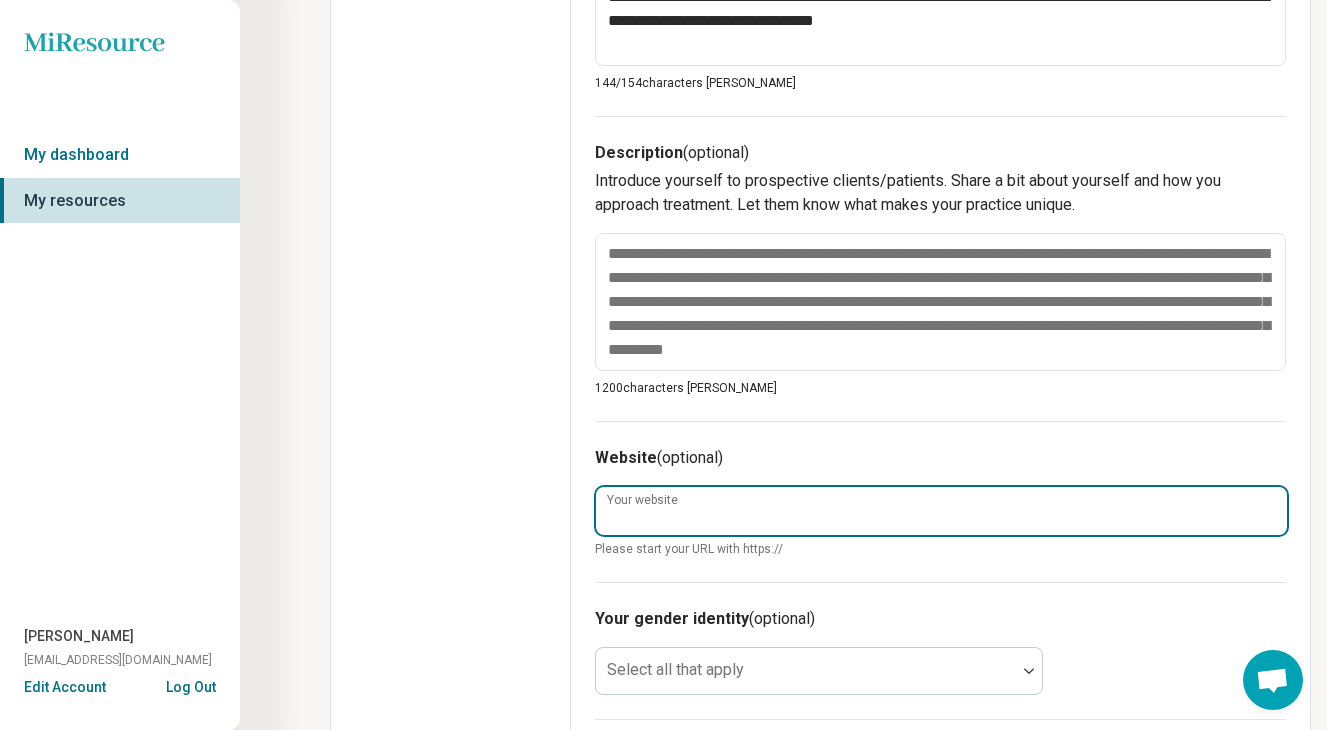 click on "Your website" at bounding box center (941, 511) 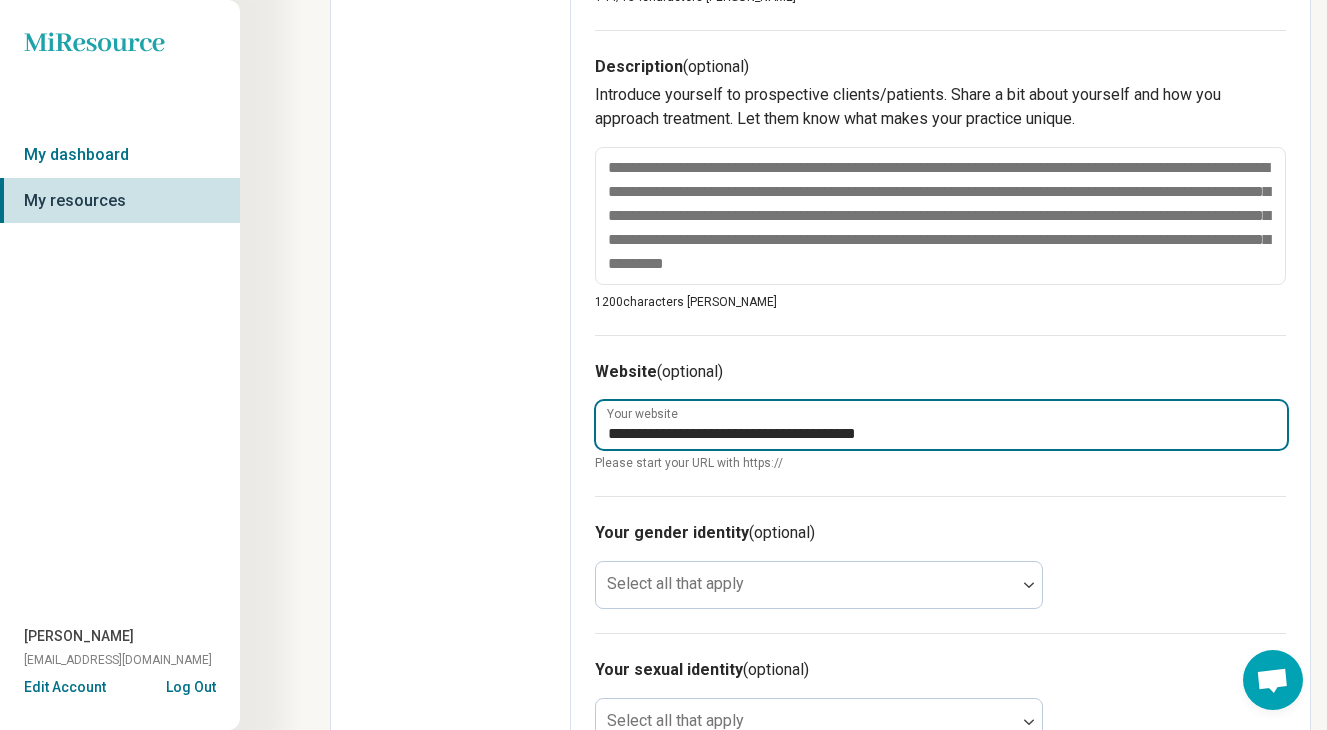 scroll, scrollTop: 784, scrollLeft: 0, axis: vertical 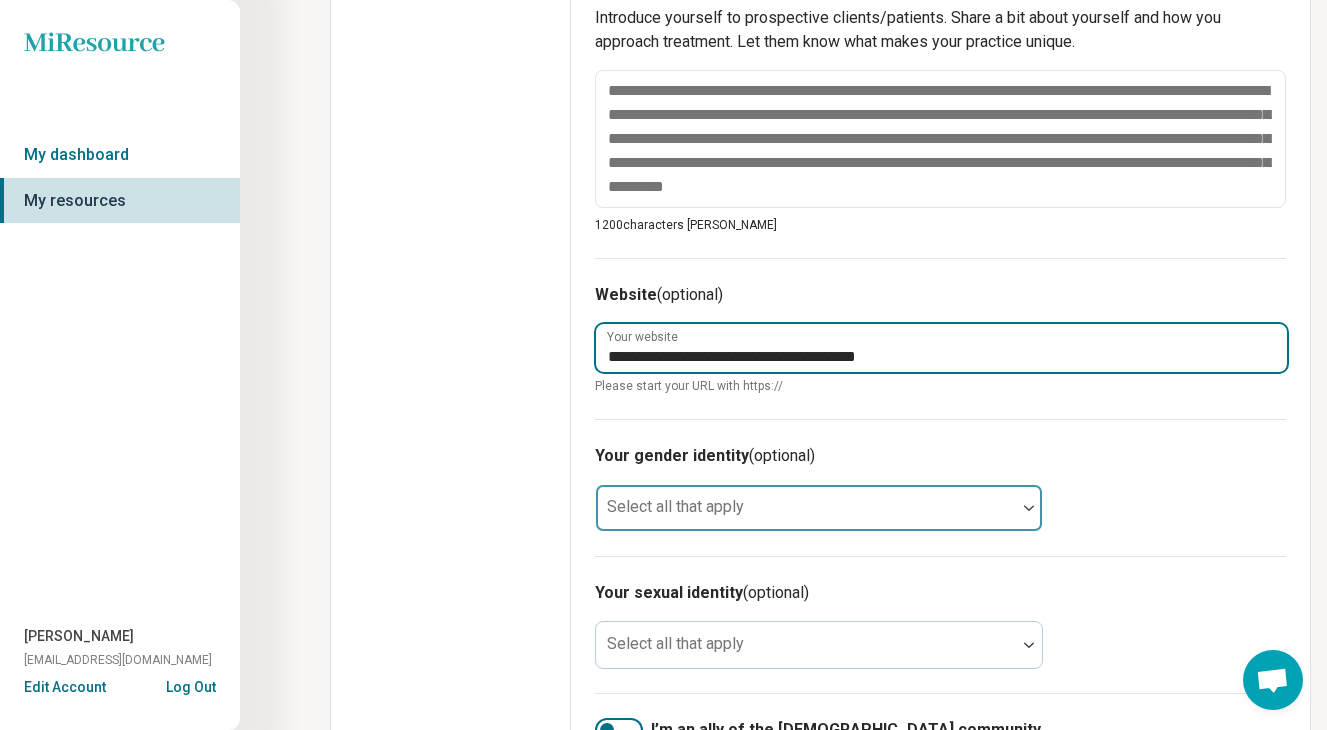 type on "**********" 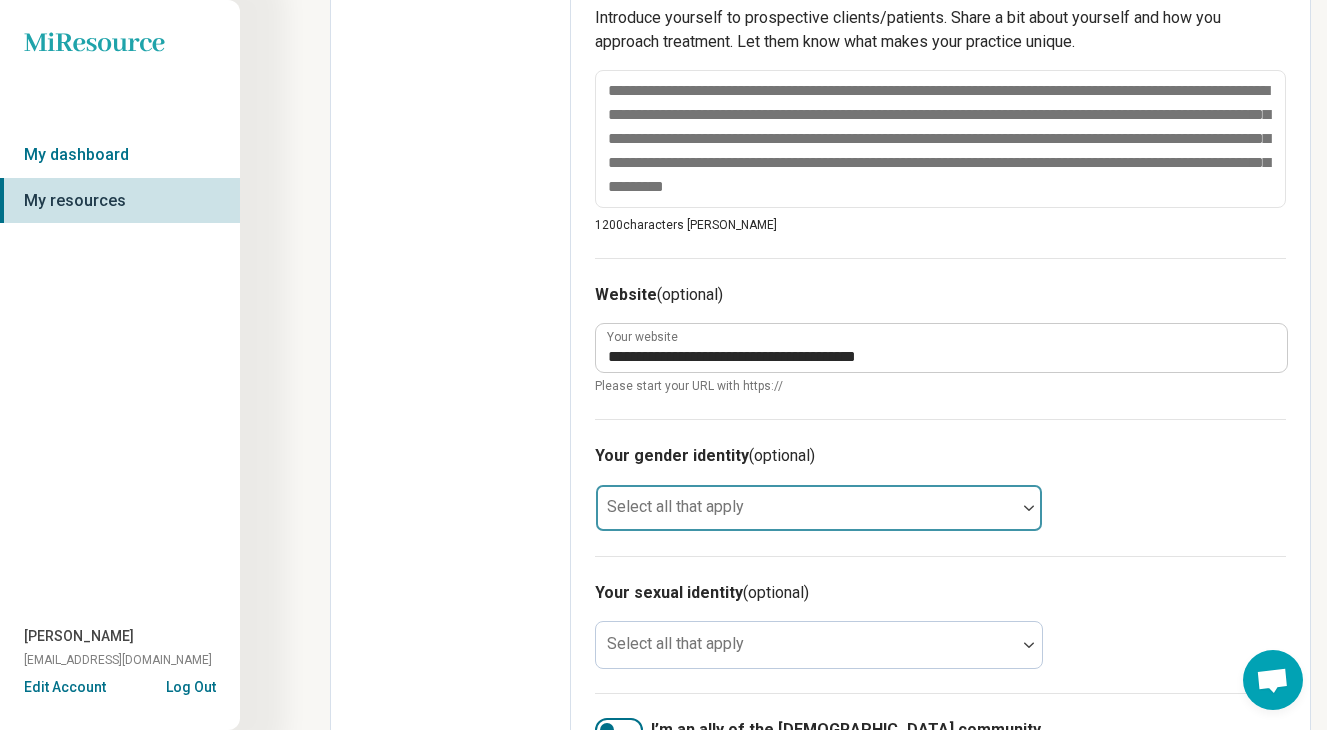 click at bounding box center [806, 516] 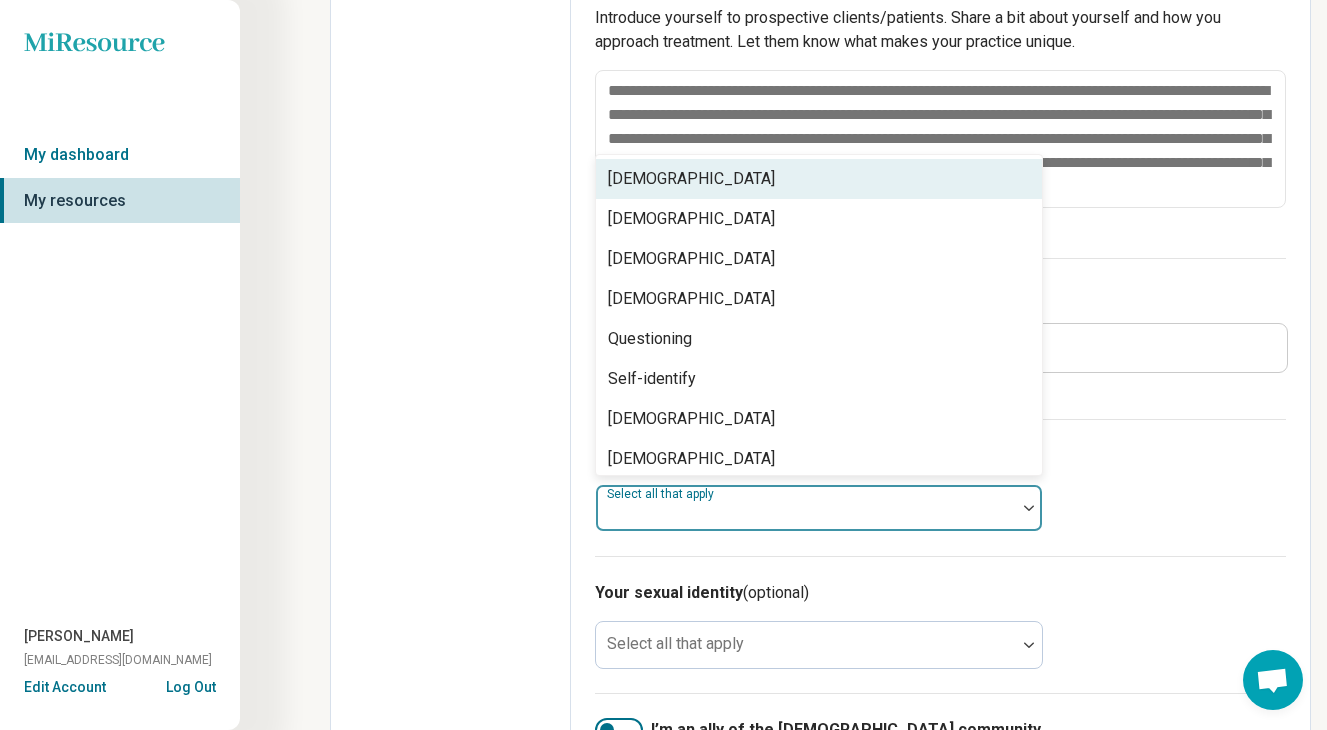 click on "[DEMOGRAPHIC_DATA]" at bounding box center (691, 179) 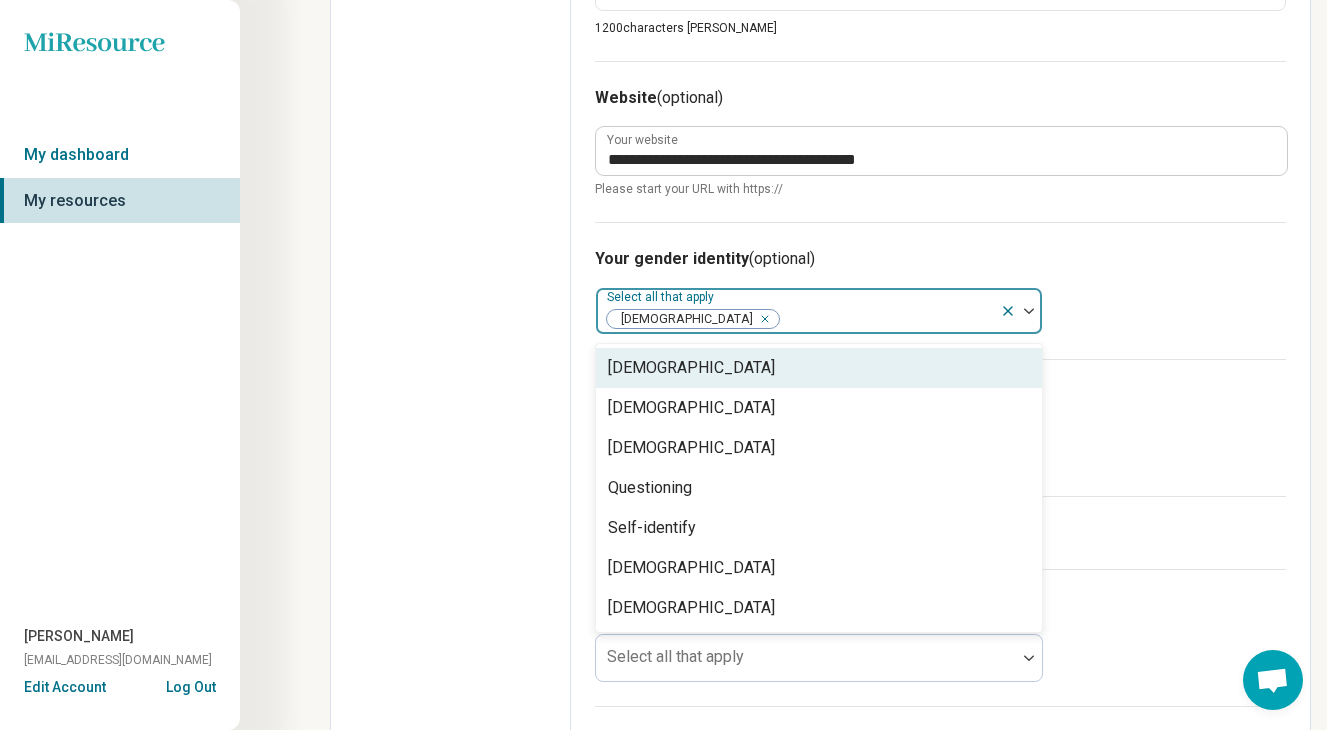 scroll, scrollTop: 1095, scrollLeft: 0, axis: vertical 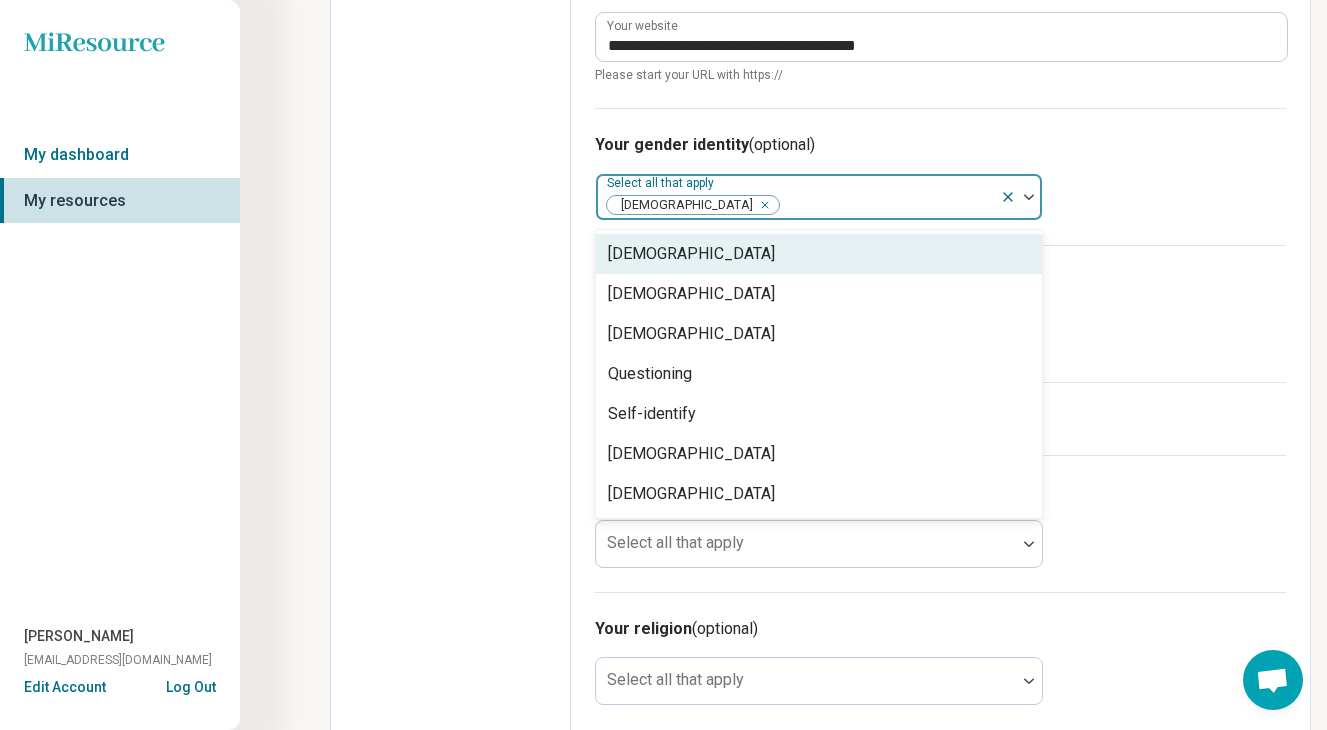 click on "Your gender identity  (optional) option [DEMOGRAPHIC_DATA], selected. [DEMOGRAPHIC_DATA], [DEMOGRAPHIC_DATA] of 7. 7 results available. Use Up and Down to choose options, press Enter to select the currently focused option, press Escape to exit the menu, press Tab to select the option and exit the menu. Select all that apply [DEMOGRAPHIC_DATA] [DEMOGRAPHIC_DATA] [DEMOGRAPHIC_DATA] [DEMOGRAPHIC_DATA] Questioning Self-identify [DEMOGRAPHIC_DATA] [DEMOGRAPHIC_DATA] Woman" at bounding box center [940, 176] 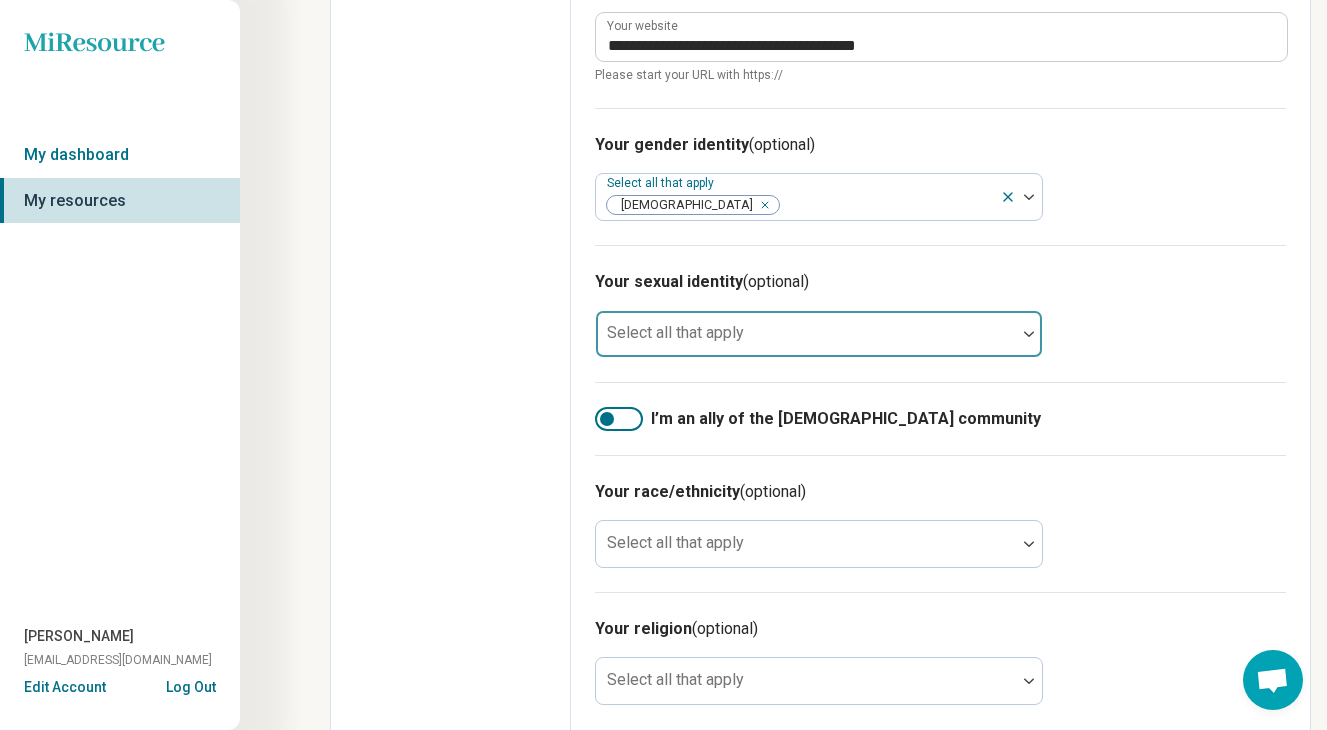 click at bounding box center [806, 342] 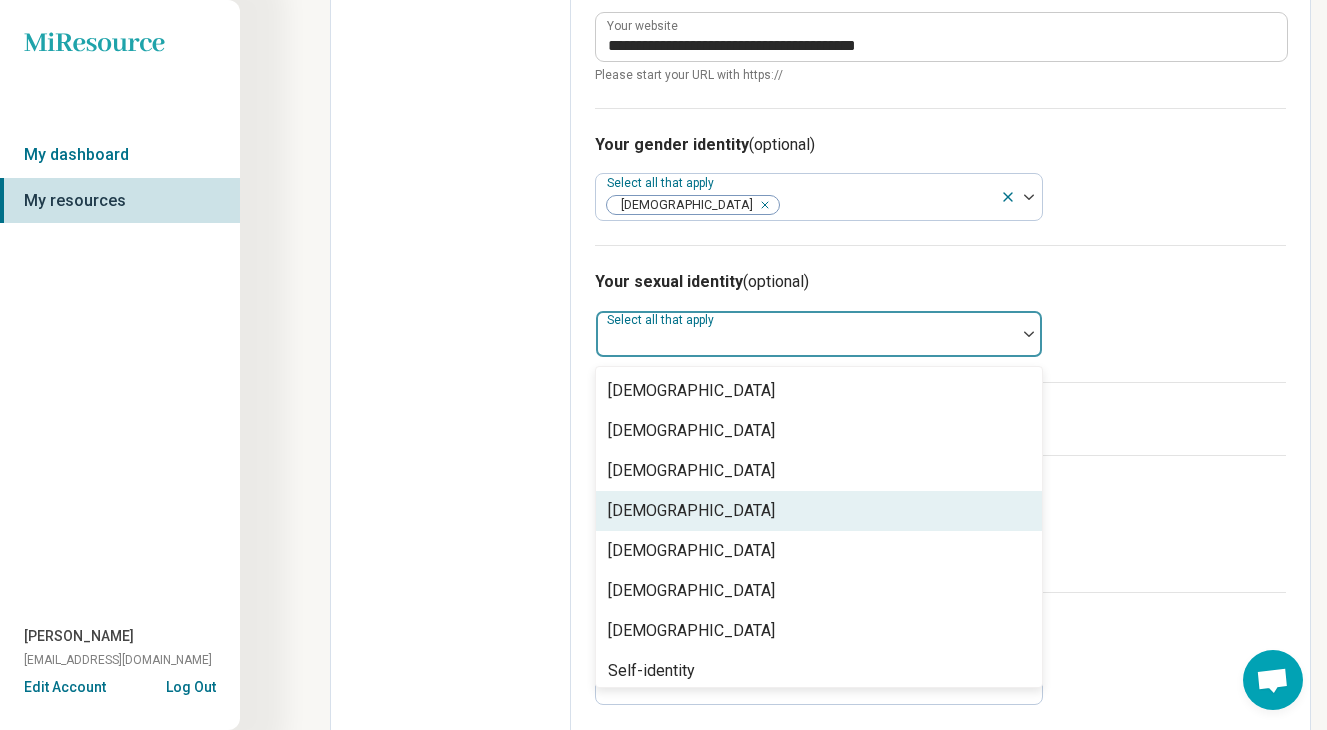 click on "[DEMOGRAPHIC_DATA]" at bounding box center [691, 511] 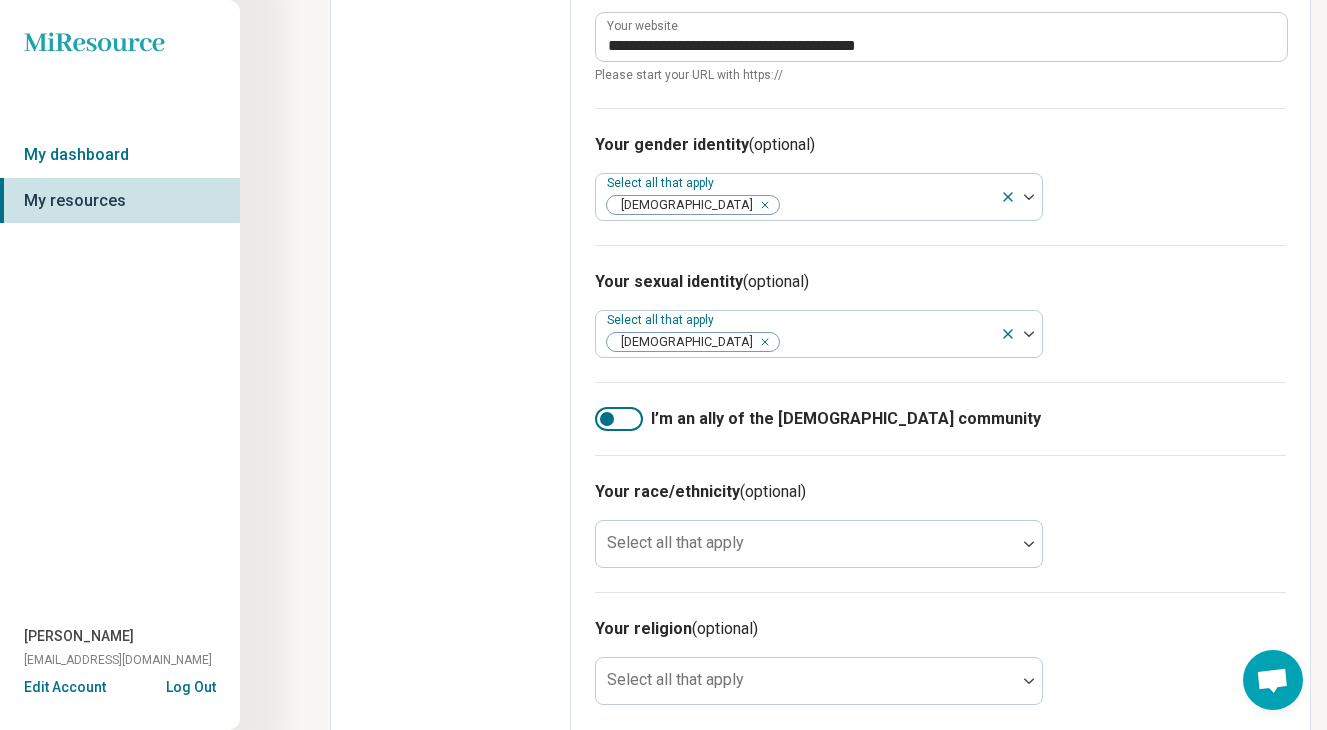 click on "Edit profile General Specialty Credentials Location Payment Schedule Profile completion:  45 % Profile Updated" at bounding box center (451, -123) 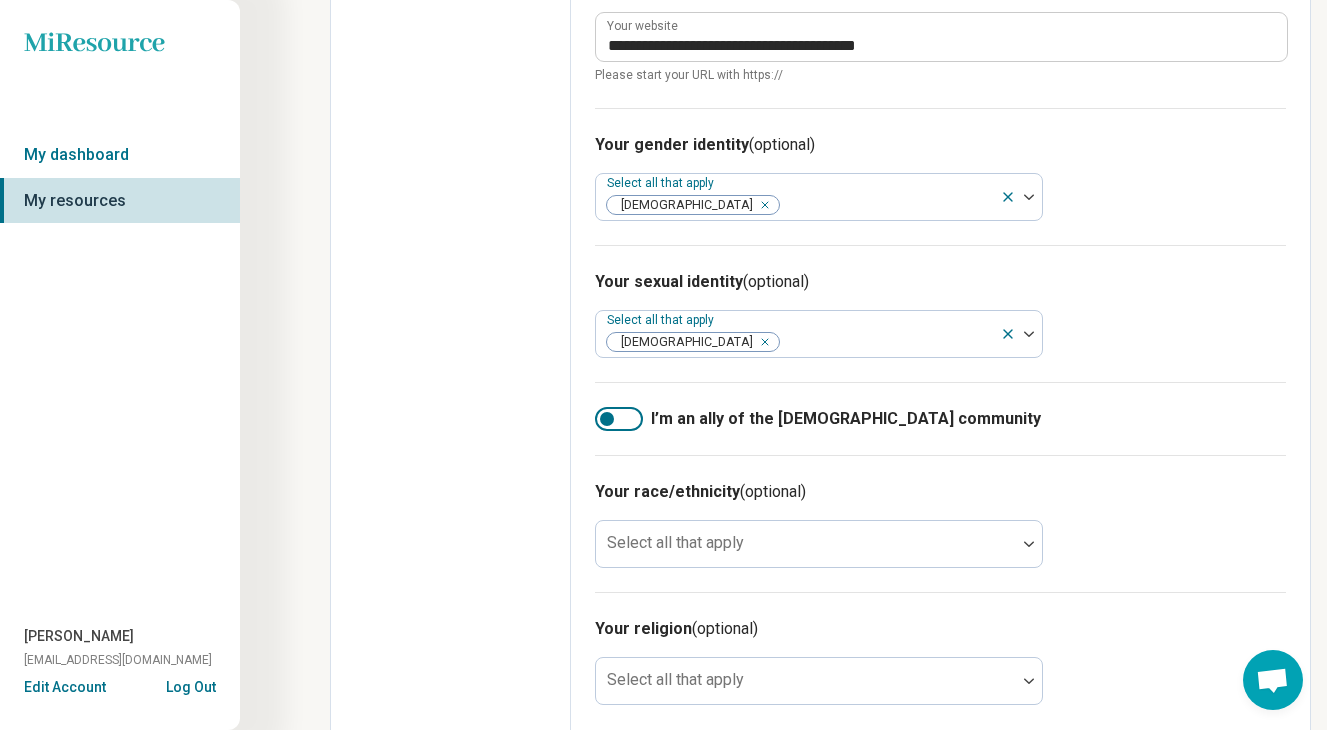 scroll, scrollTop: 1119, scrollLeft: 0, axis: vertical 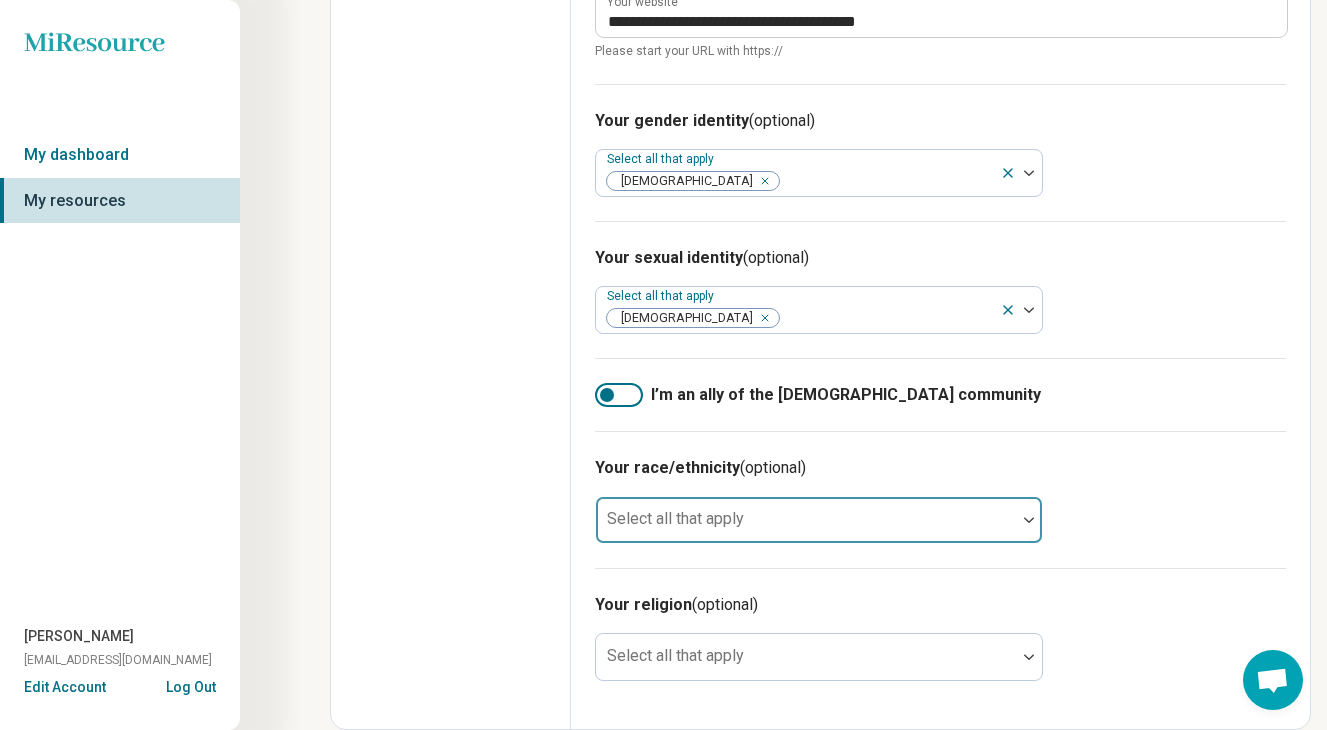 click at bounding box center (806, 528) 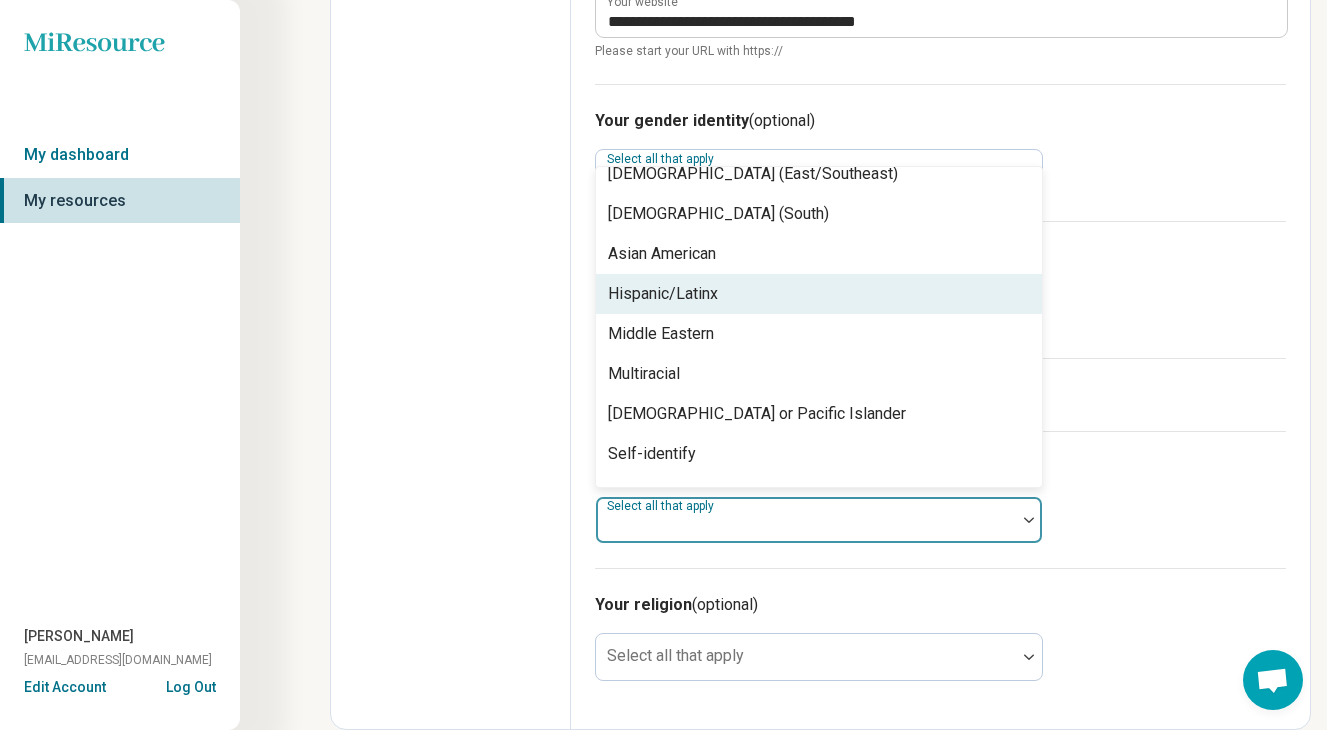 scroll, scrollTop: 128, scrollLeft: 0, axis: vertical 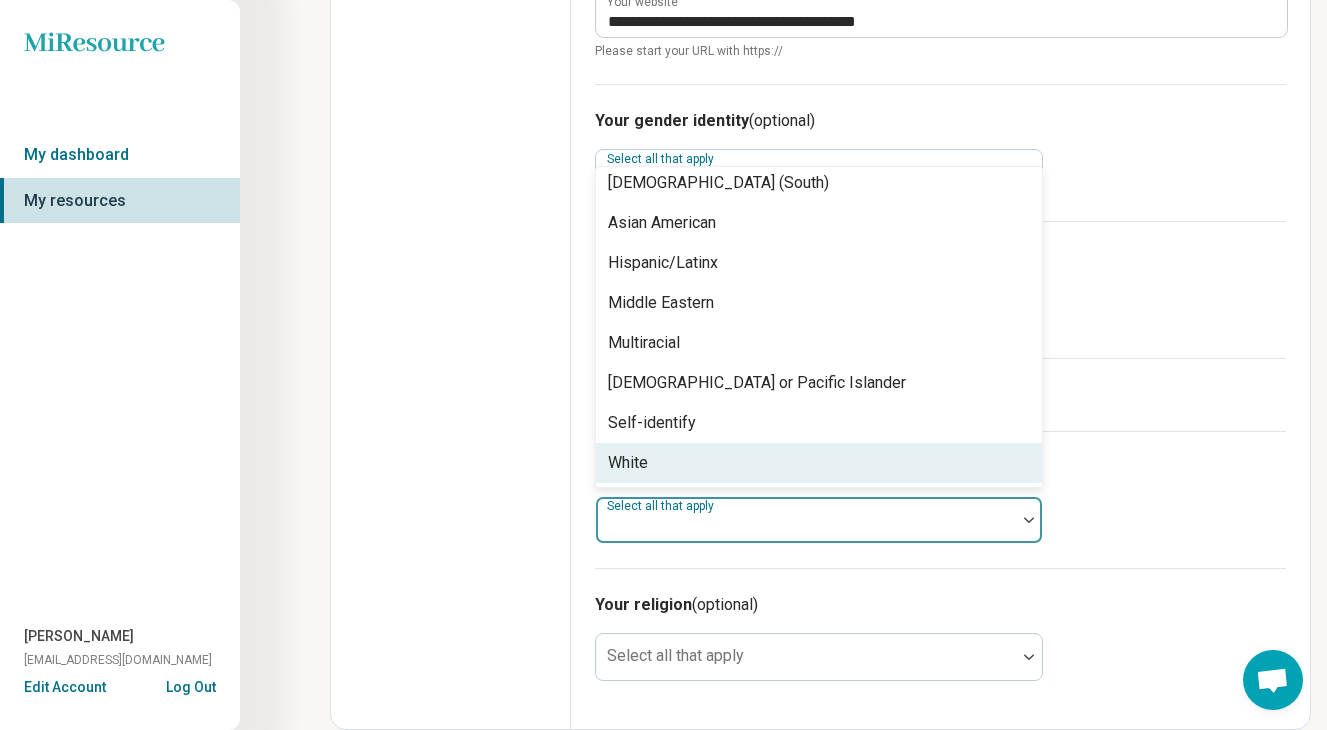 click on "White" at bounding box center (819, 463) 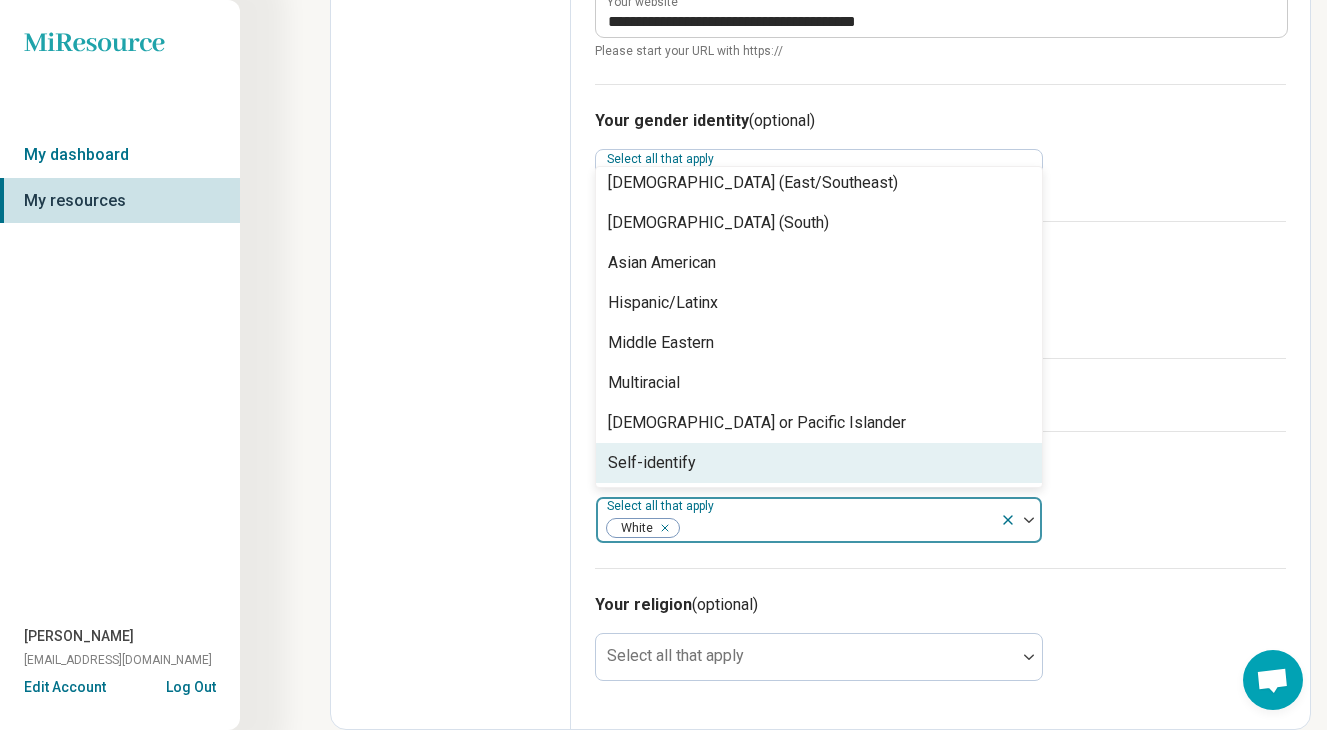 scroll, scrollTop: 88, scrollLeft: 0, axis: vertical 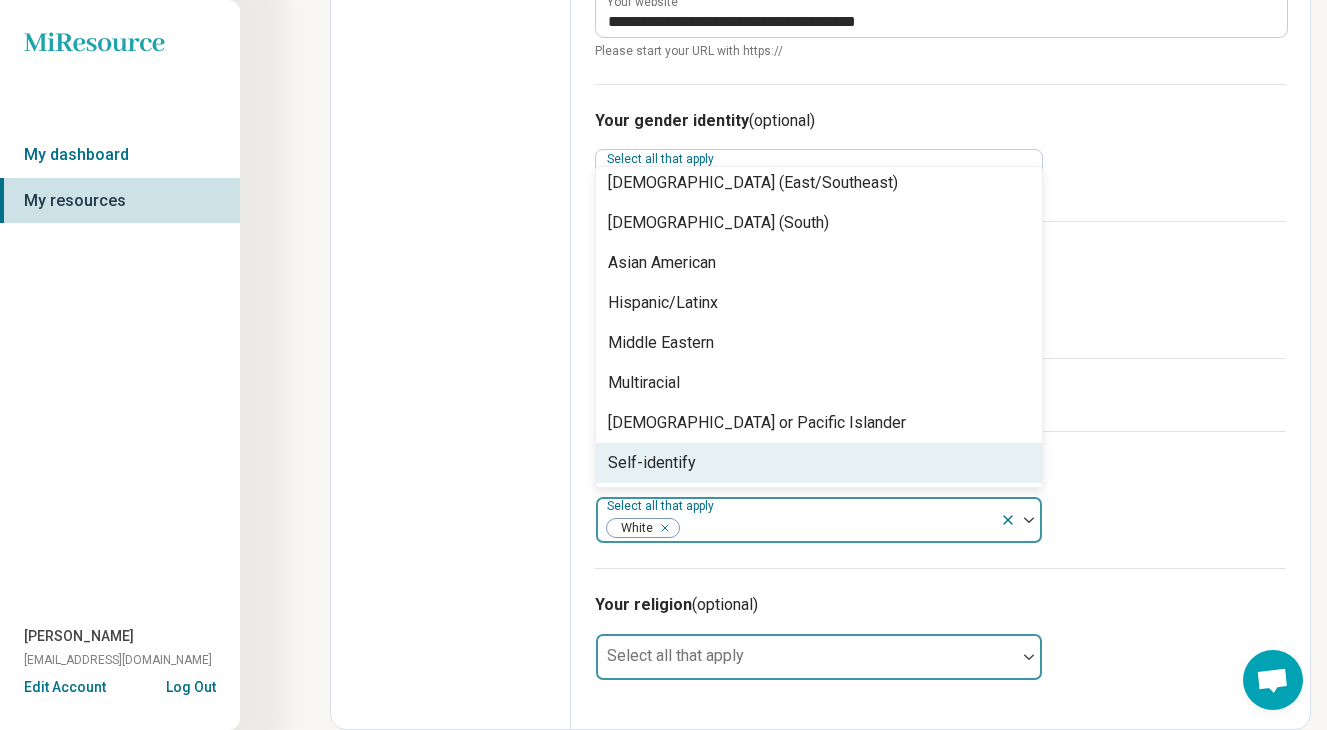 click at bounding box center (806, 657) 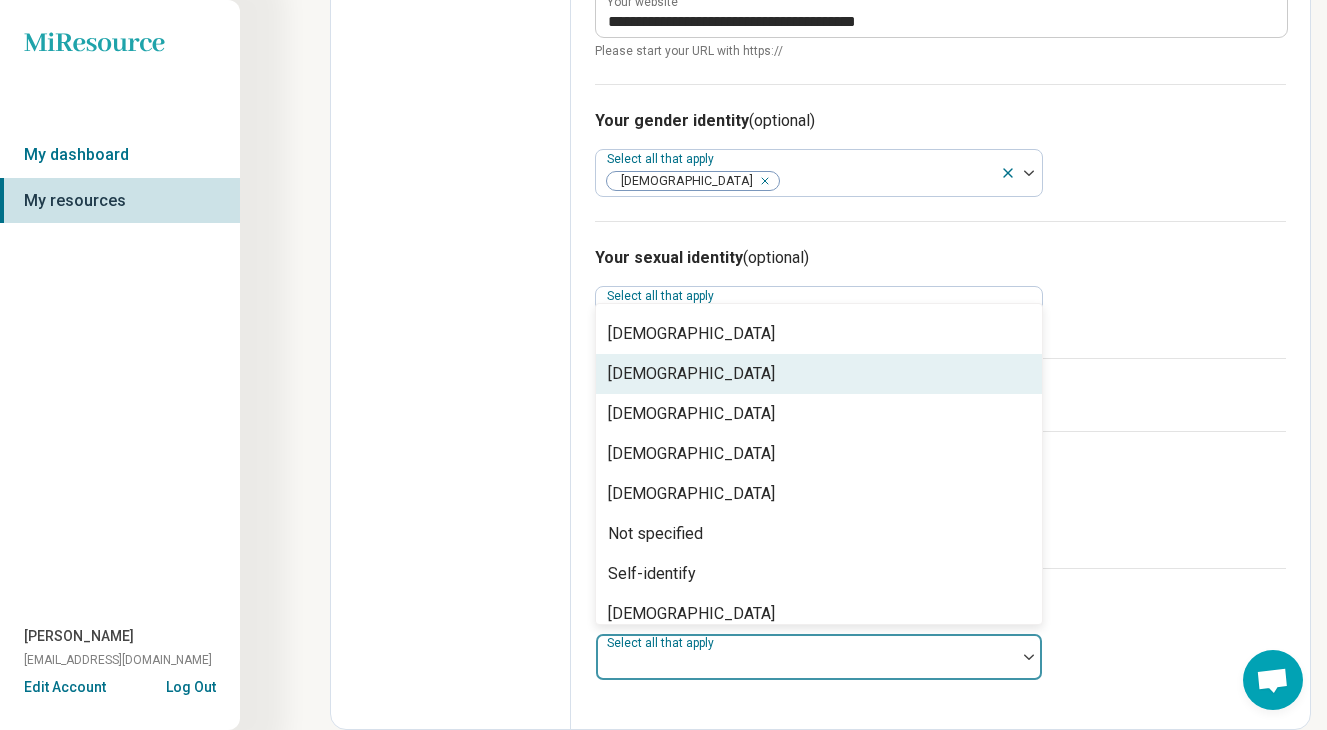 scroll, scrollTop: 117, scrollLeft: 0, axis: vertical 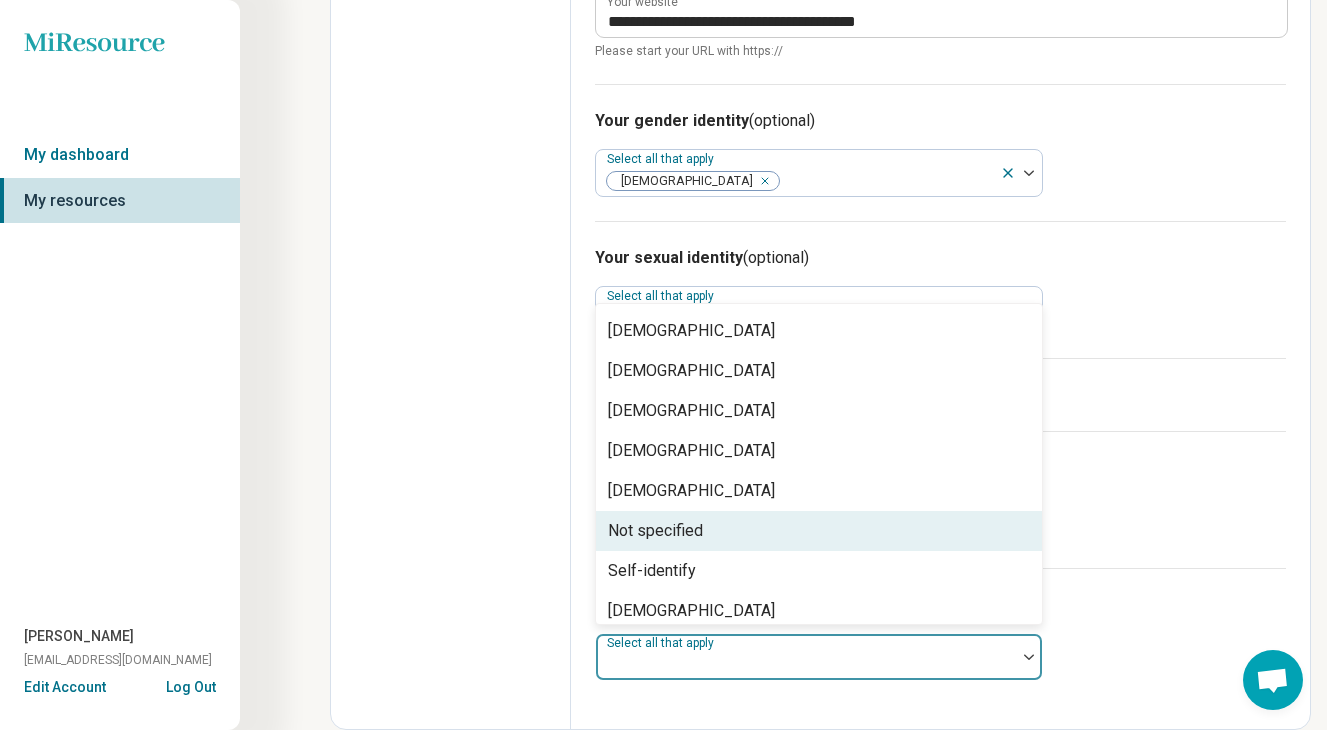 click on "Not specified" at bounding box center [819, 531] 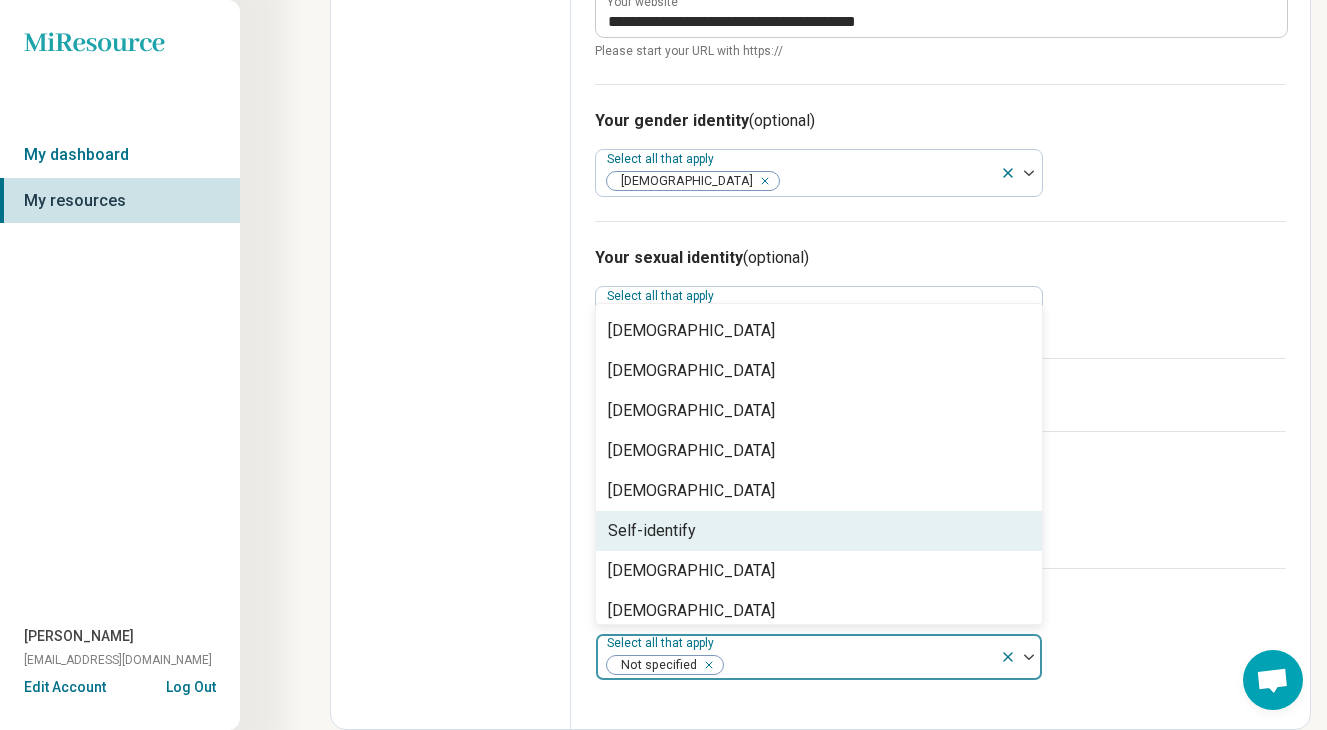 scroll, scrollTop: 0, scrollLeft: 0, axis: both 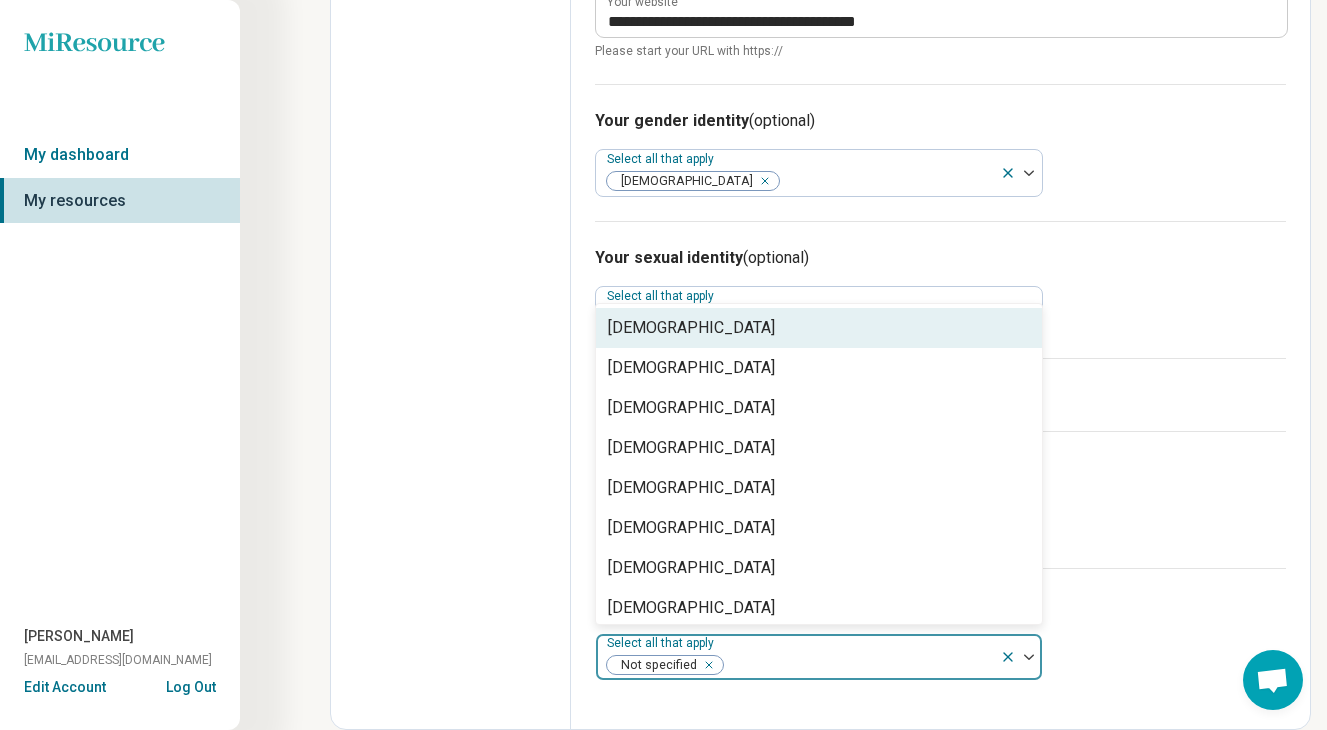 click on "[DEMOGRAPHIC_DATA]" at bounding box center [819, 328] 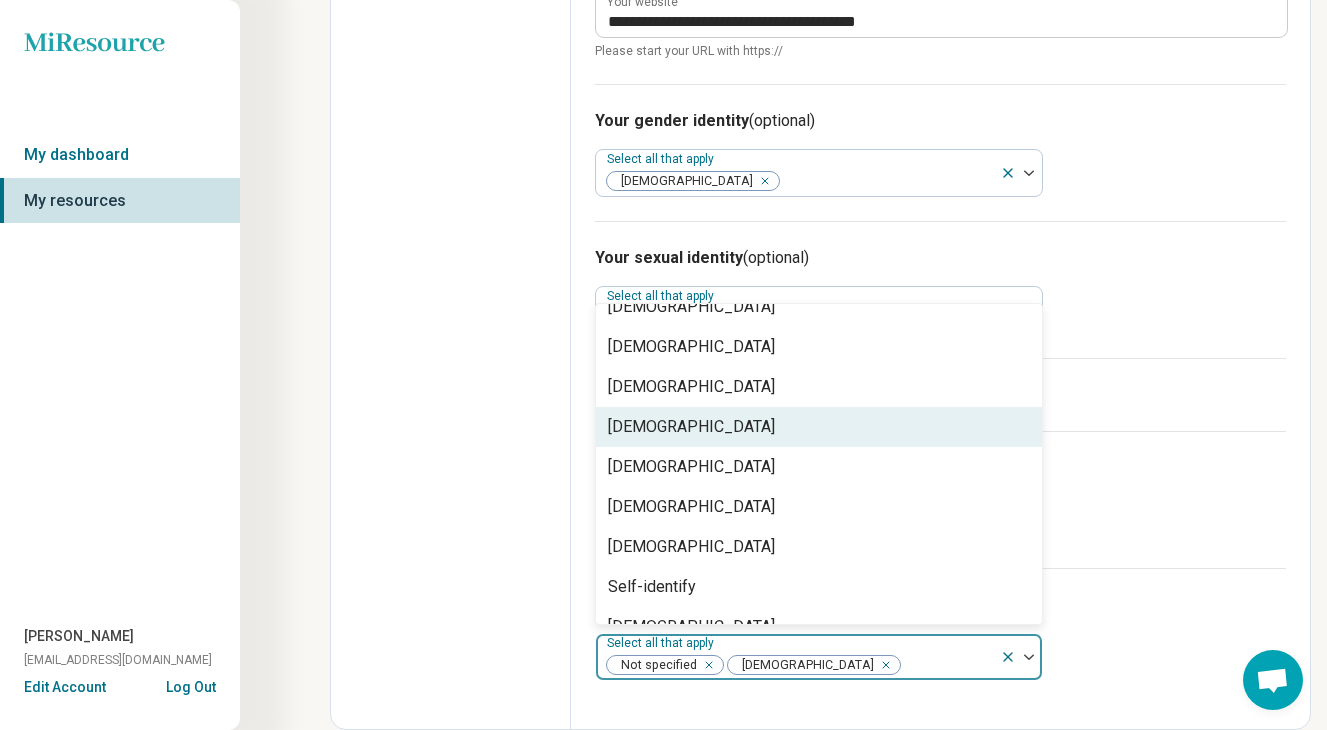 scroll, scrollTop: 0, scrollLeft: 0, axis: both 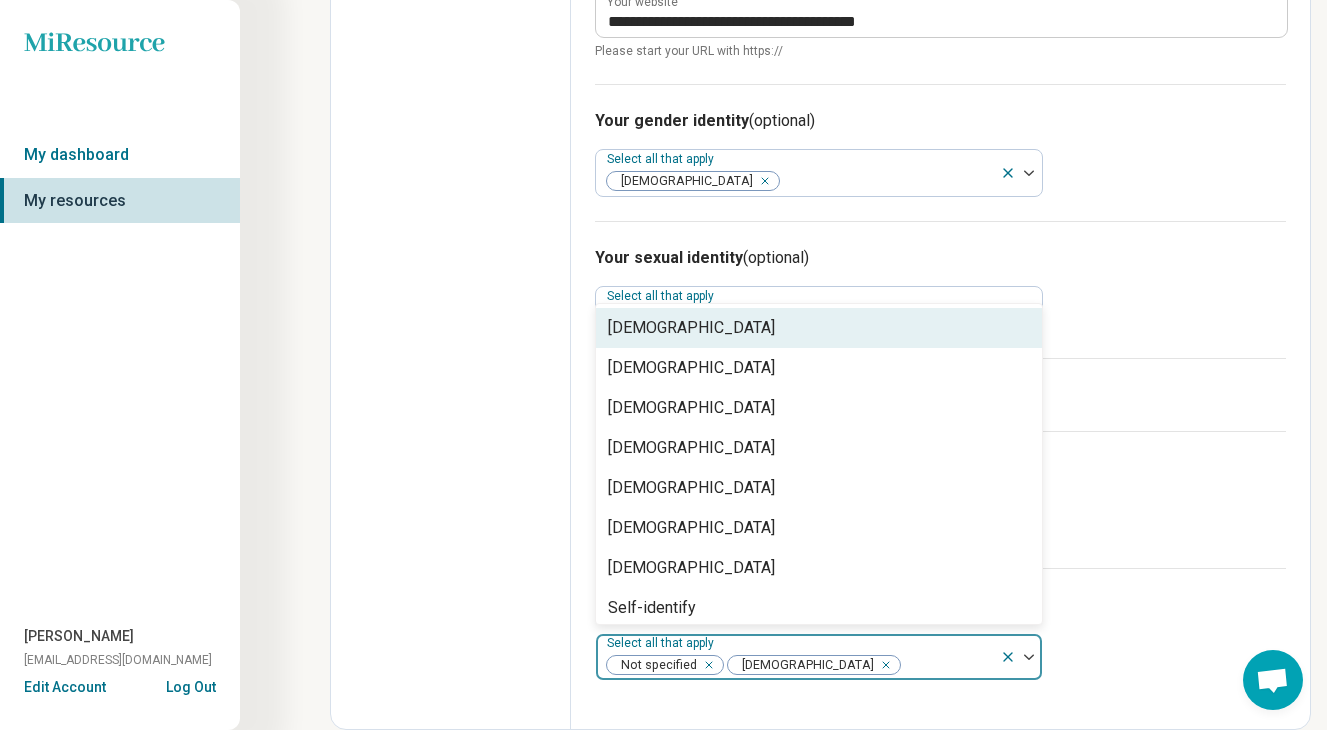 click on "Edit profile General Specialty Credentials Location Payment Schedule Profile completion:  45 % Profile Updated" at bounding box center (451, -147) 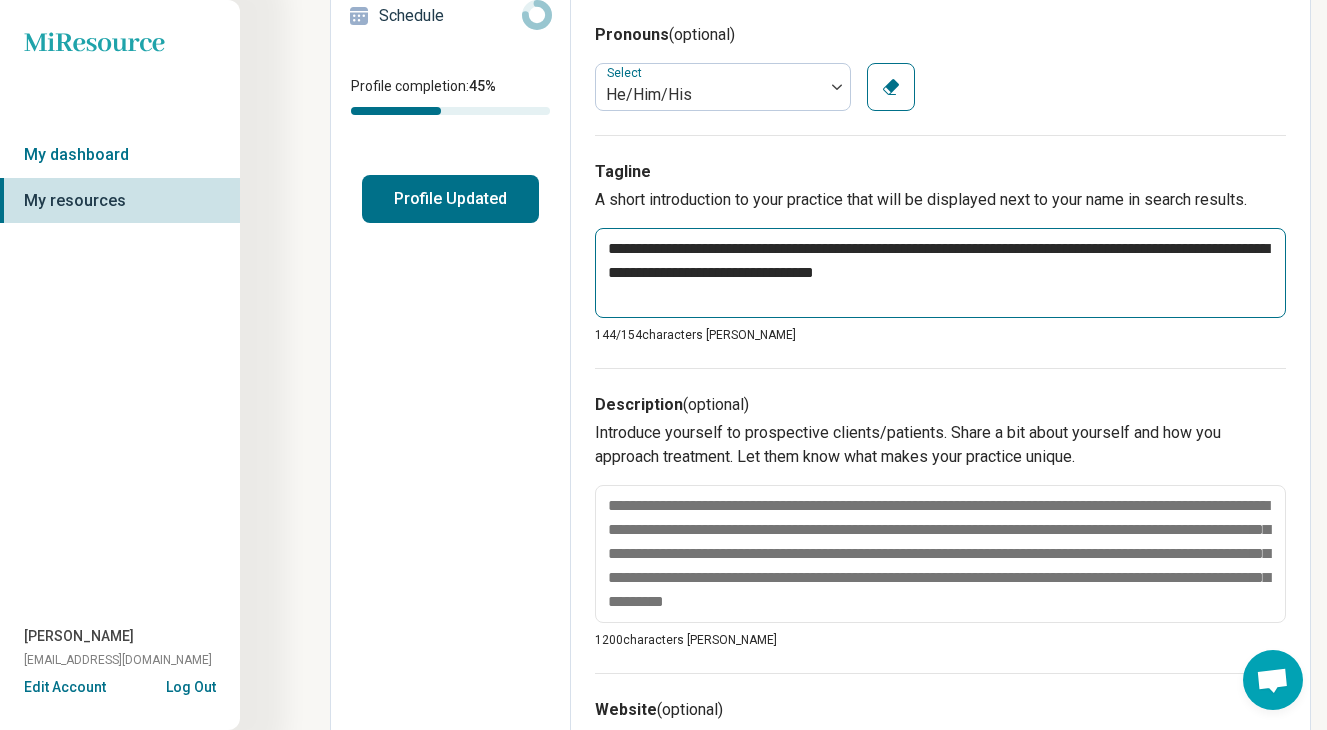 scroll, scrollTop: 421, scrollLeft: 0, axis: vertical 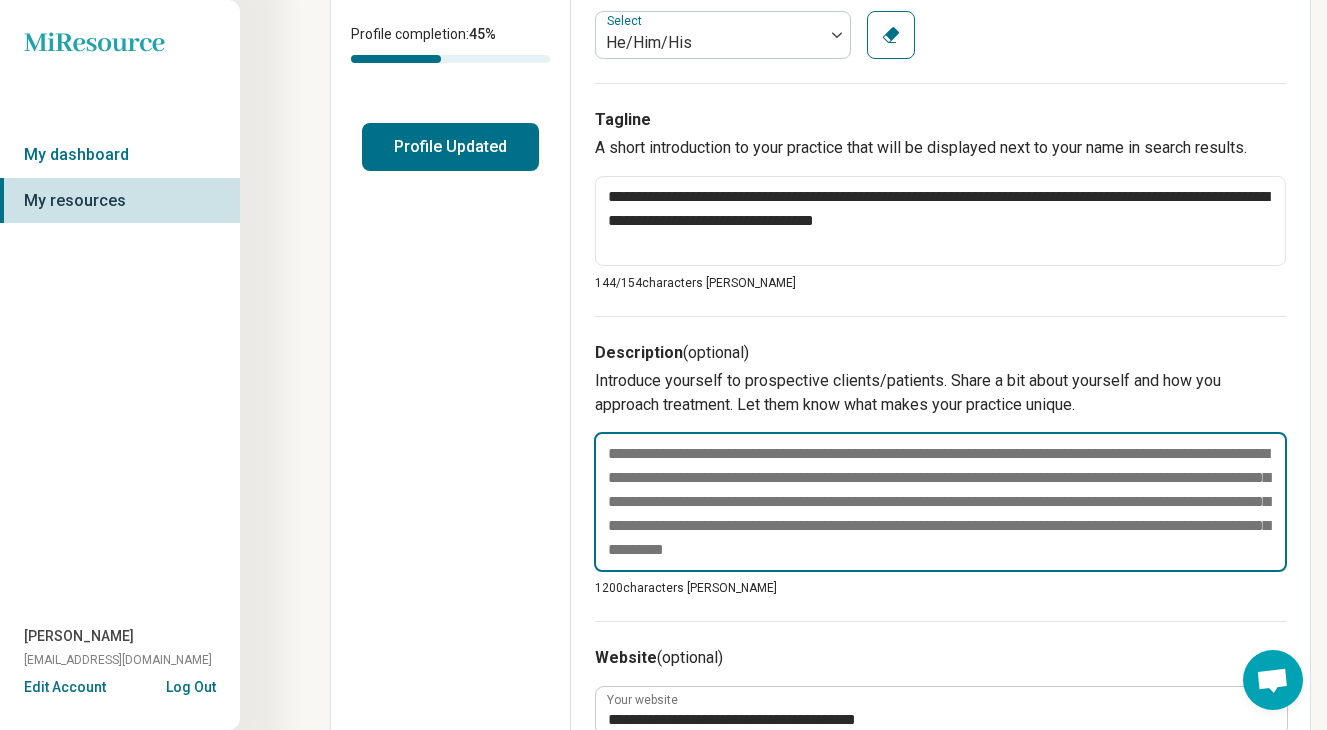 click at bounding box center (940, 502) 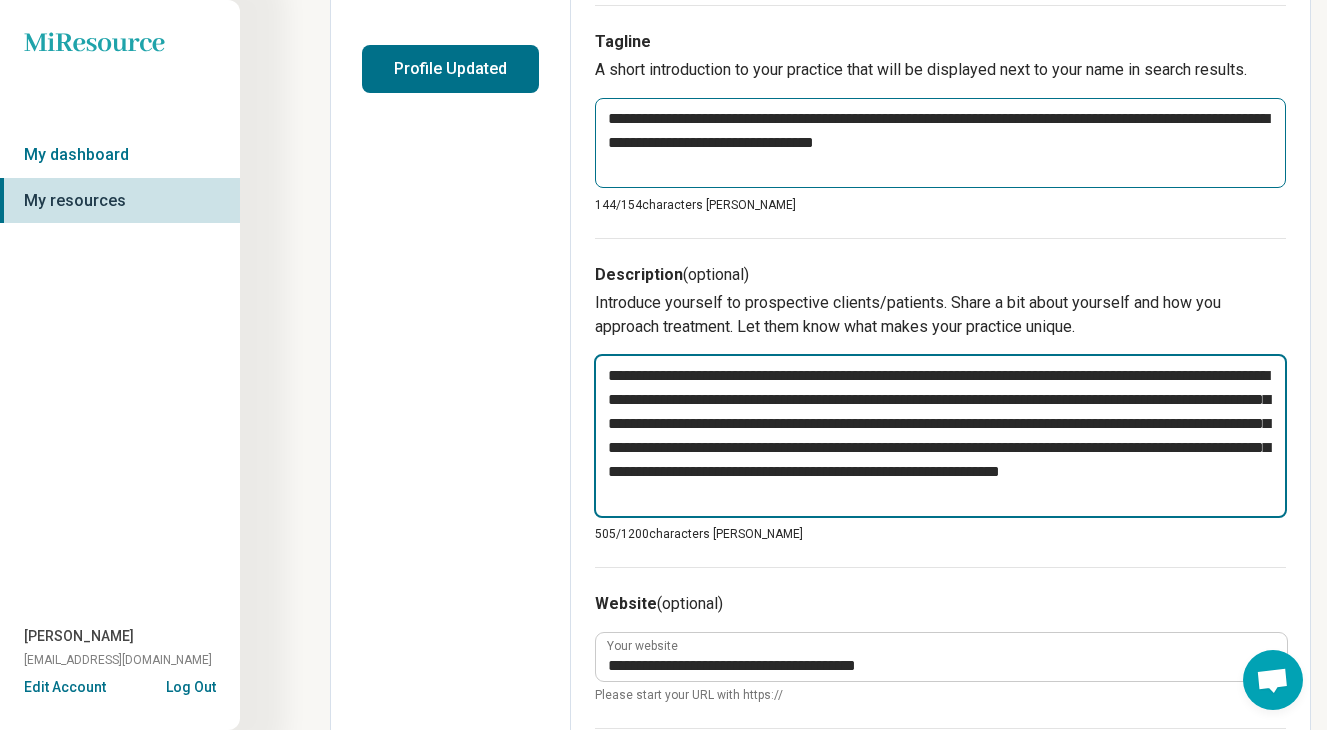 scroll, scrollTop: 0, scrollLeft: 0, axis: both 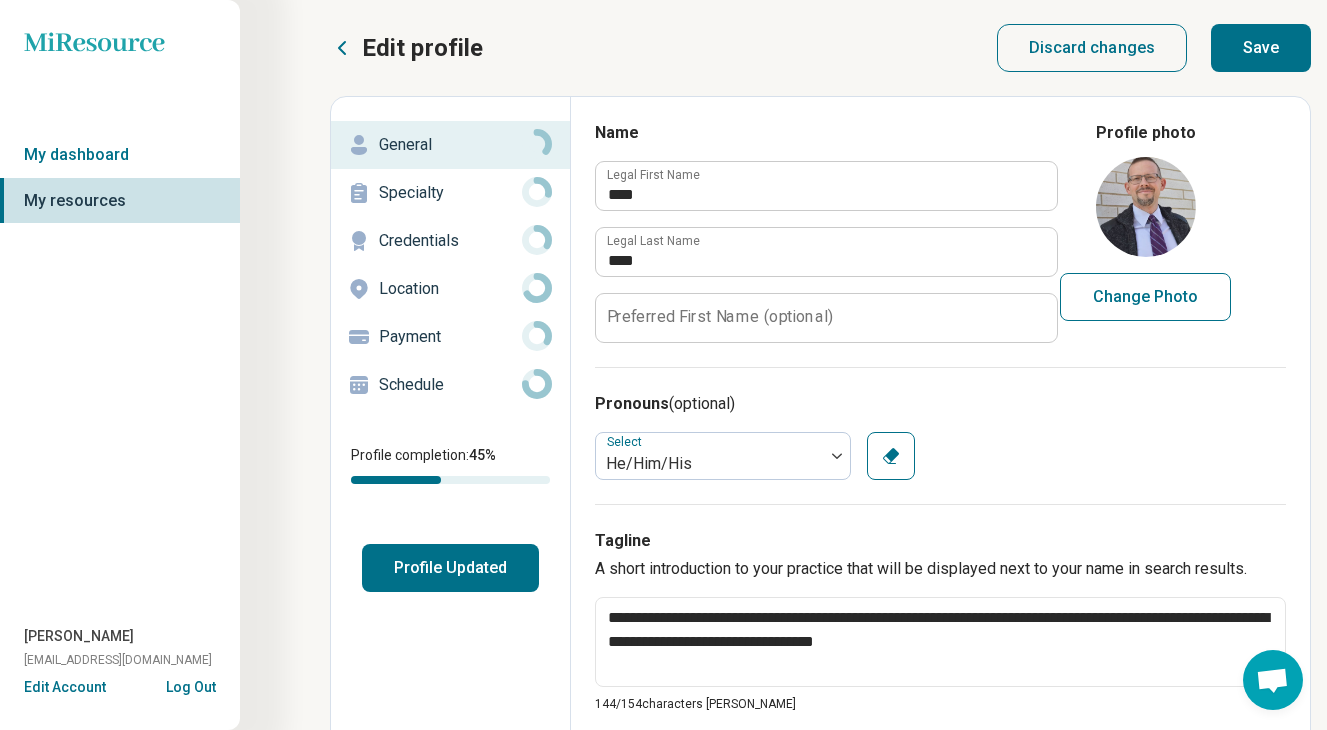 type on "**********" 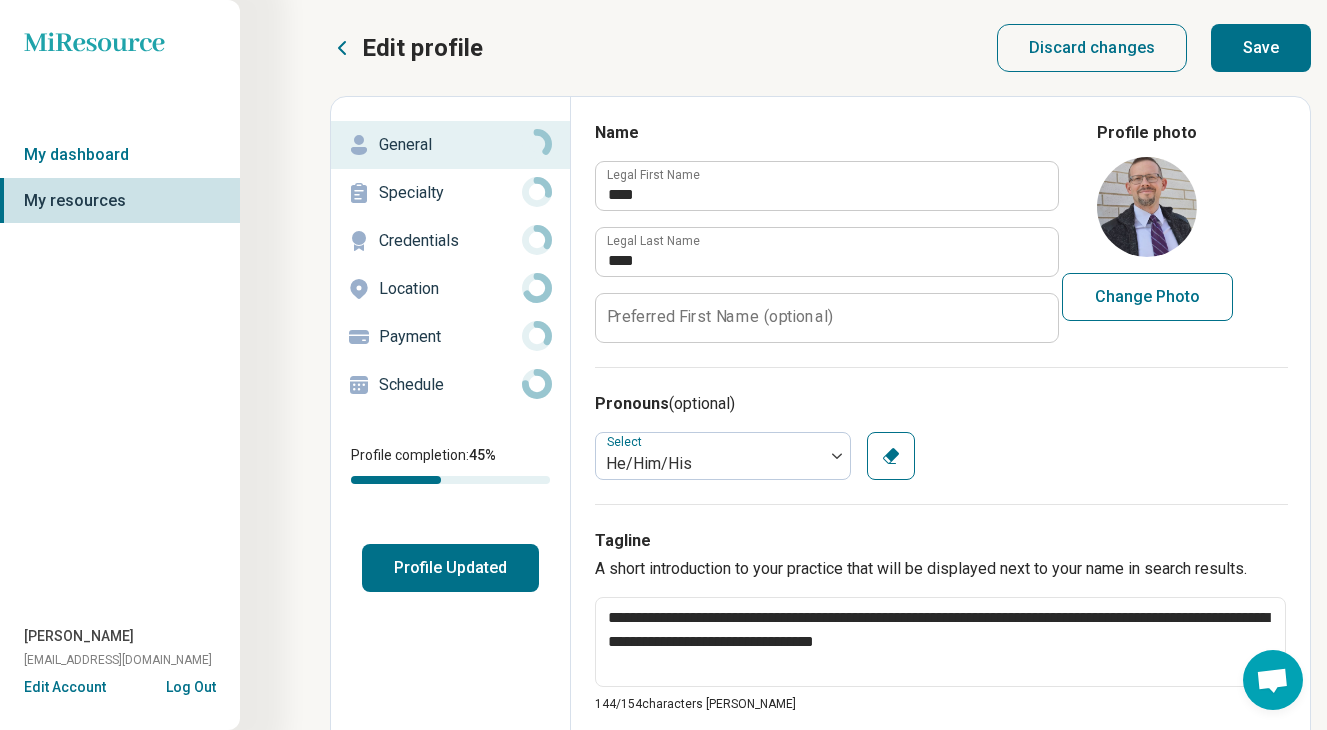 click on "Save" at bounding box center (1261, 48) 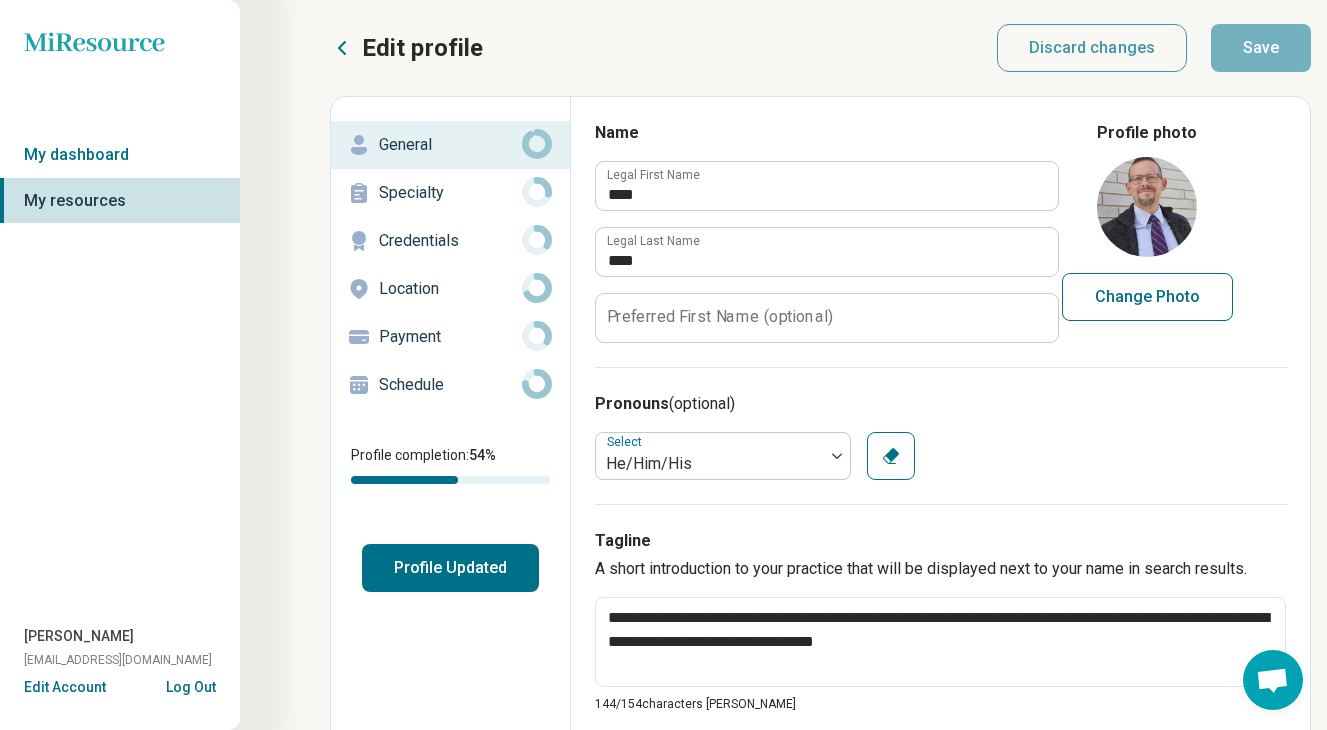 click on "Specialty" at bounding box center [450, 193] 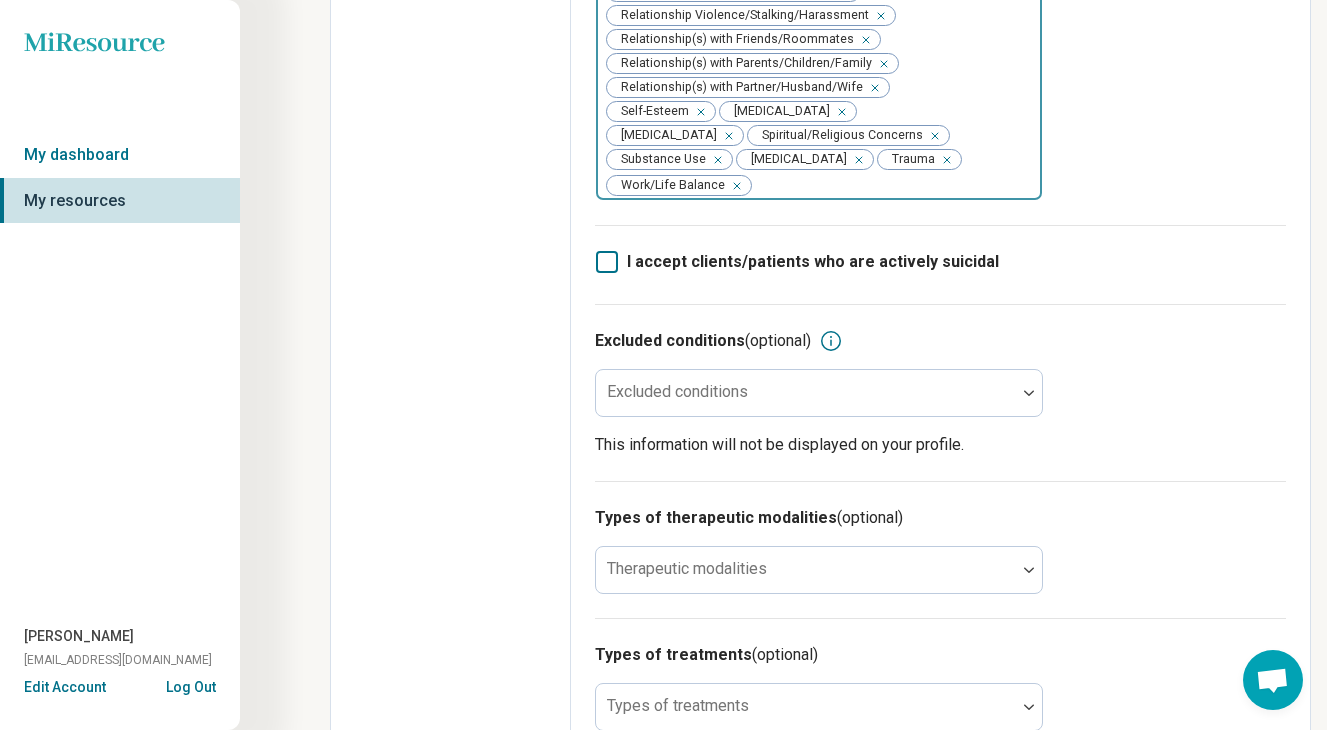 scroll, scrollTop: 635, scrollLeft: 0, axis: vertical 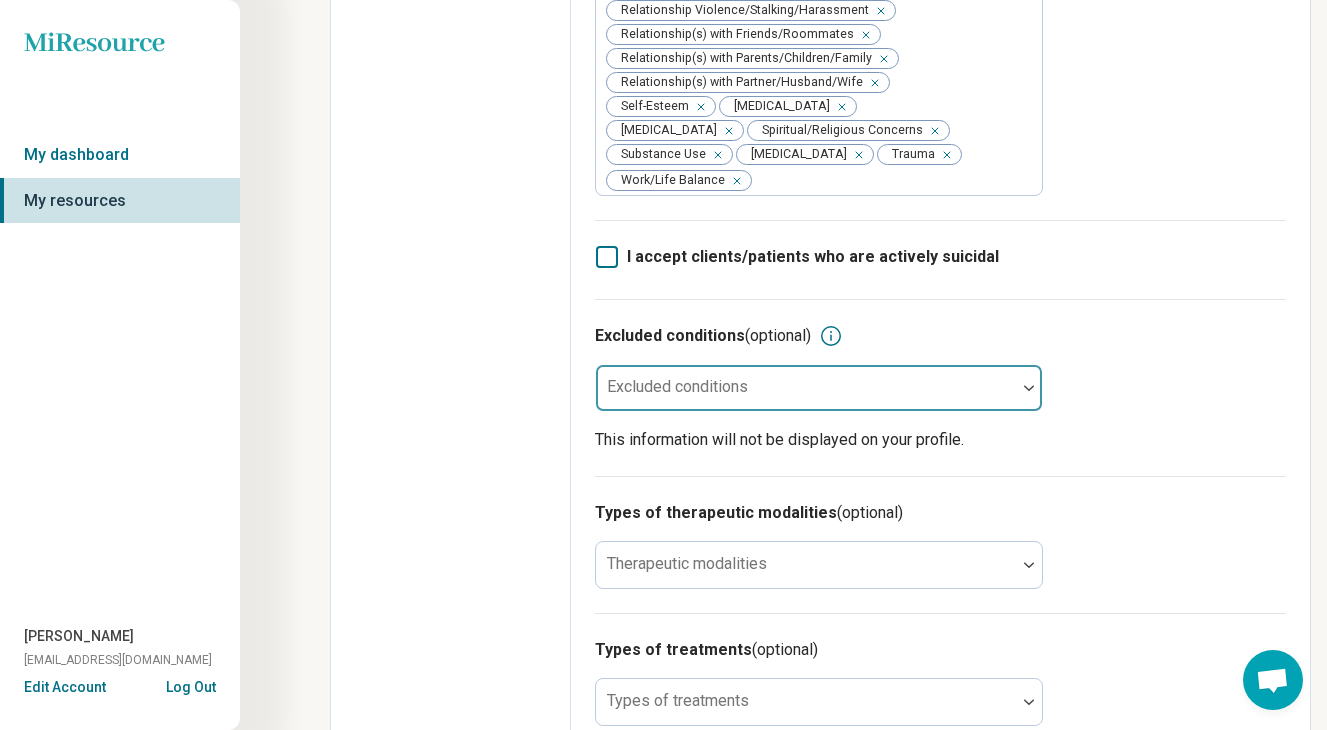 click on "Excluded conditions" at bounding box center (819, 388) 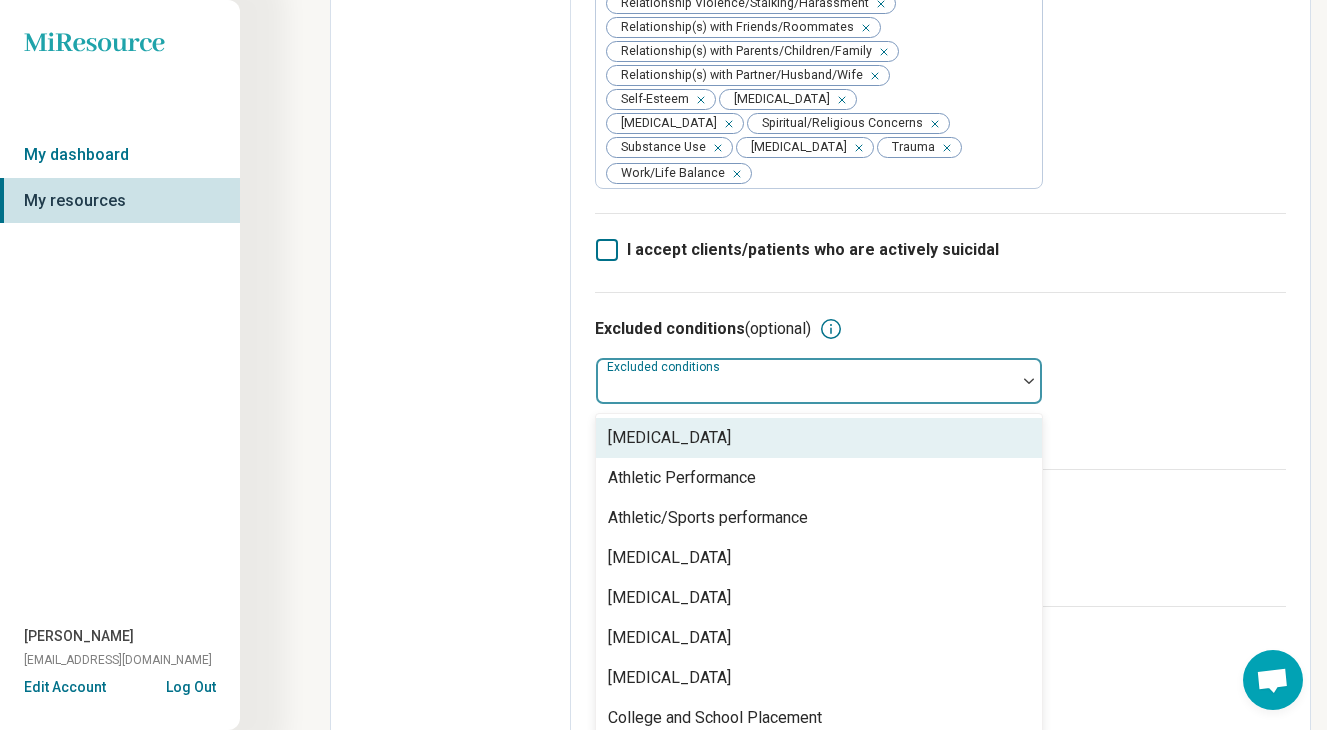 scroll, scrollTop: 650, scrollLeft: 0, axis: vertical 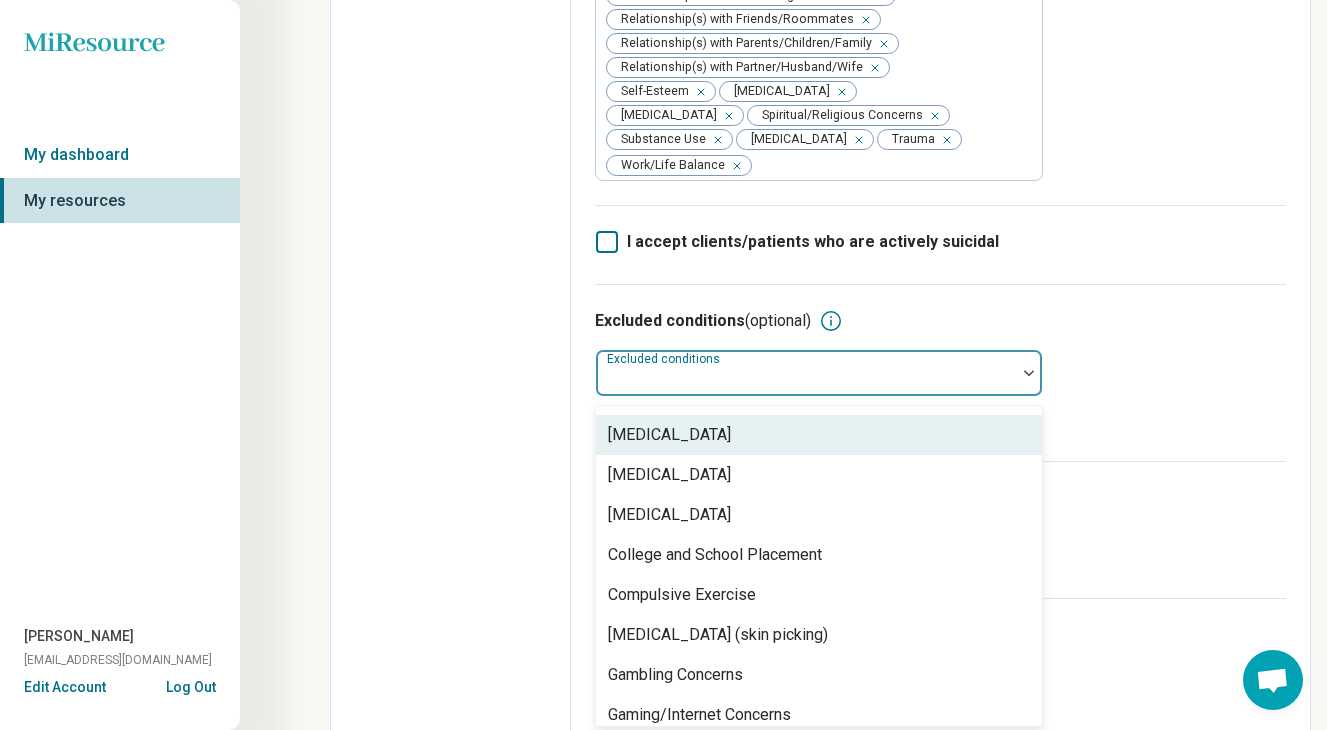 click on "[MEDICAL_DATA]" at bounding box center (669, 435) 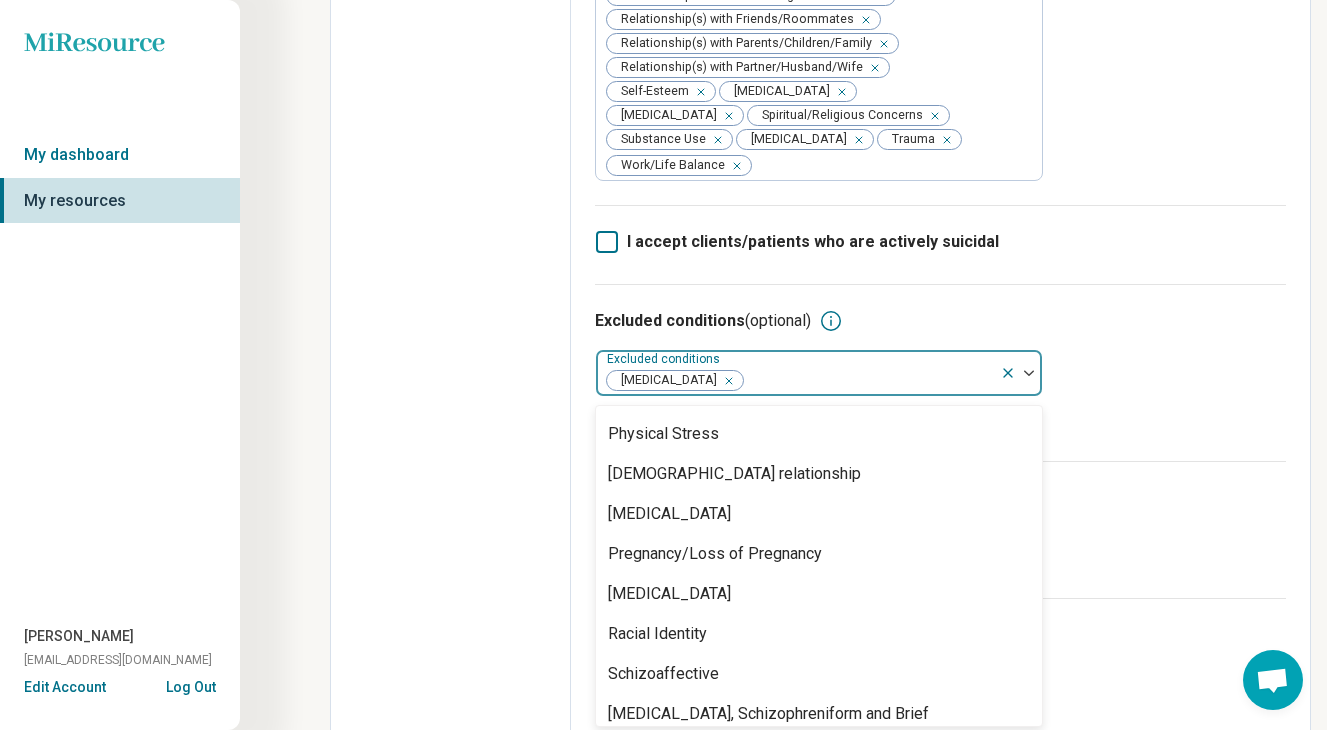 scroll, scrollTop: 1269, scrollLeft: 0, axis: vertical 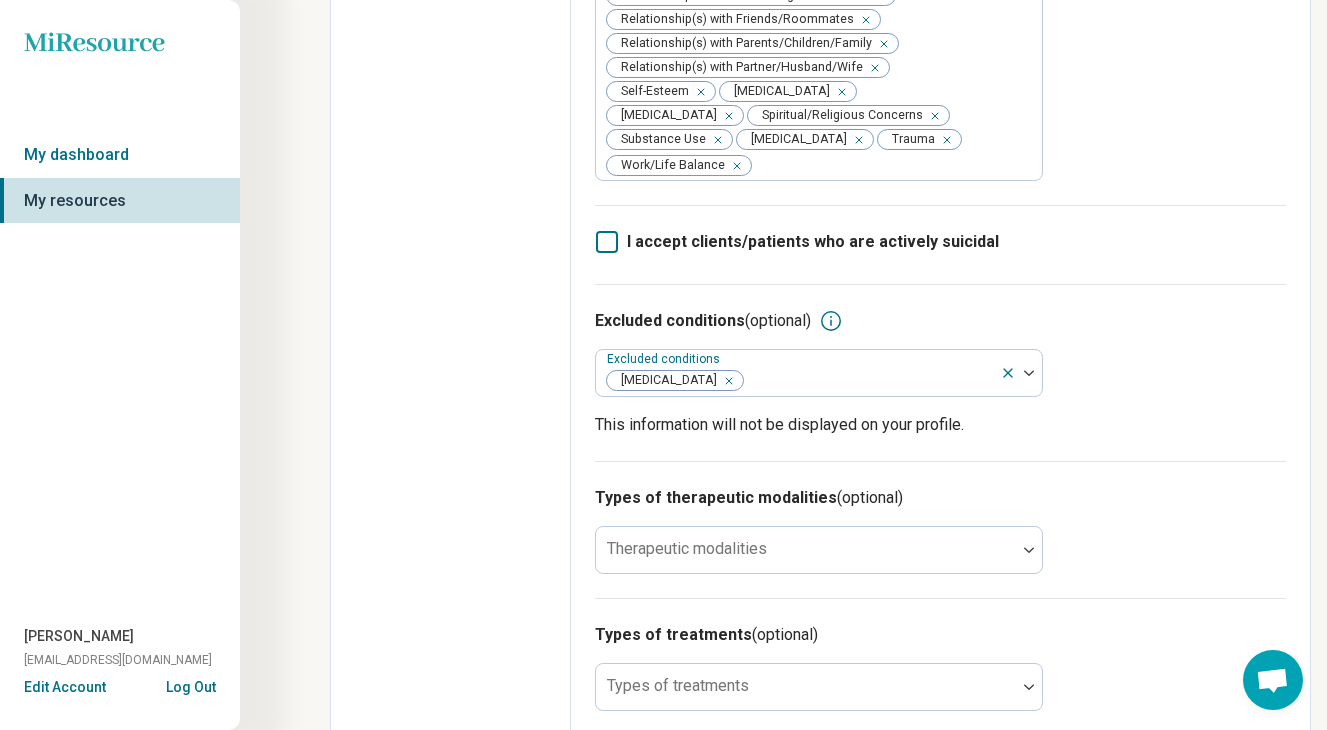 click on "Edit profile General Specialty Credentials Location Payment Schedule Profile completion:  54 % Profile Updated" at bounding box center [451, 356] 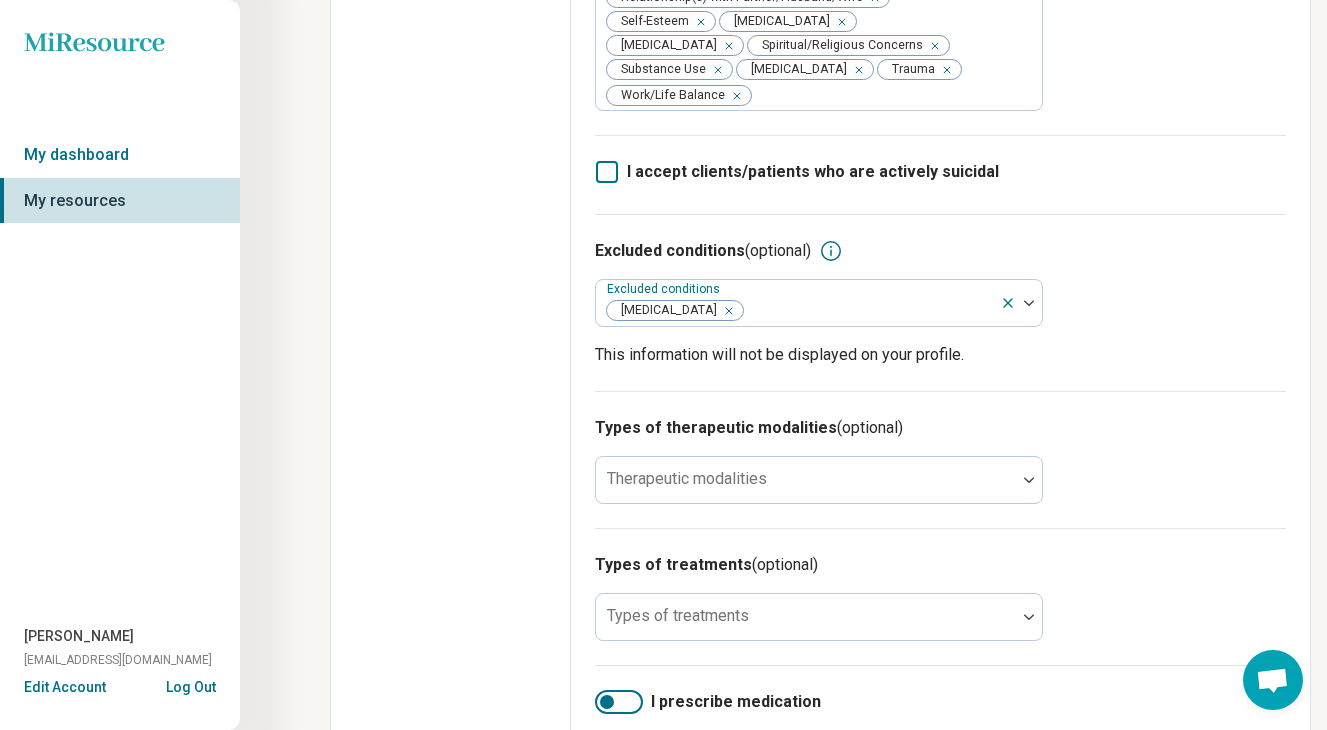 scroll, scrollTop: 727, scrollLeft: 0, axis: vertical 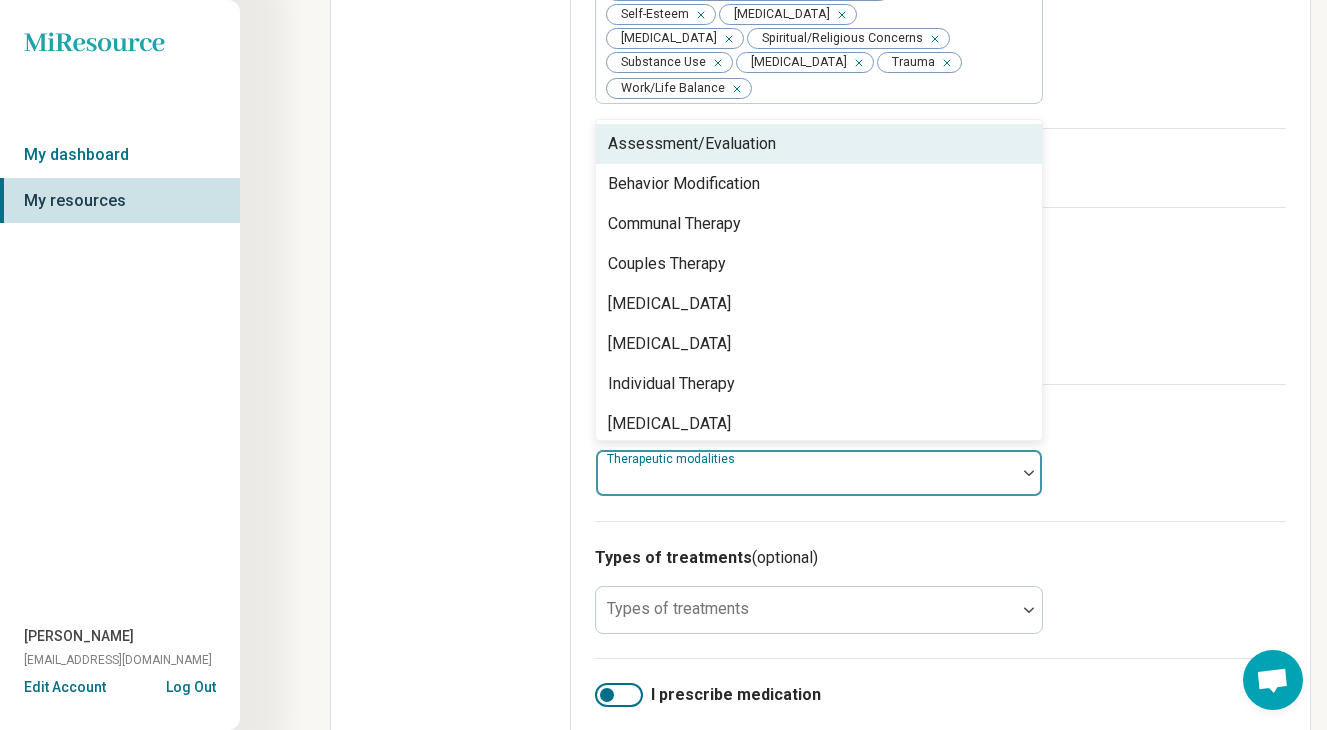 click on "Therapeutic modalities" at bounding box center [673, 459] 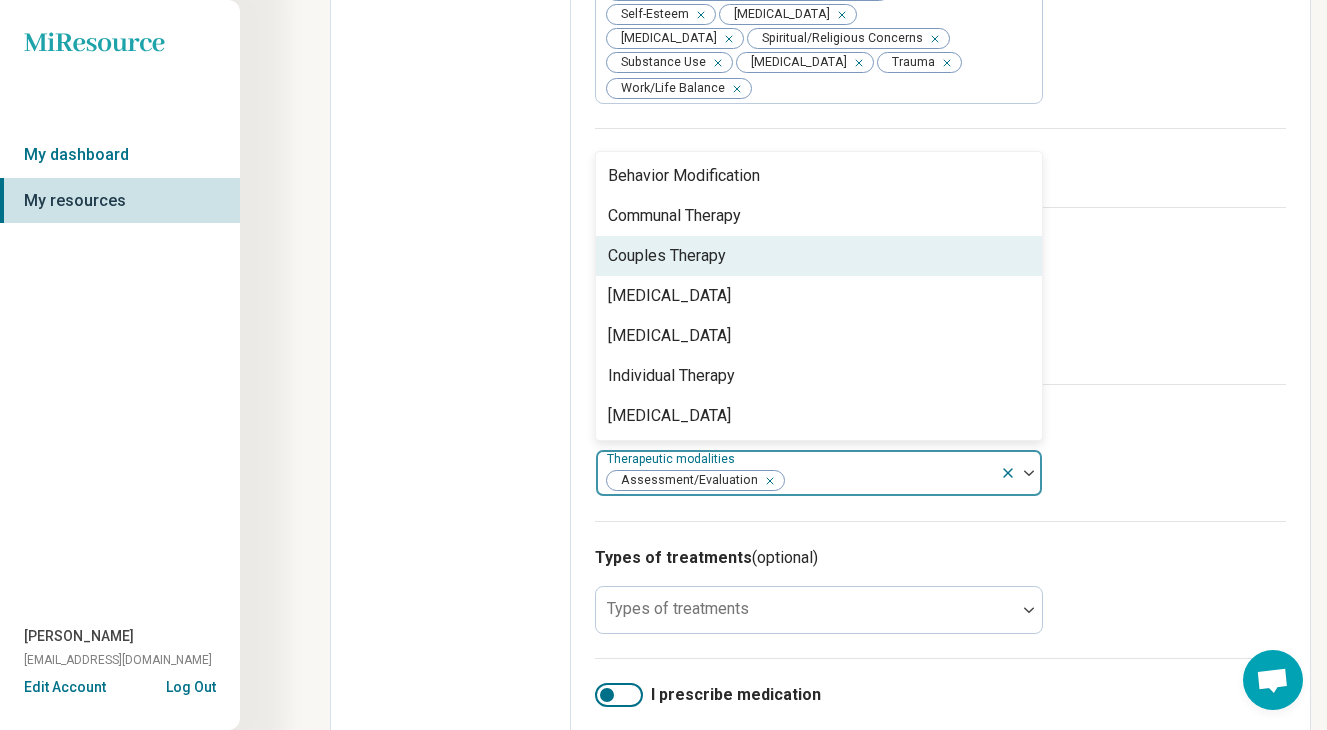 click on "Couples Therapy" at bounding box center (667, 256) 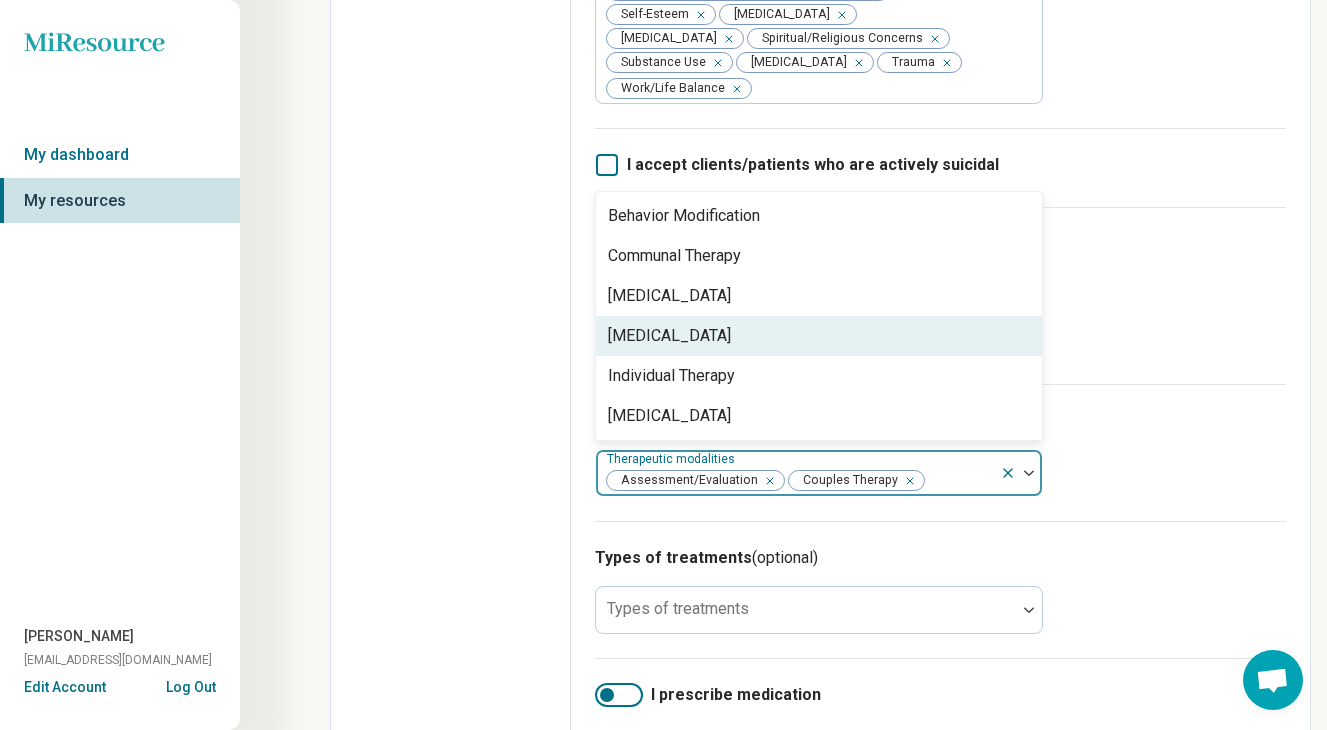 click on "[MEDICAL_DATA]" at bounding box center [669, 336] 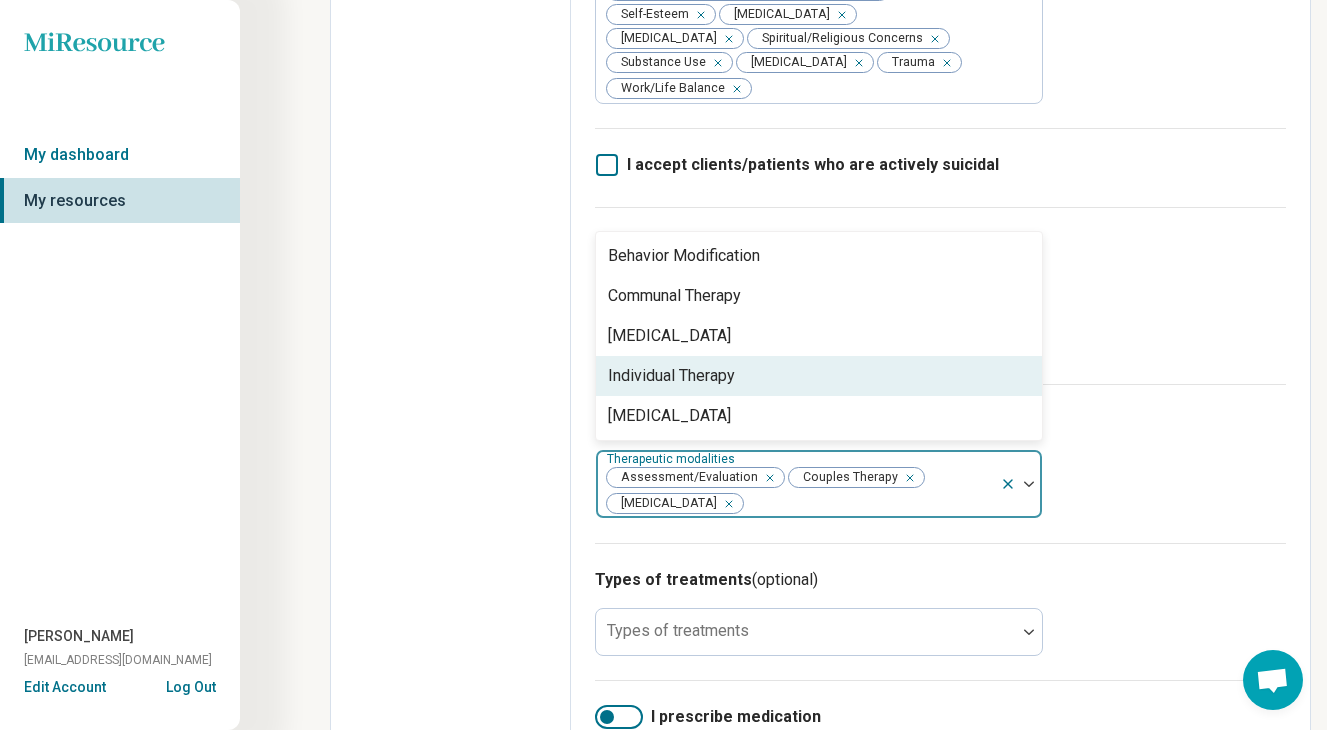 click on "Individual Therapy" at bounding box center [671, 376] 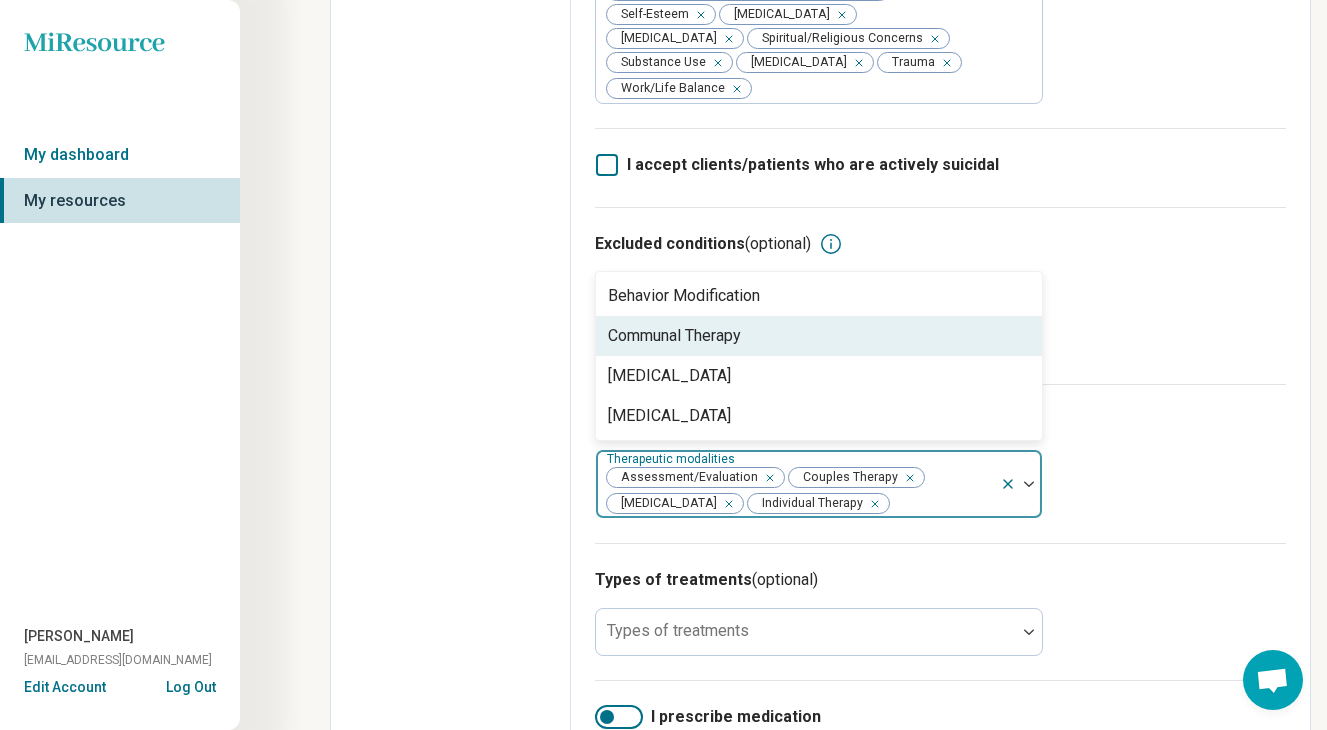click on "Edit profile General Specialty Credentials Location Payment Schedule Profile completion:  54 % Profile Updated" at bounding box center [451, 290] 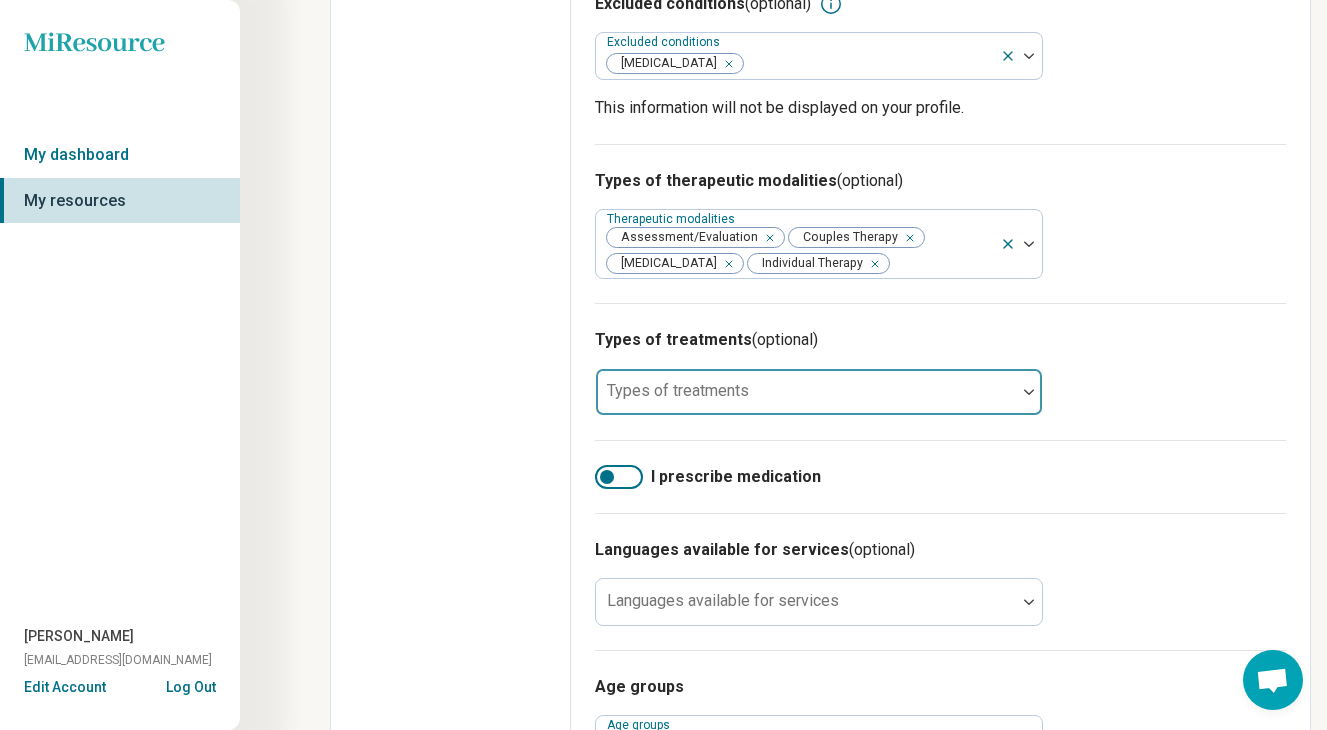 click at bounding box center (806, 392) 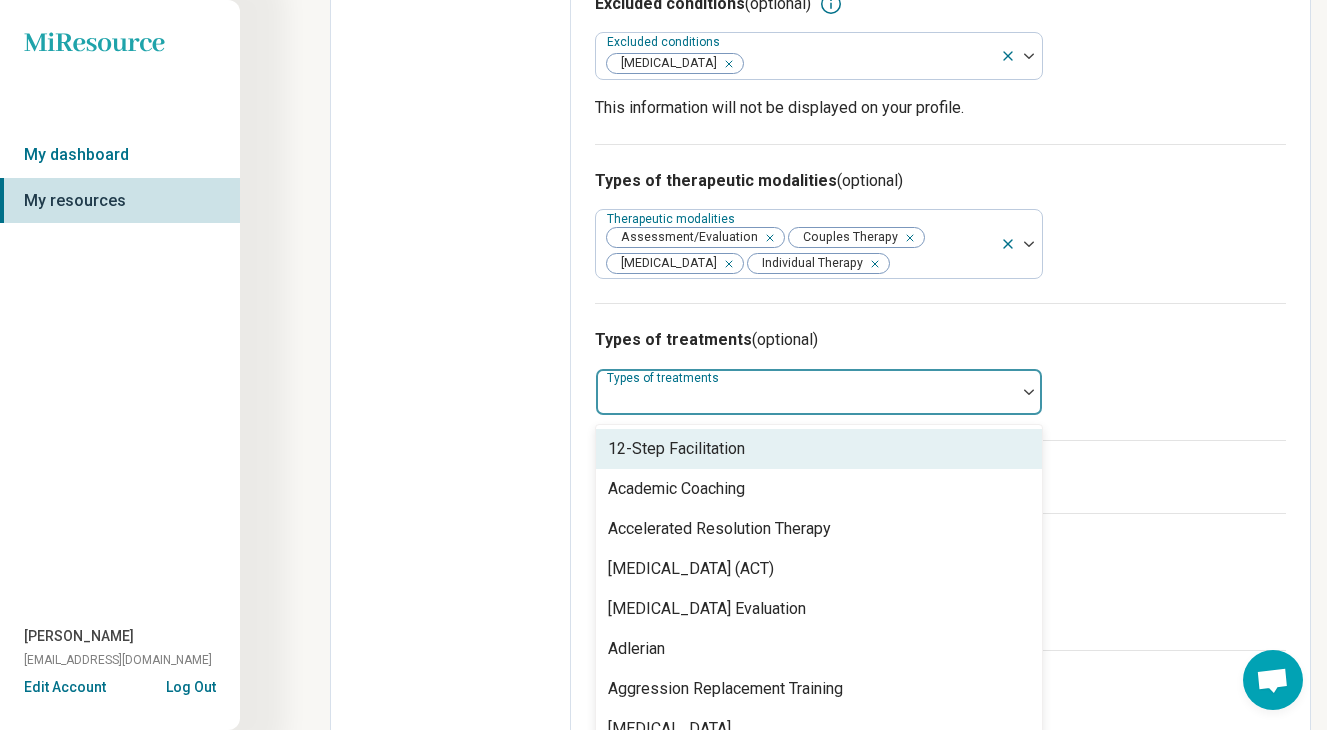 scroll, scrollTop: 987, scrollLeft: 0, axis: vertical 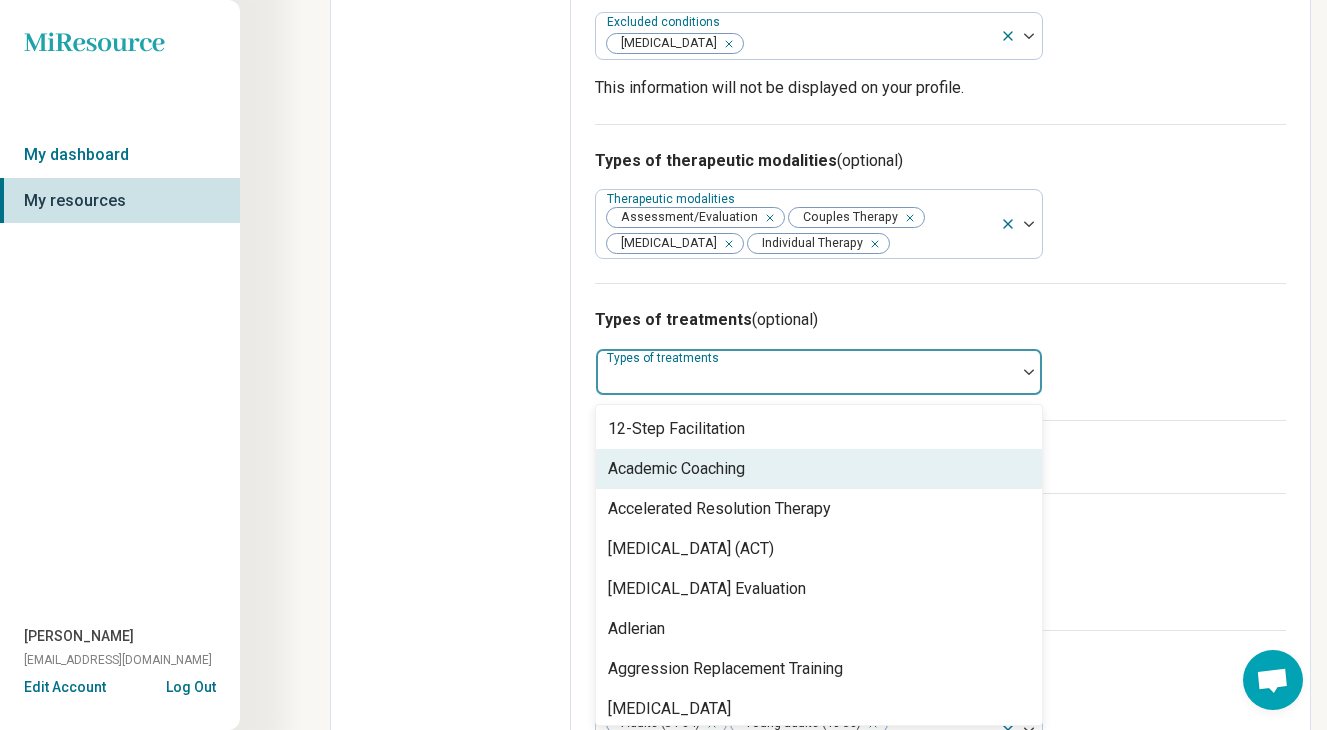 click on "Academic Coaching" at bounding box center (819, 469) 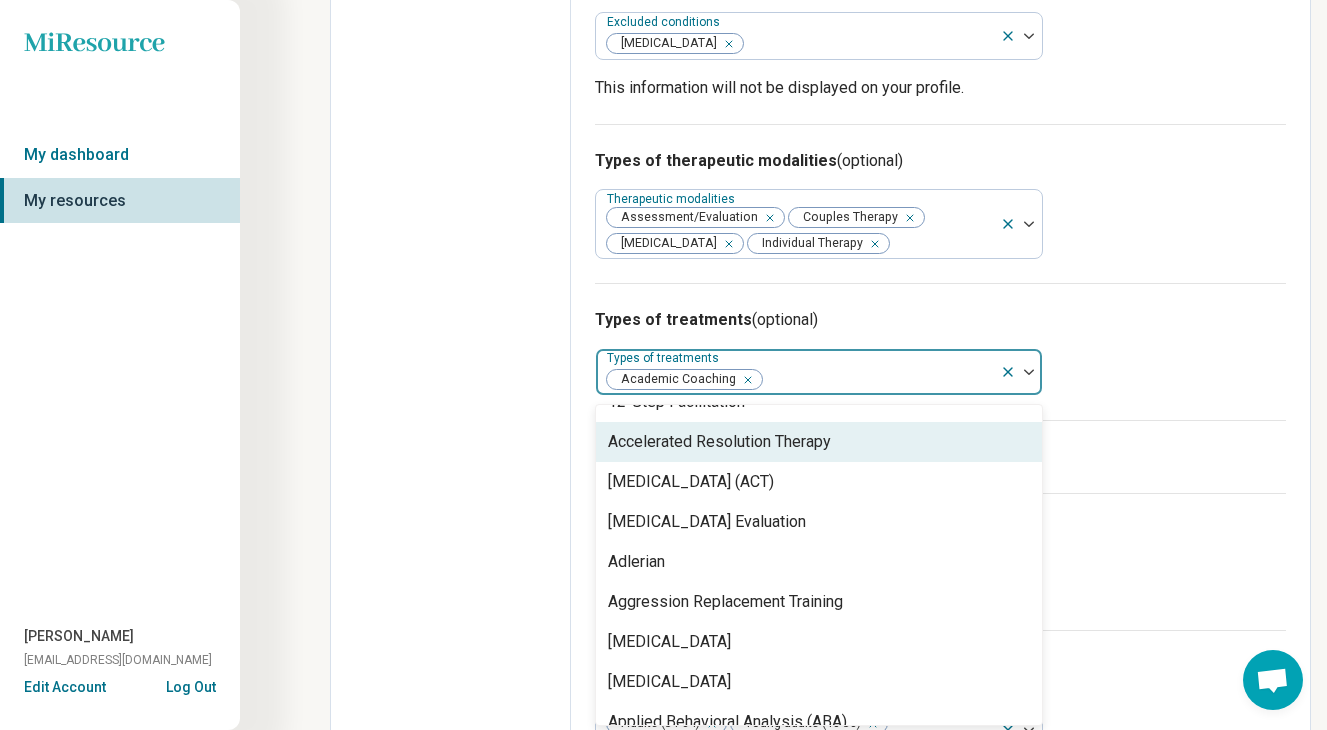 scroll, scrollTop: 28, scrollLeft: 0, axis: vertical 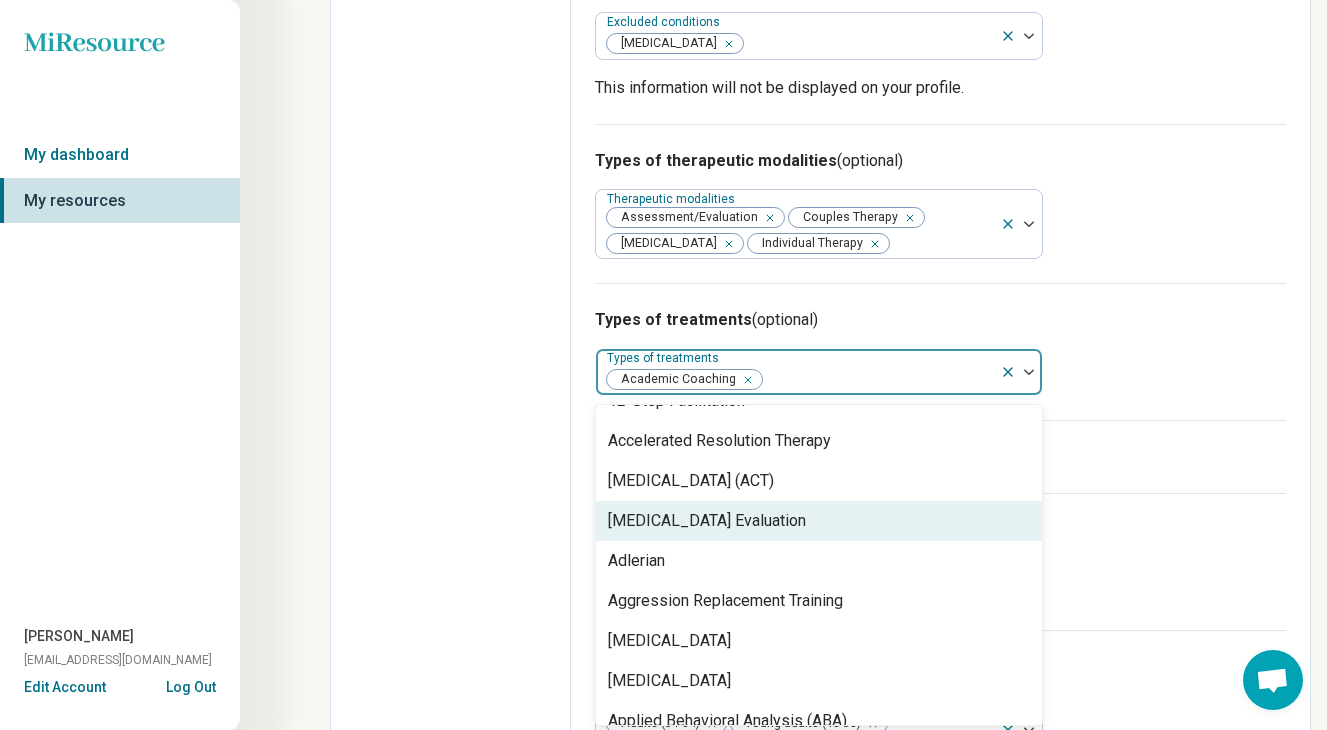 click on "[MEDICAL_DATA] Evaluation" at bounding box center [819, 521] 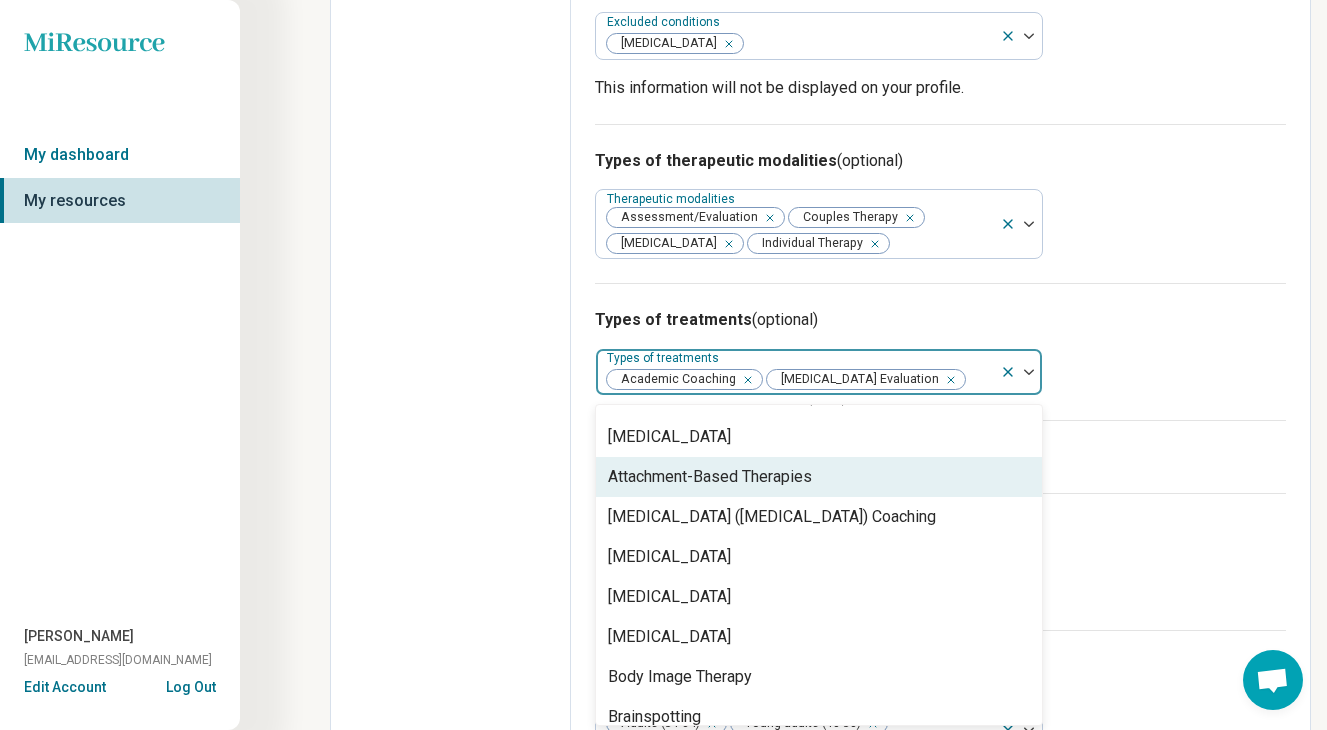 scroll, scrollTop: 316, scrollLeft: 0, axis: vertical 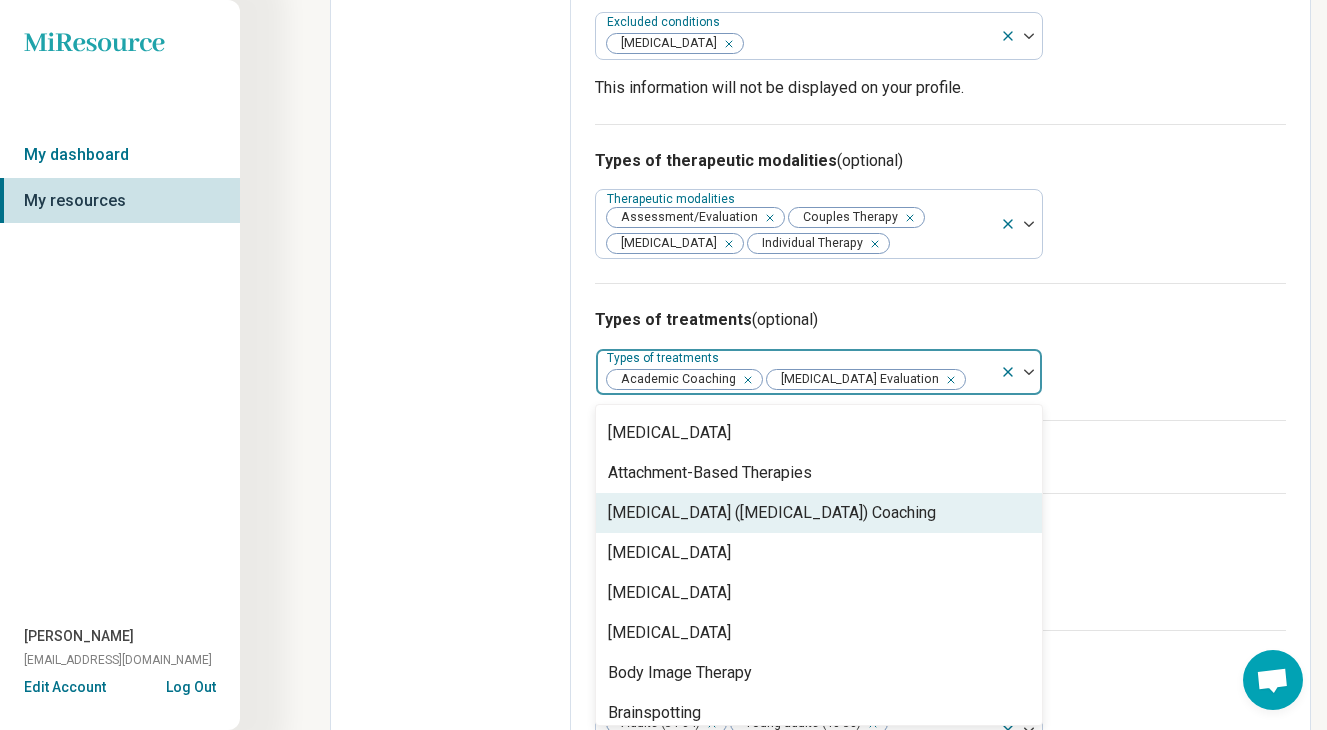 click on "[MEDICAL_DATA] ([MEDICAL_DATA]) Coaching" at bounding box center (772, 513) 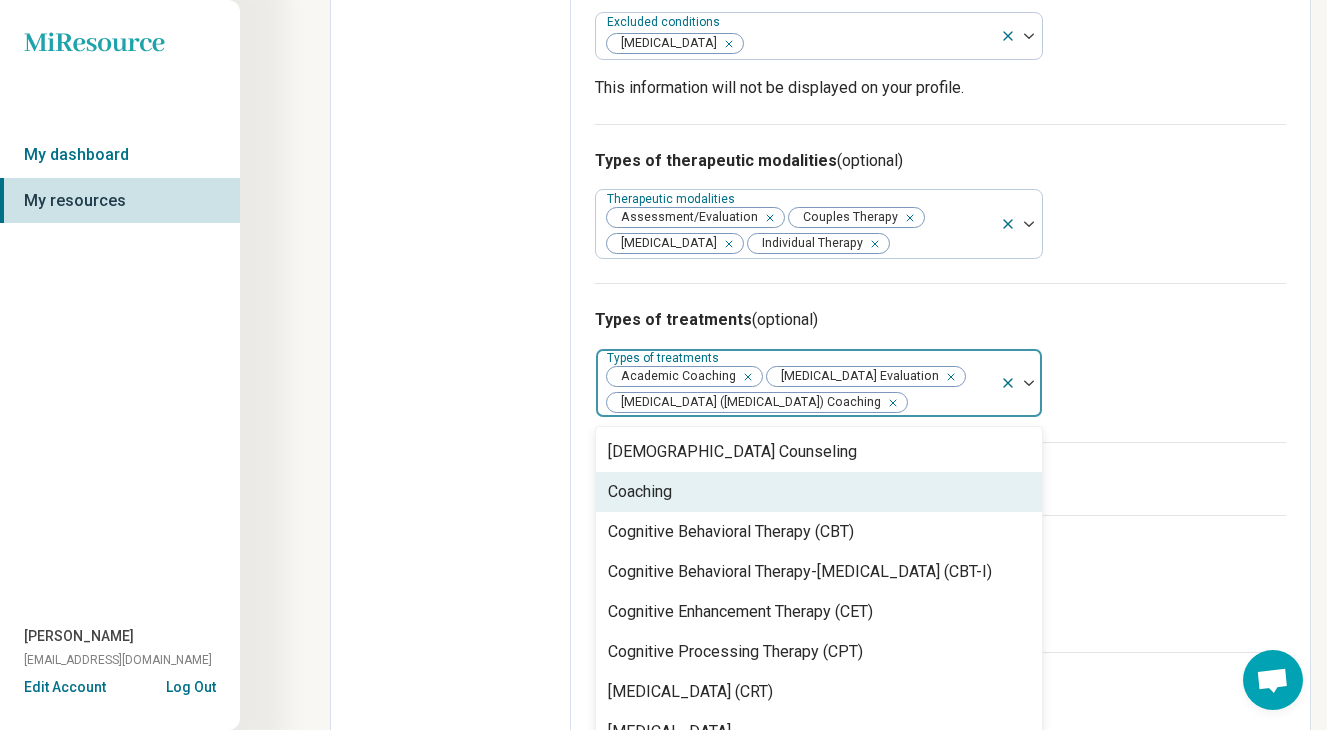 scroll, scrollTop: 681, scrollLeft: 0, axis: vertical 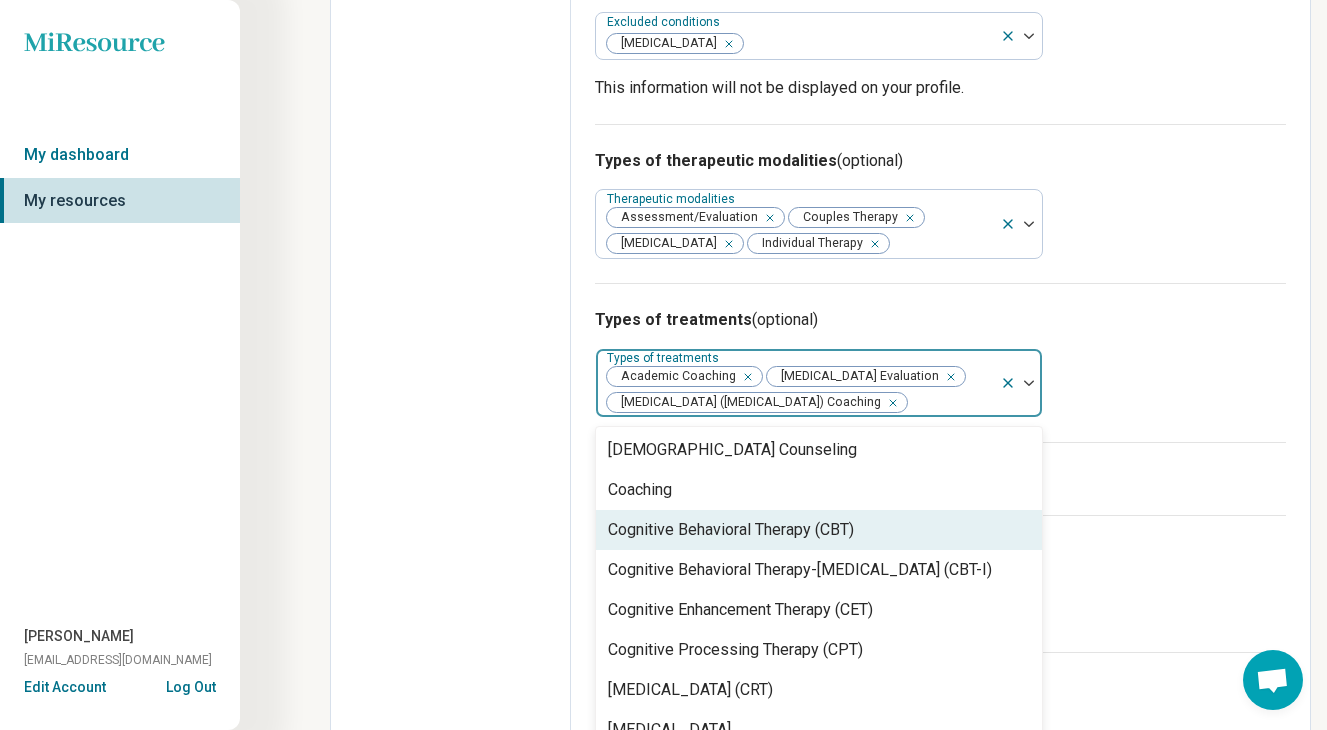 click on "Cognitive Behavioral Therapy (CBT)" at bounding box center (819, 530) 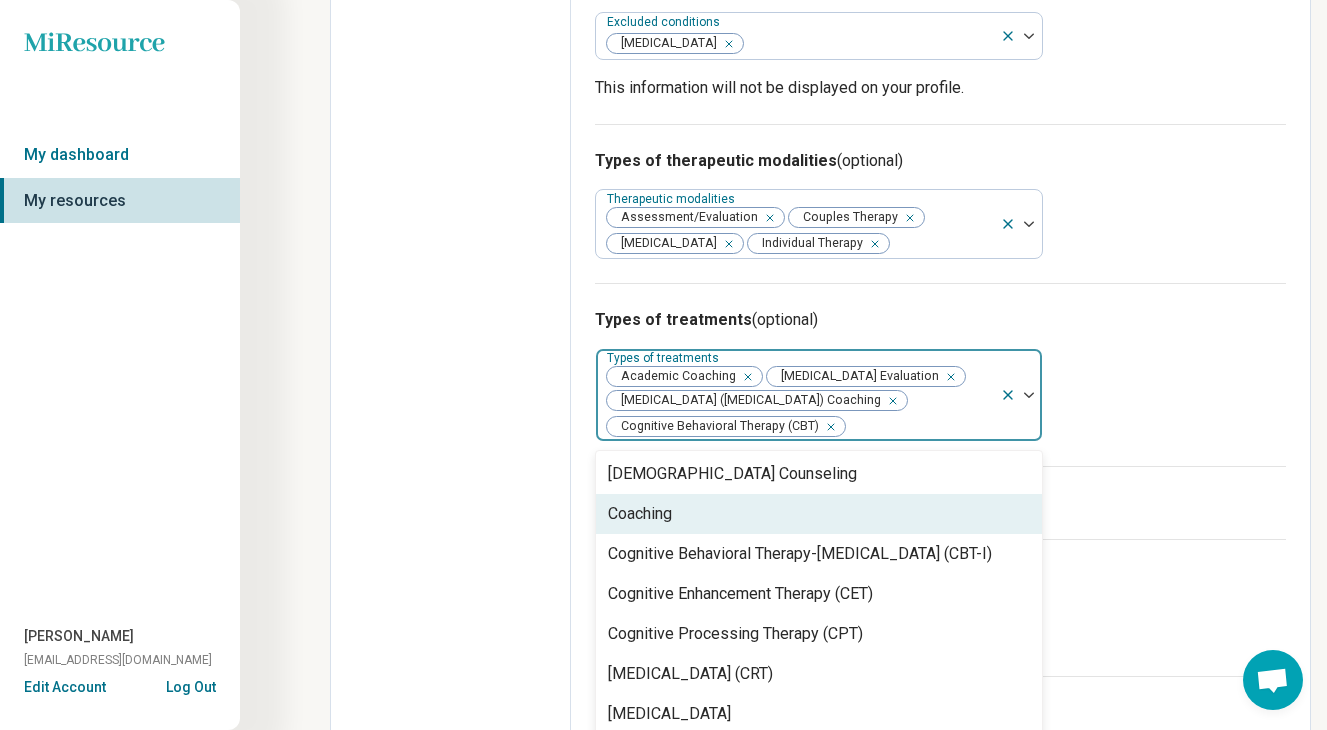 click on "Coaching" at bounding box center (819, 514) 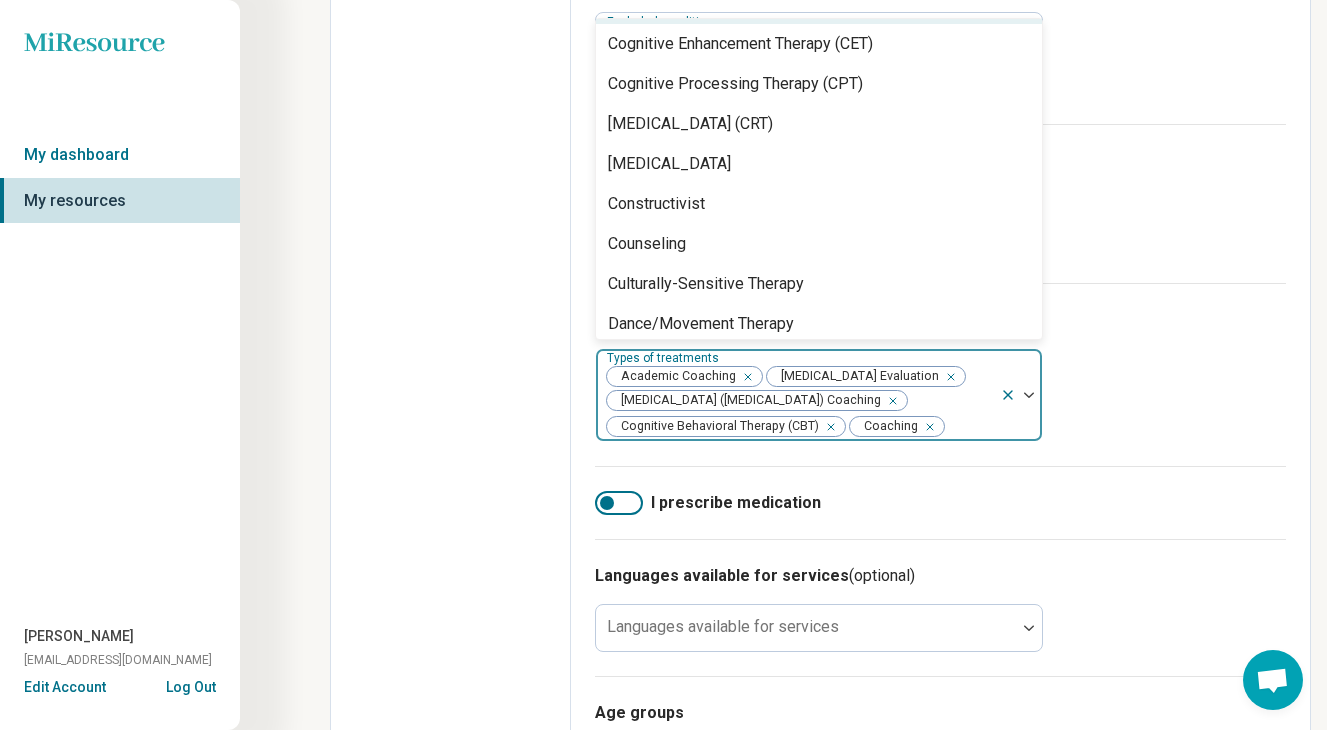 scroll, scrollTop: 763, scrollLeft: 0, axis: vertical 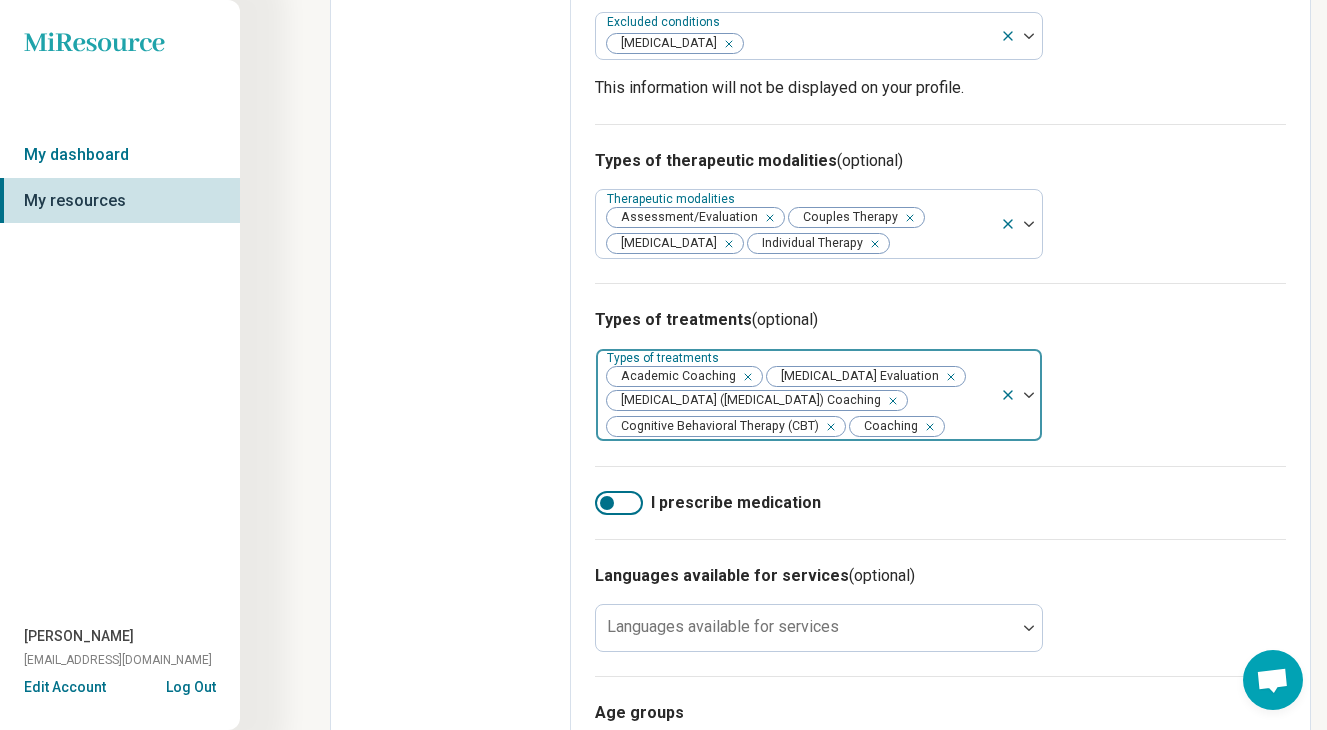 click at bounding box center (1021, 395) 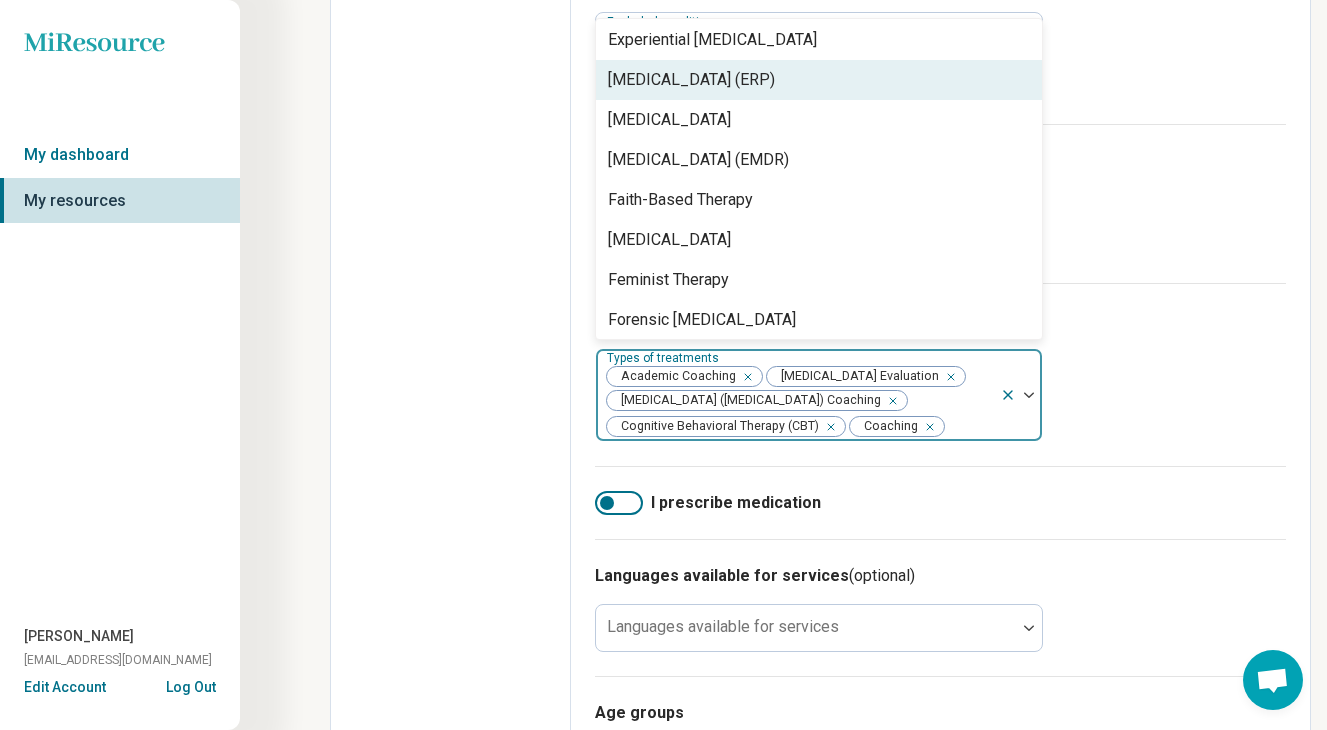 scroll, scrollTop: 1376, scrollLeft: 0, axis: vertical 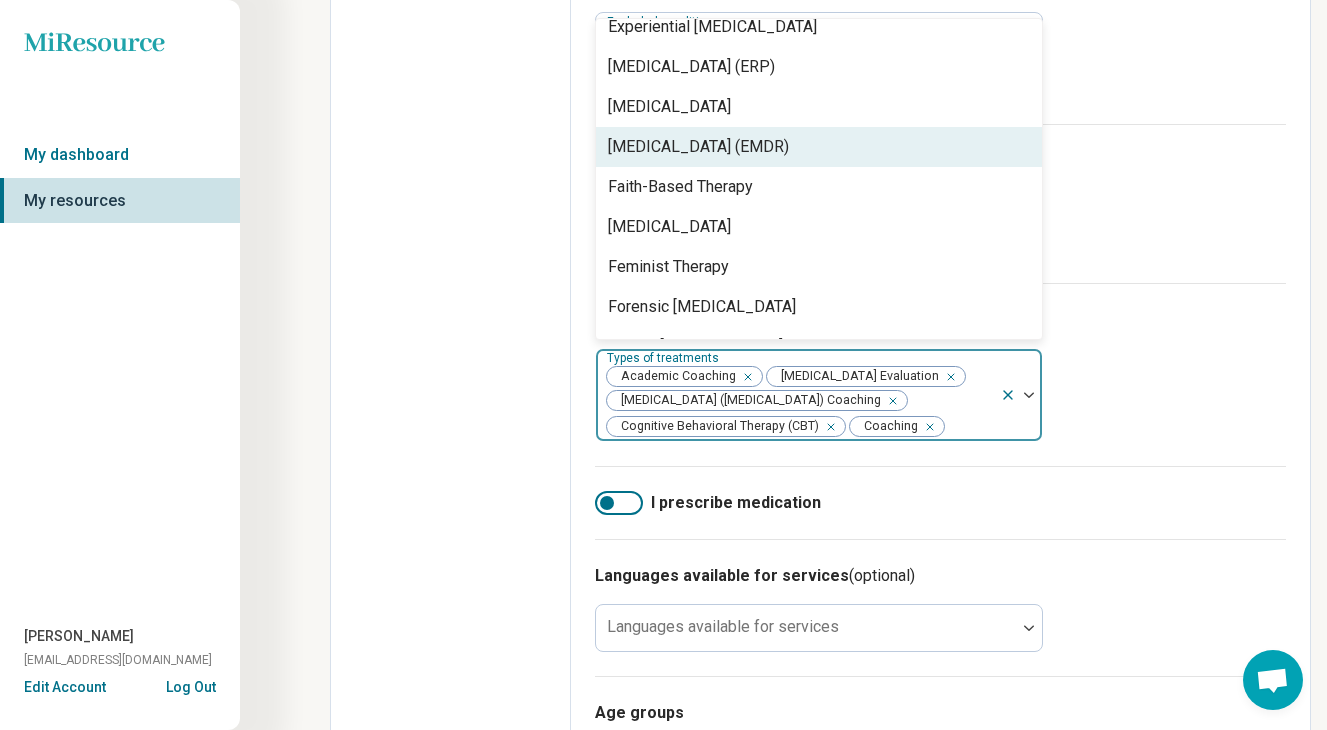 click on "[MEDICAL_DATA] (EMDR)" at bounding box center (698, 147) 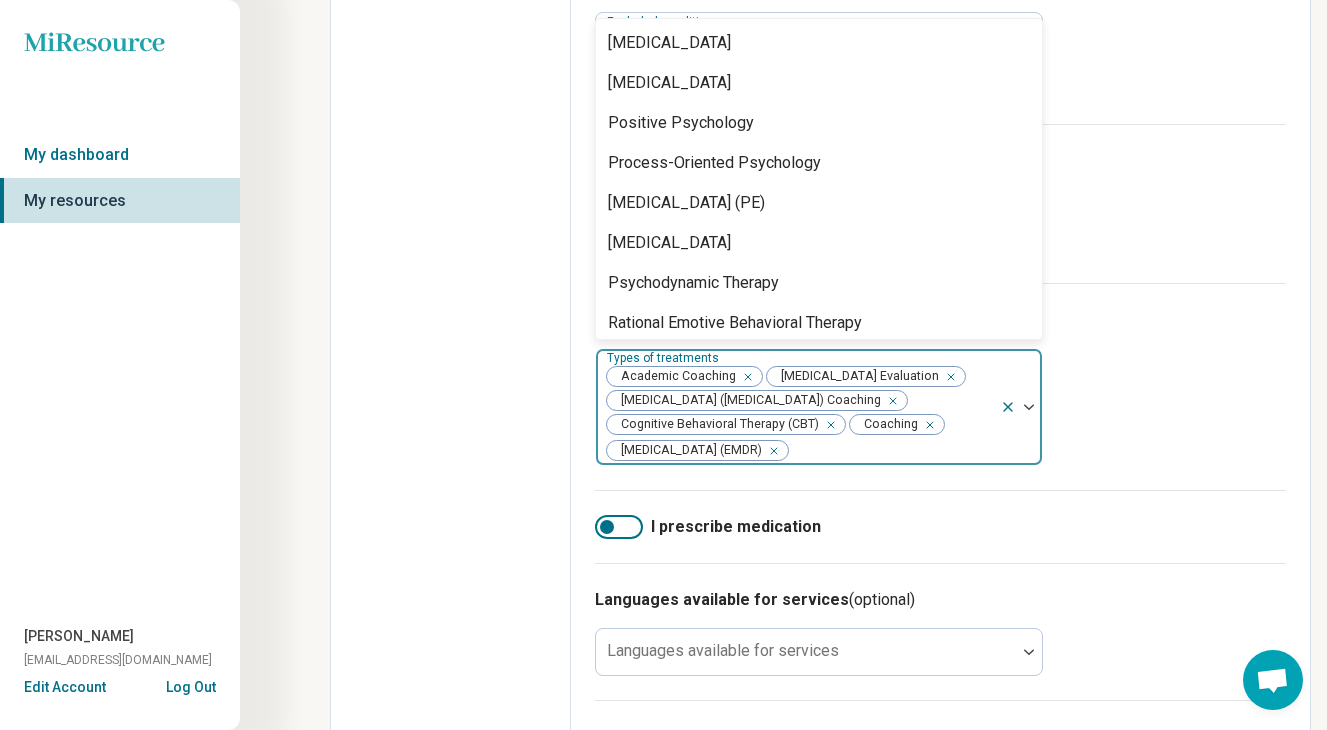 scroll, scrollTop: 2881, scrollLeft: 0, axis: vertical 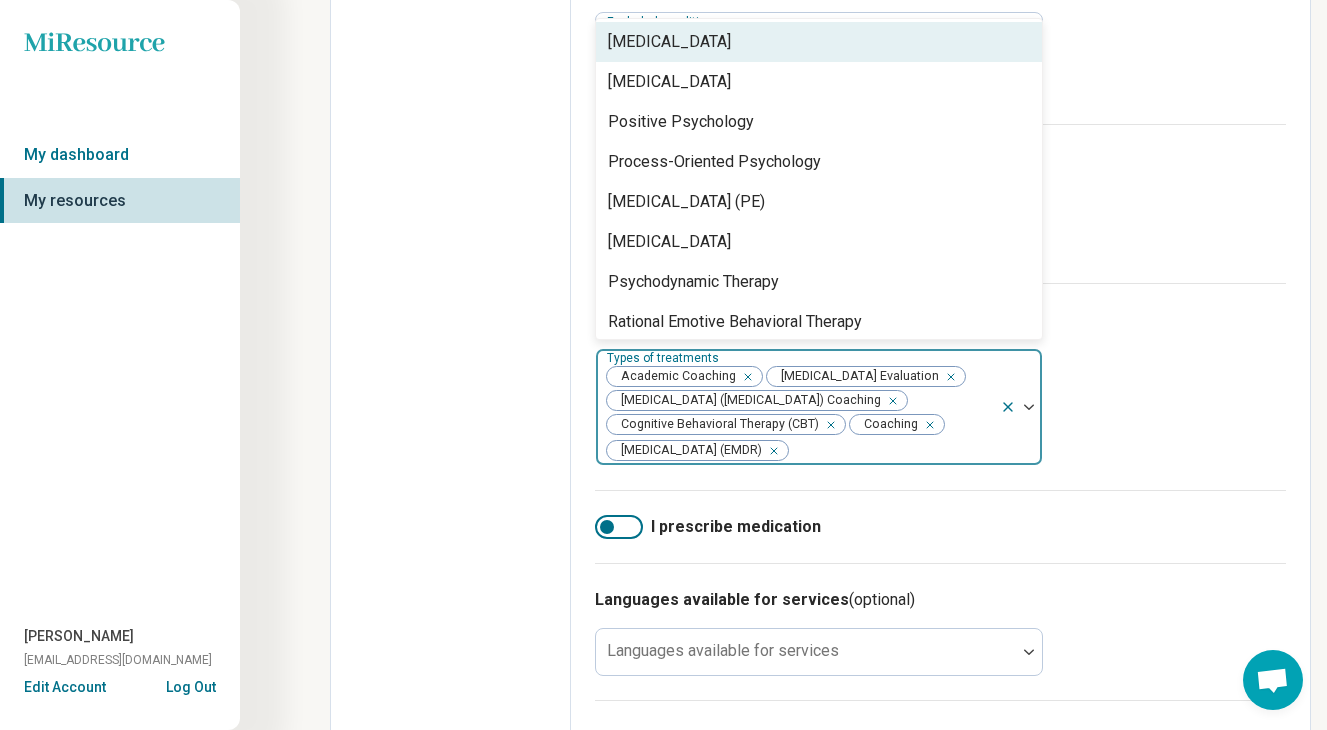 click on "[MEDICAL_DATA]" at bounding box center [669, 42] 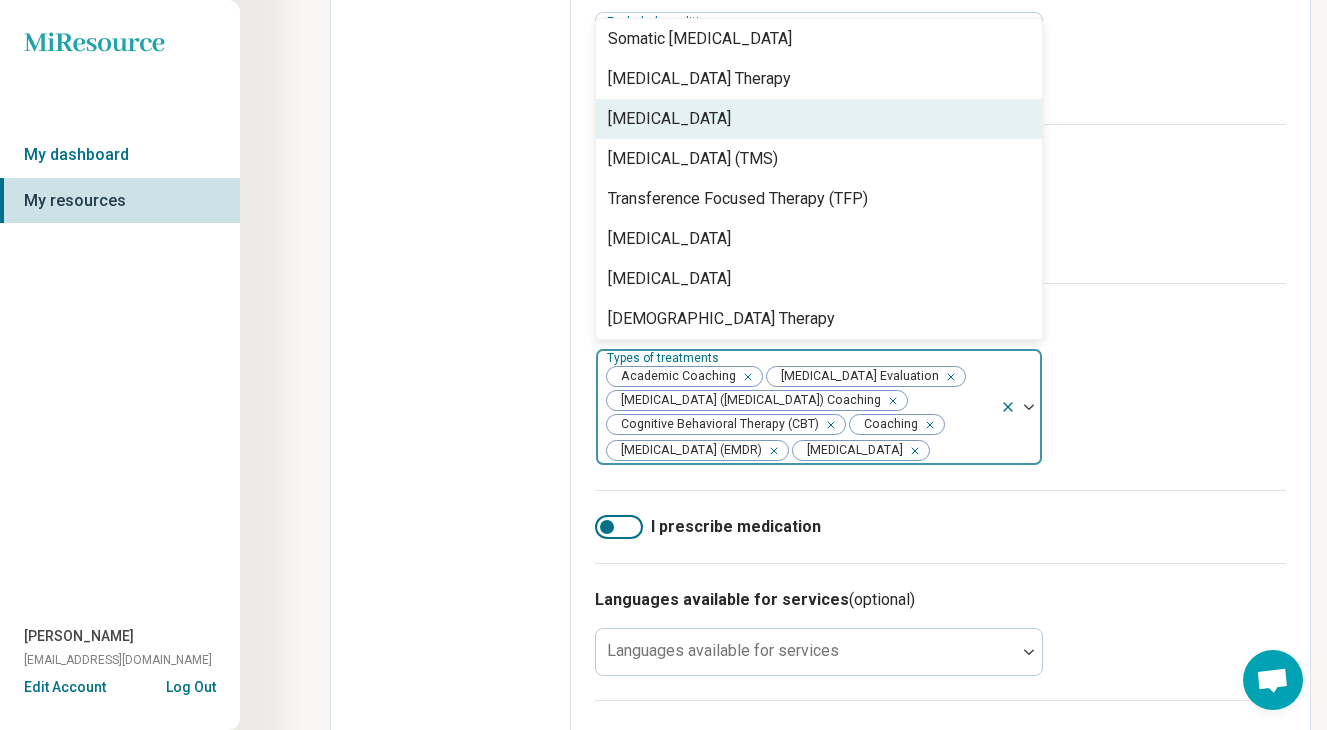 scroll, scrollTop: 3568, scrollLeft: 0, axis: vertical 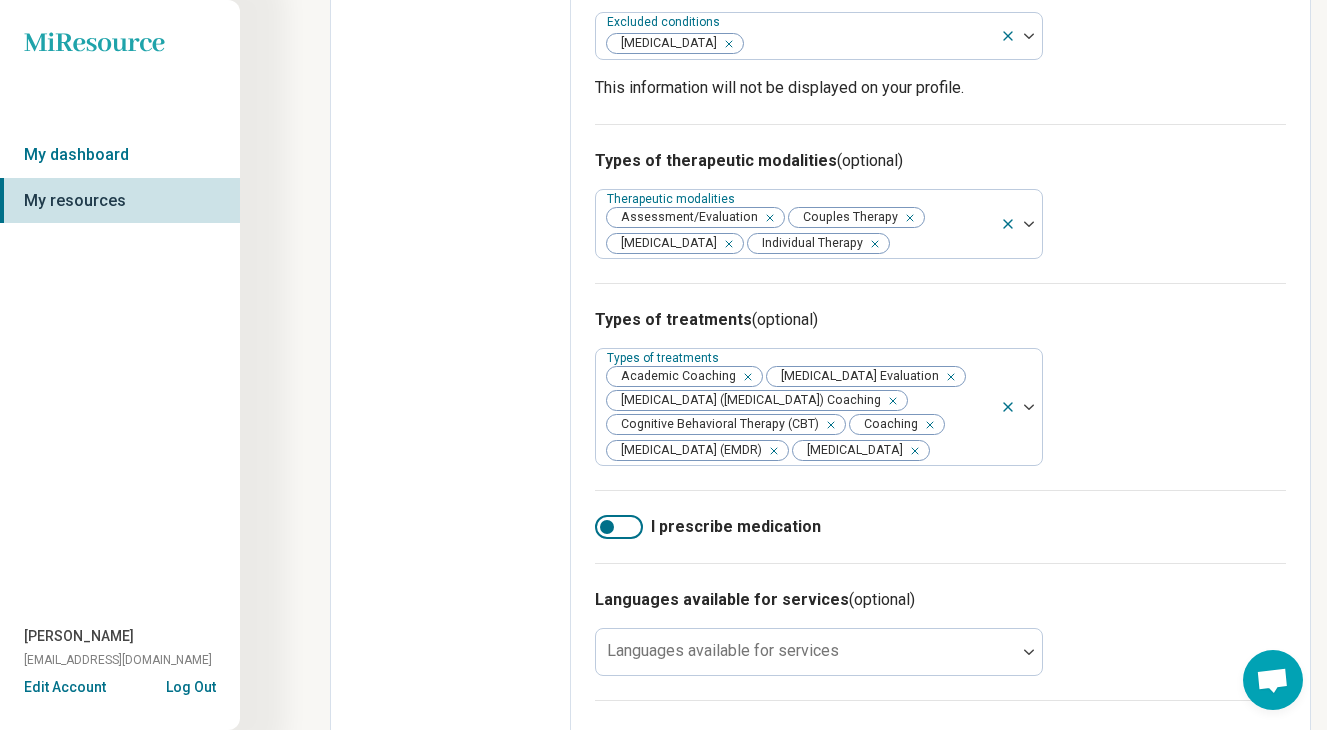 click on "Types of treatments  (optional) Types of treatments Academic Coaching [MEDICAL_DATA] Evaluation [MEDICAL_DATA] ([MEDICAL_DATA]) Coaching Cognitive Behavioral Therapy (CBT) Coaching [MEDICAL_DATA] (EMDR) [MEDICAL_DATA]" at bounding box center [940, 386] 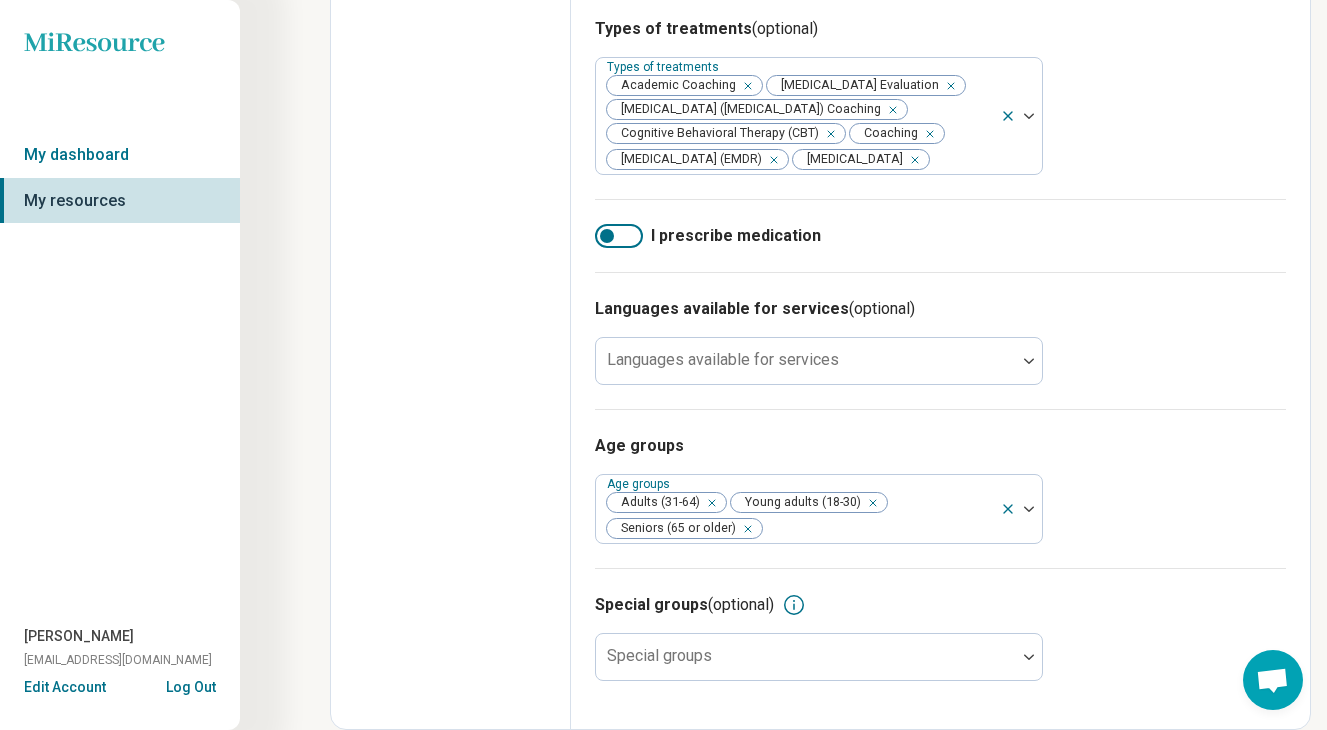 scroll, scrollTop: 1301, scrollLeft: 0, axis: vertical 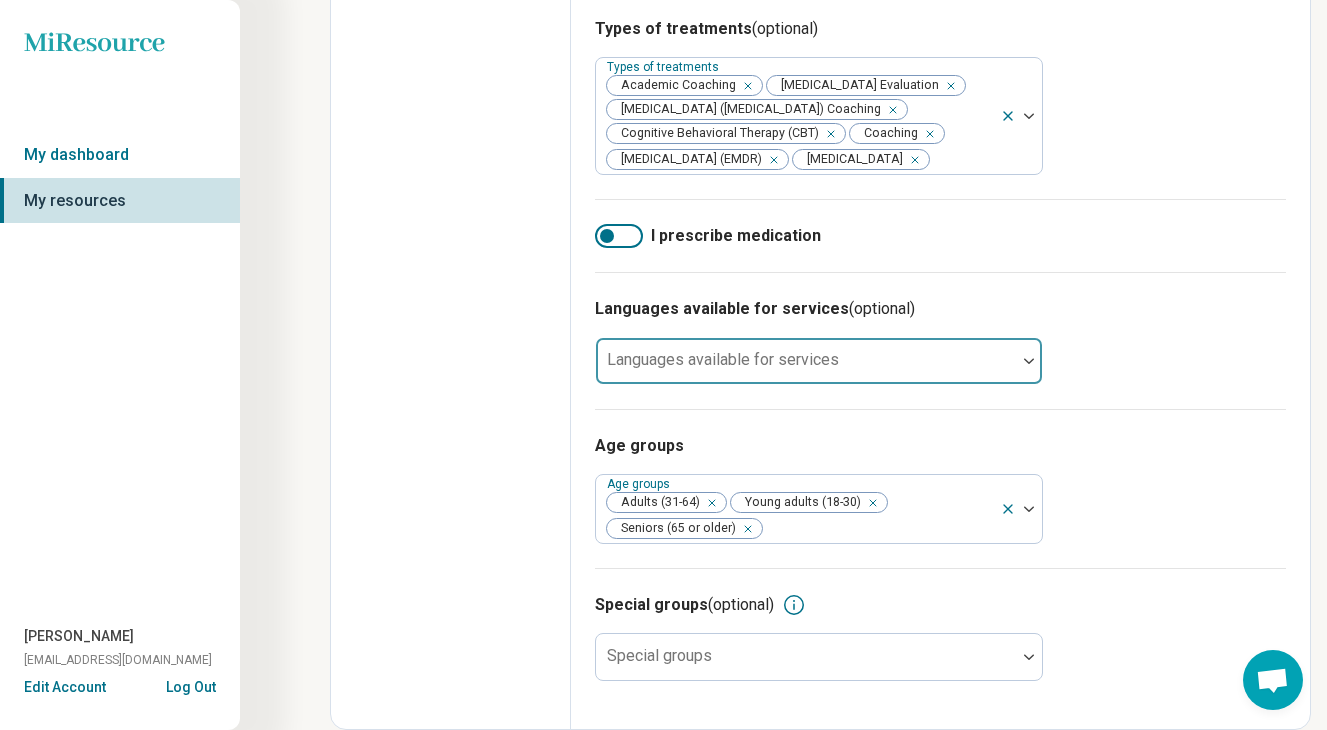 click at bounding box center [806, 369] 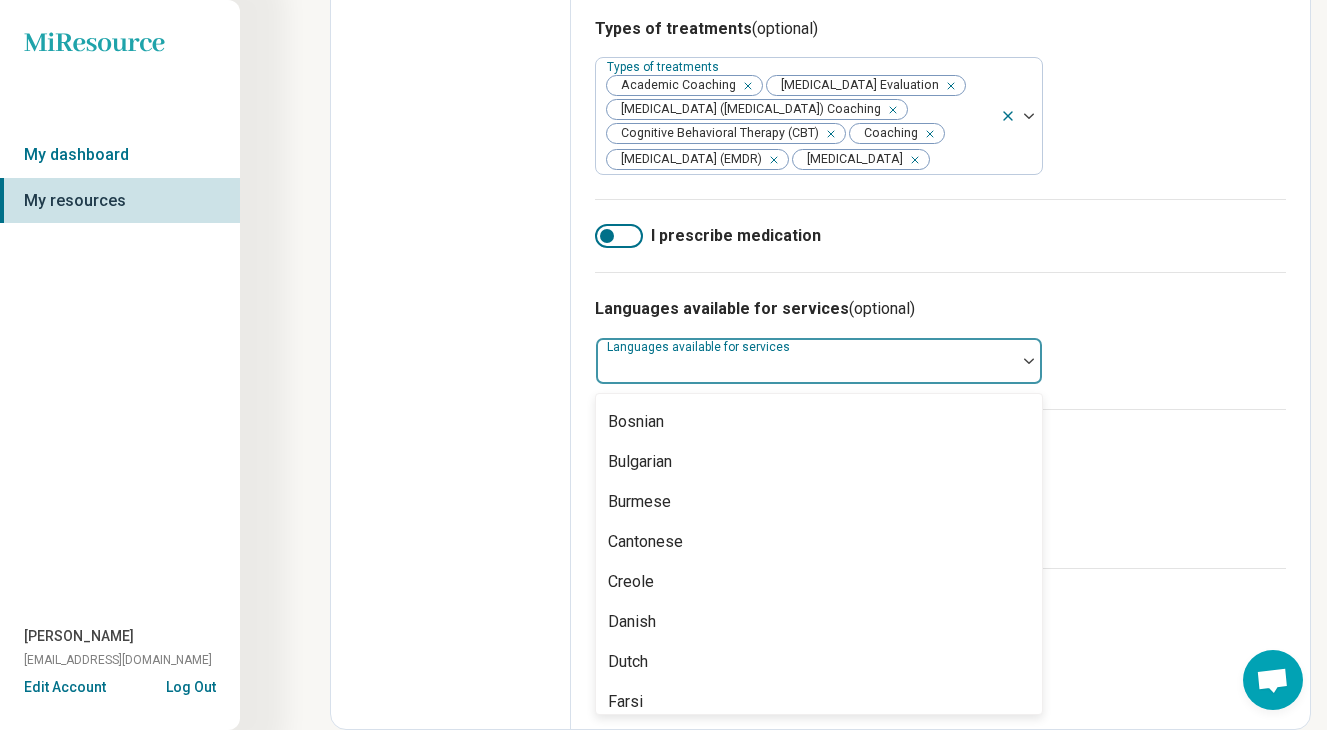 scroll, scrollTop: 192, scrollLeft: 0, axis: vertical 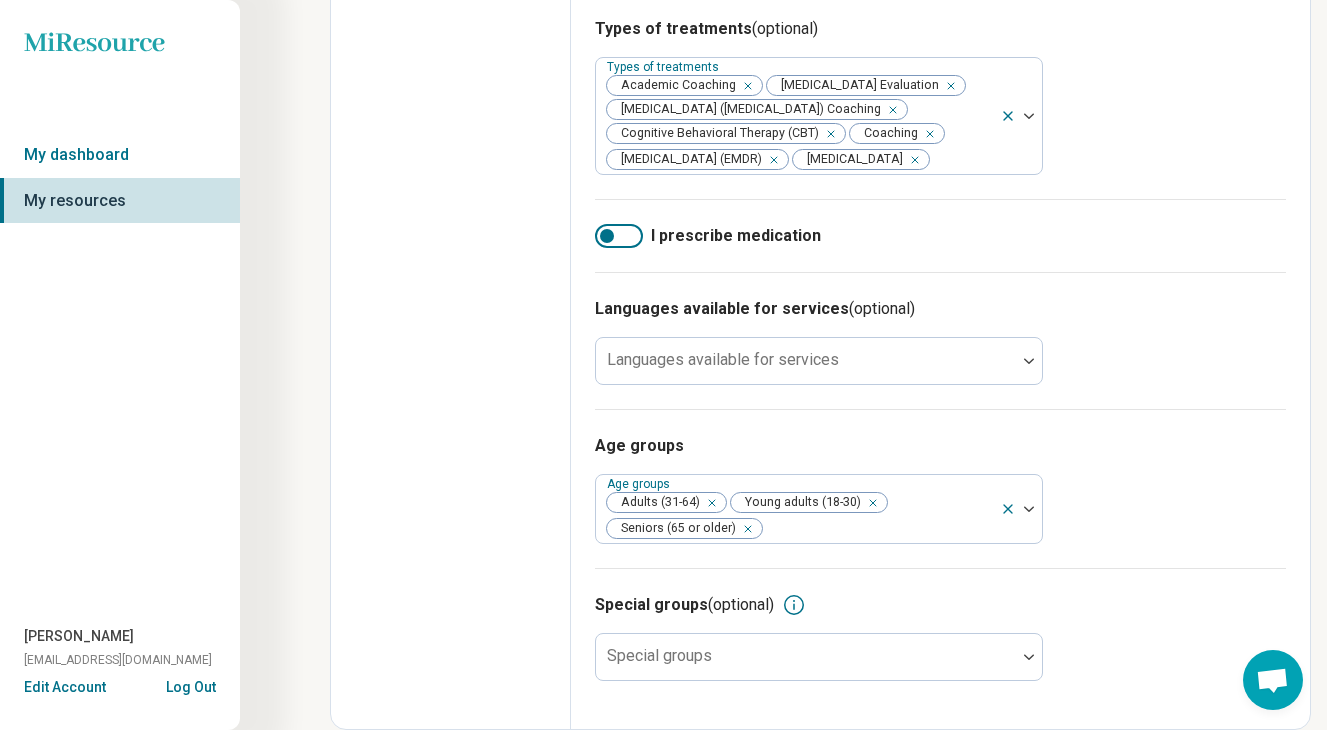 click on "Edit profile General Specialty Credentials Location Payment Schedule Profile completion:  54 % Profile Updated" at bounding box center [451, -226] 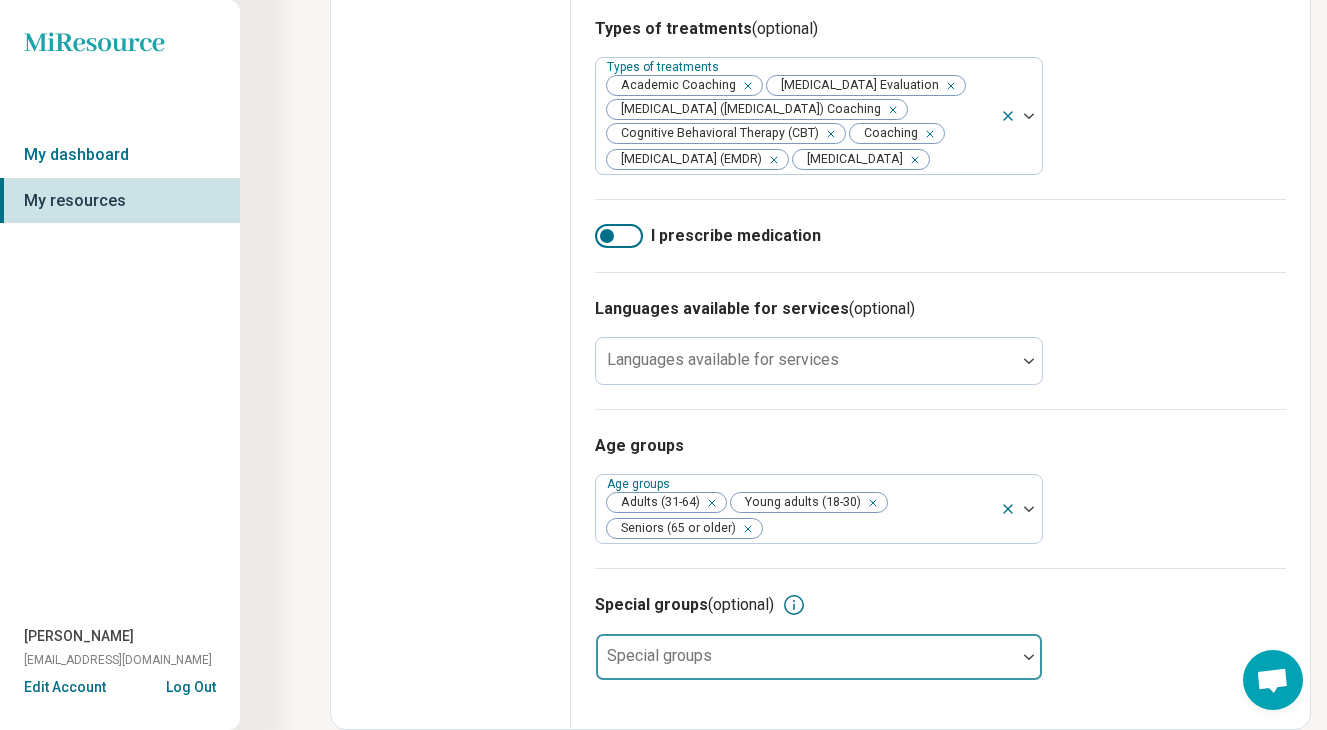 click at bounding box center (806, 657) 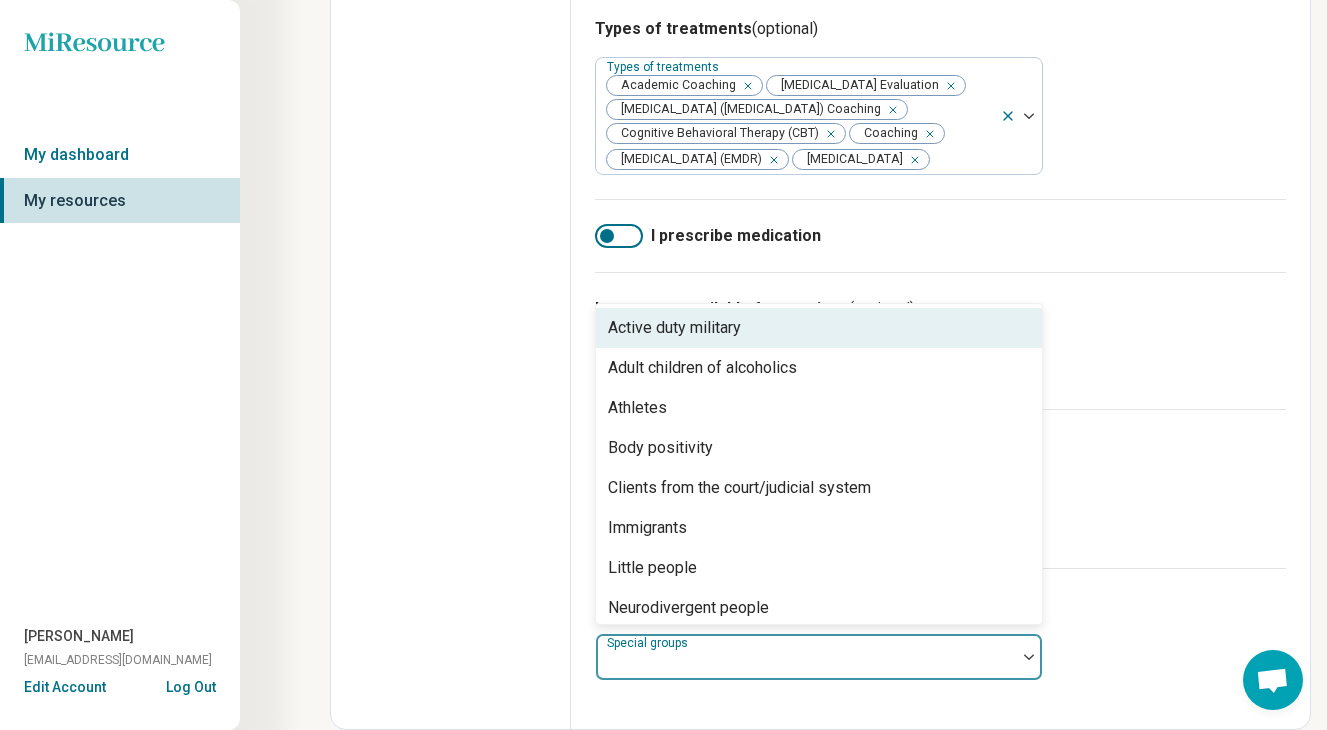 scroll, scrollTop: 1, scrollLeft: 0, axis: vertical 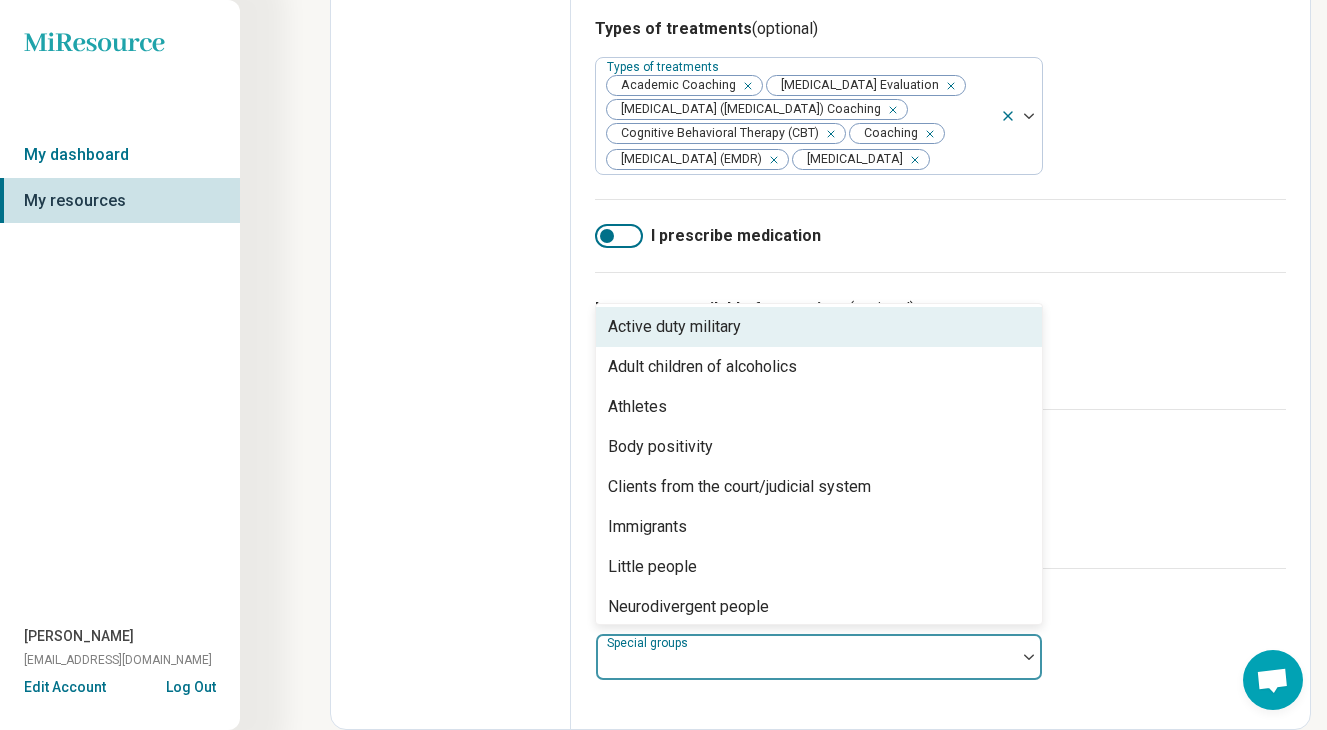 click on "Active duty military" at bounding box center (819, 327) 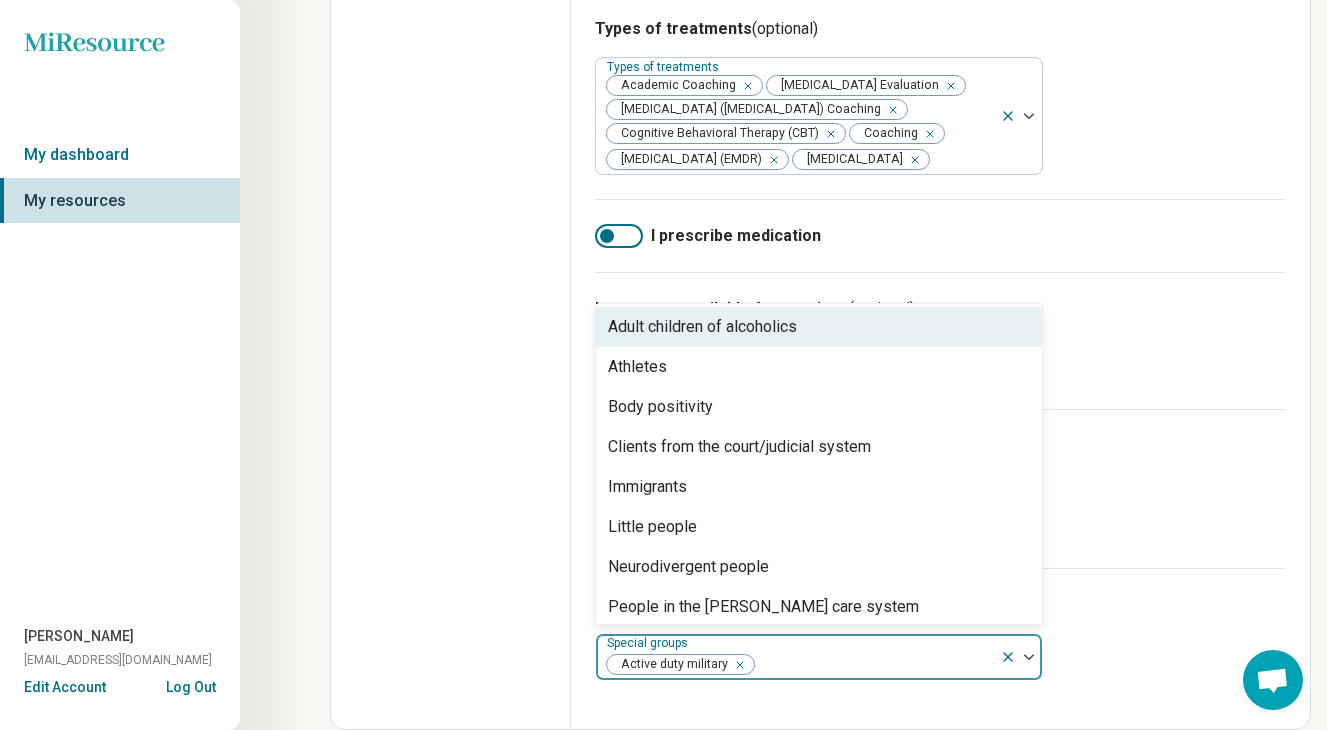 scroll, scrollTop: 0, scrollLeft: 0, axis: both 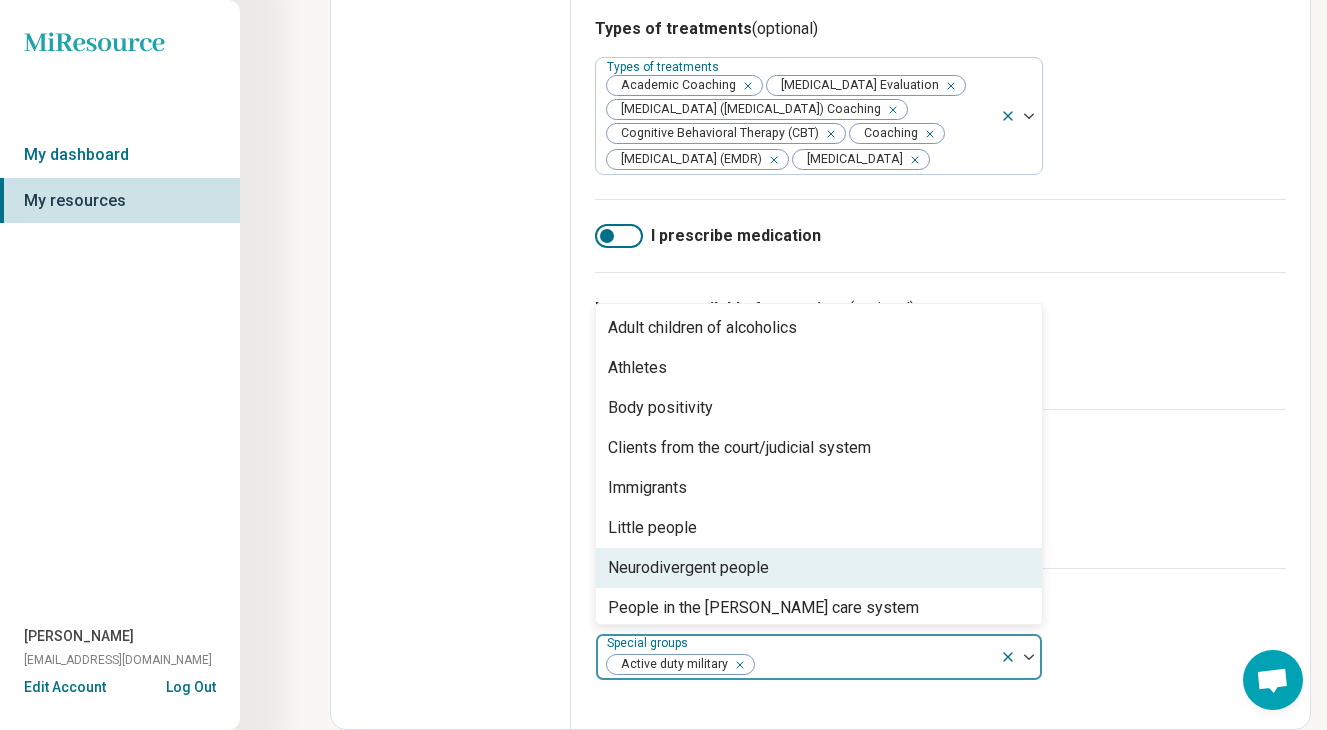 click on "Neurodivergent people" at bounding box center (688, 568) 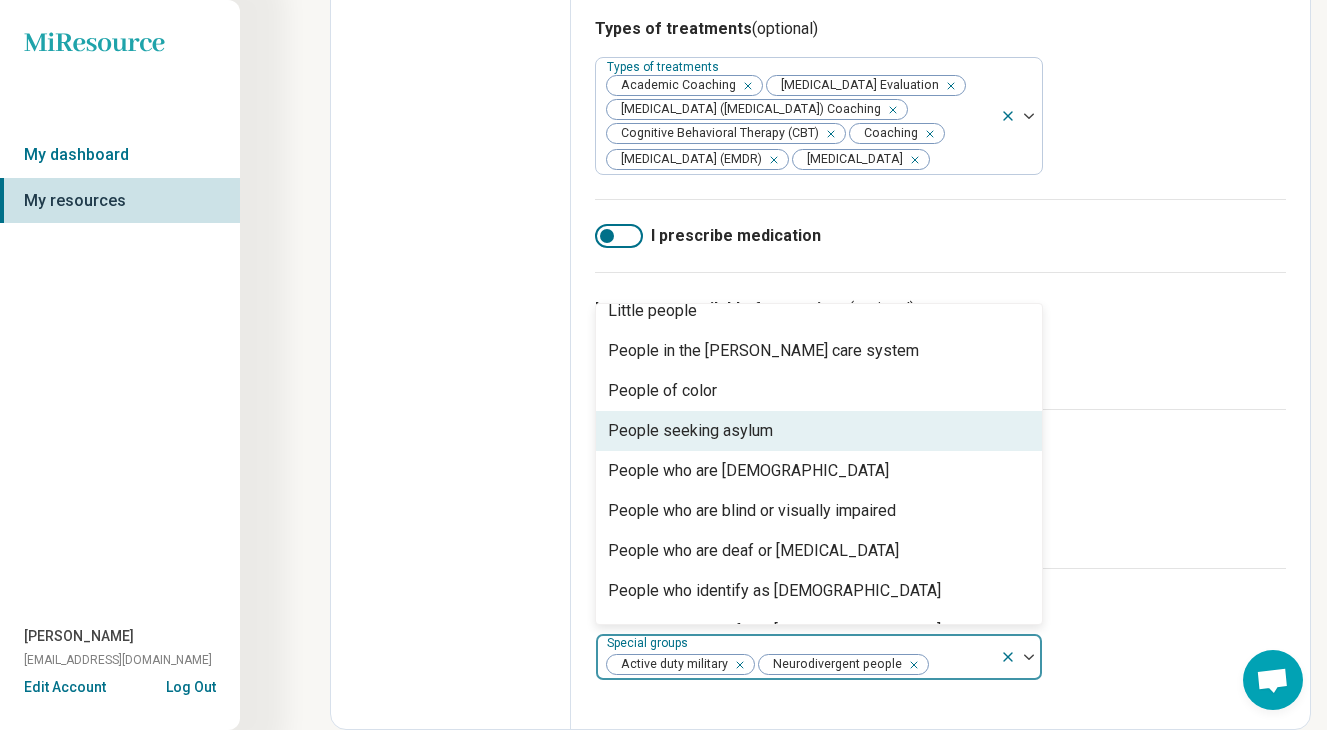 scroll, scrollTop: 218, scrollLeft: 0, axis: vertical 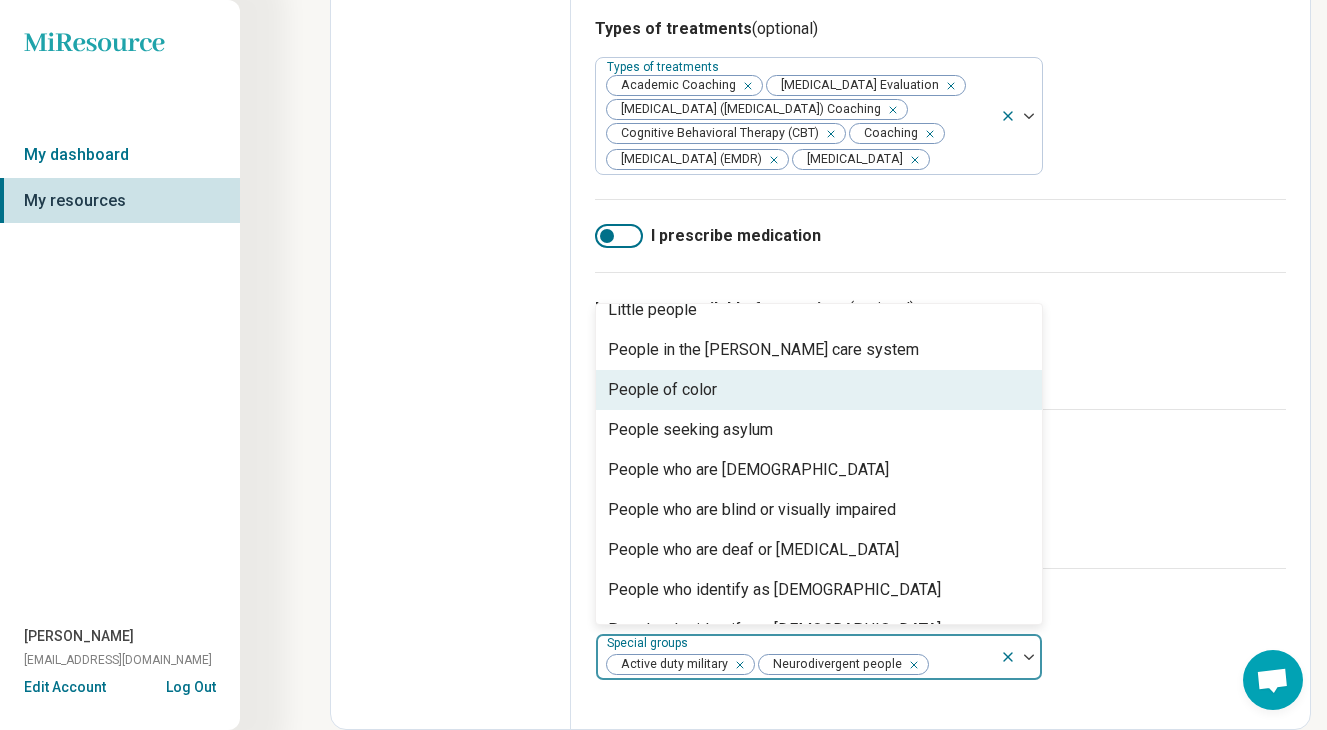 click on "People of color" at bounding box center (819, 390) 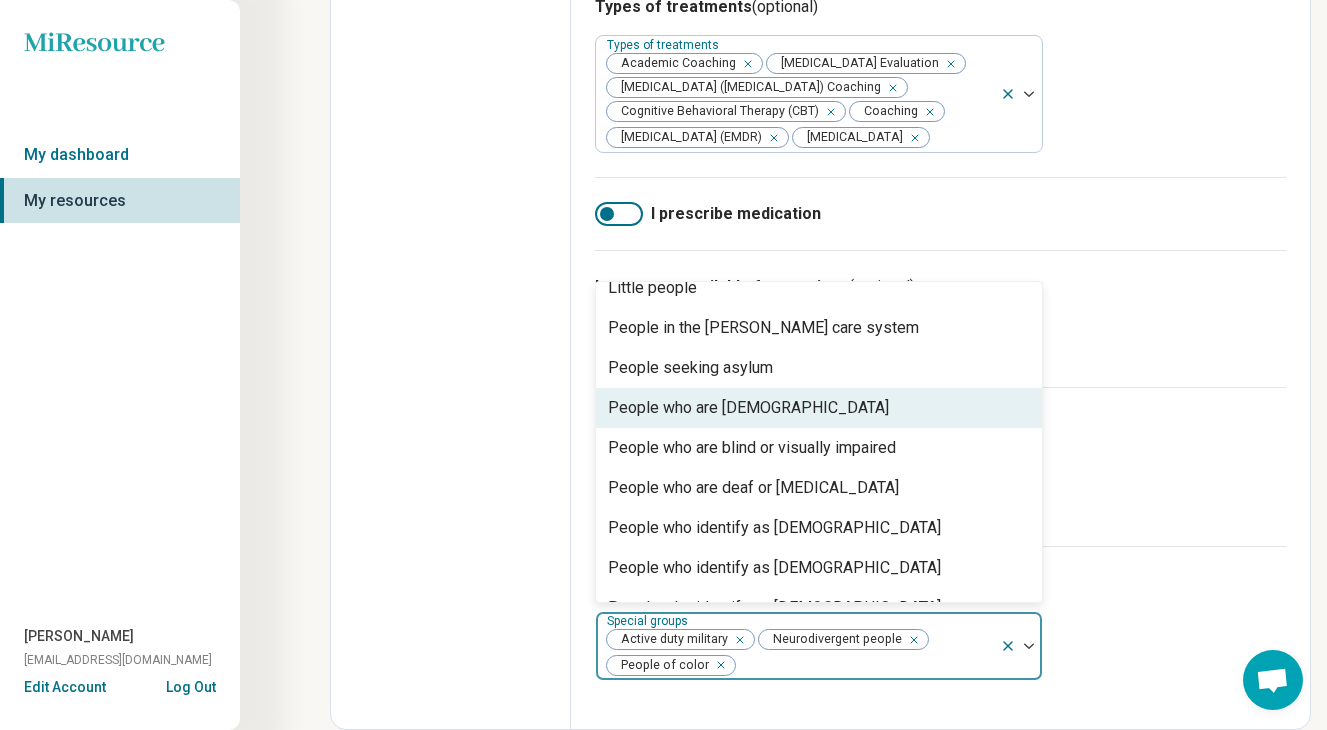 click on "People who are [DEMOGRAPHIC_DATA]" at bounding box center (819, 408) 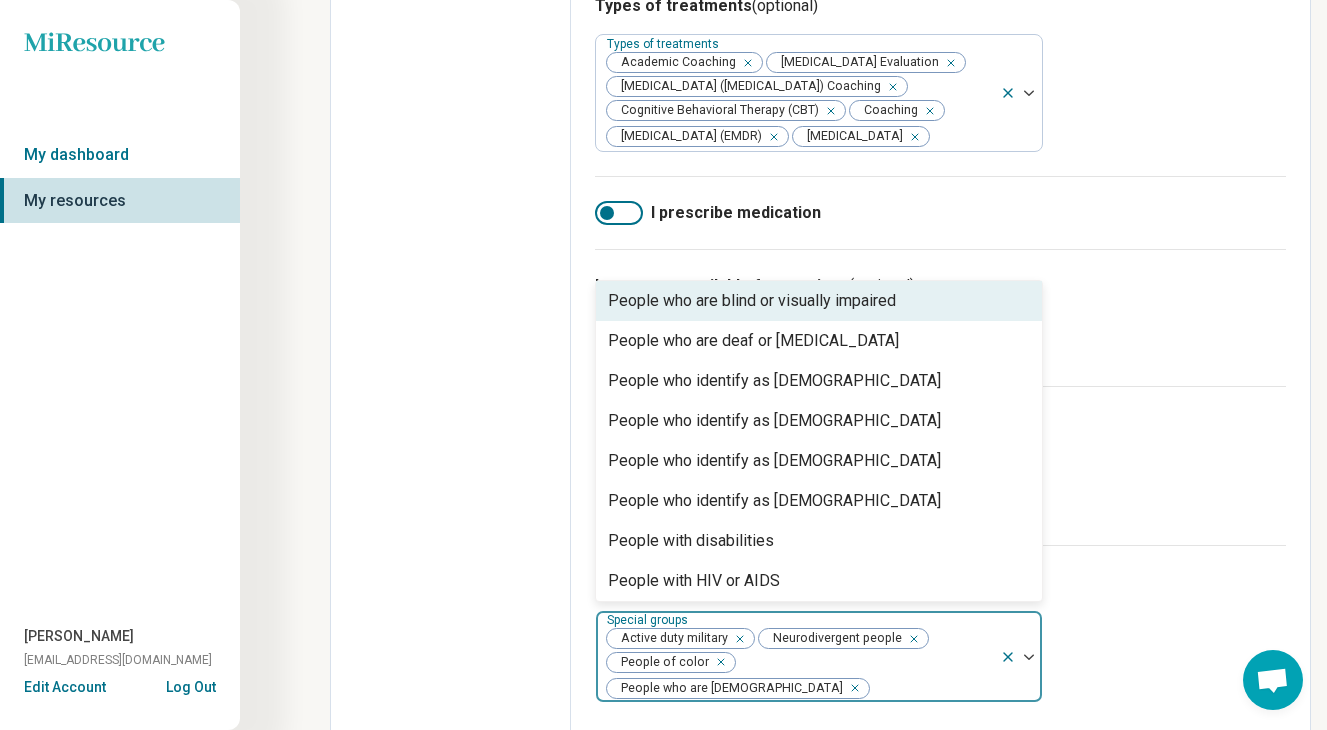 scroll, scrollTop: 330, scrollLeft: 0, axis: vertical 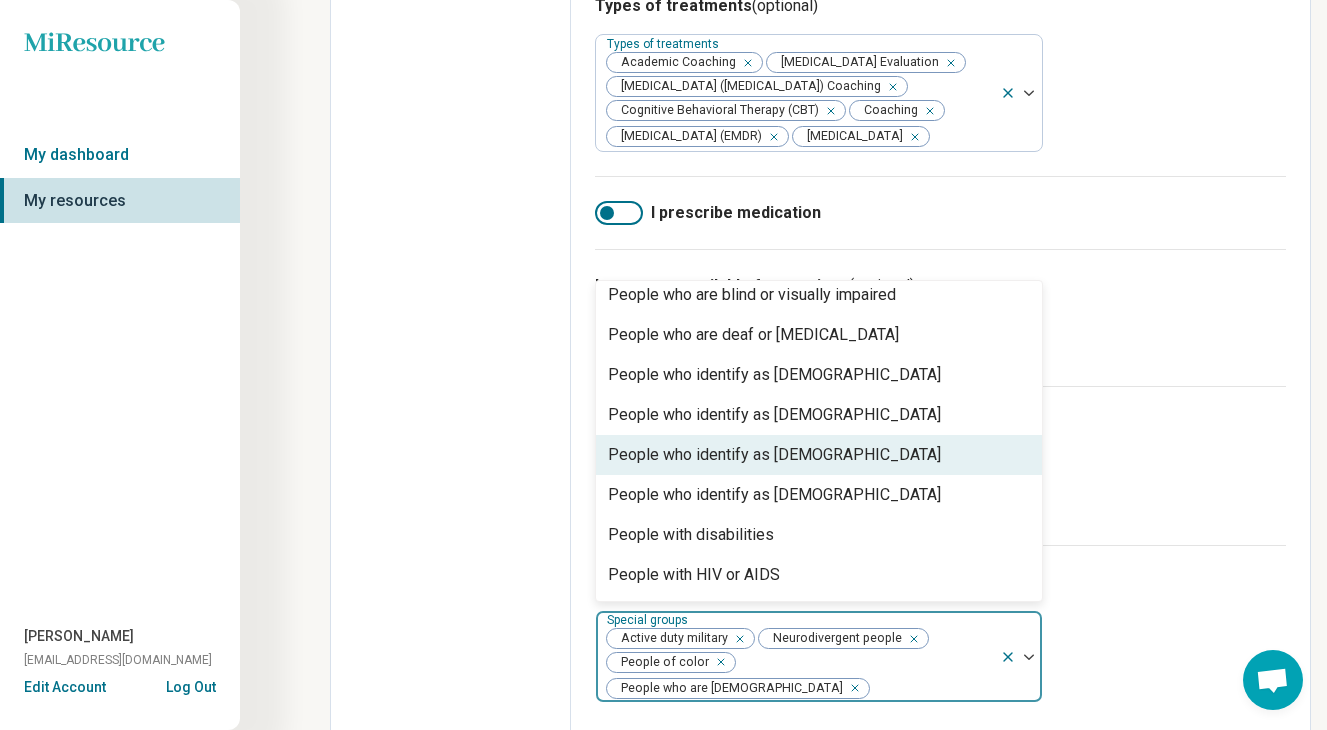 click on "People who identify as [DEMOGRAPHIC_DATA]" at bounding box center (819, 455) 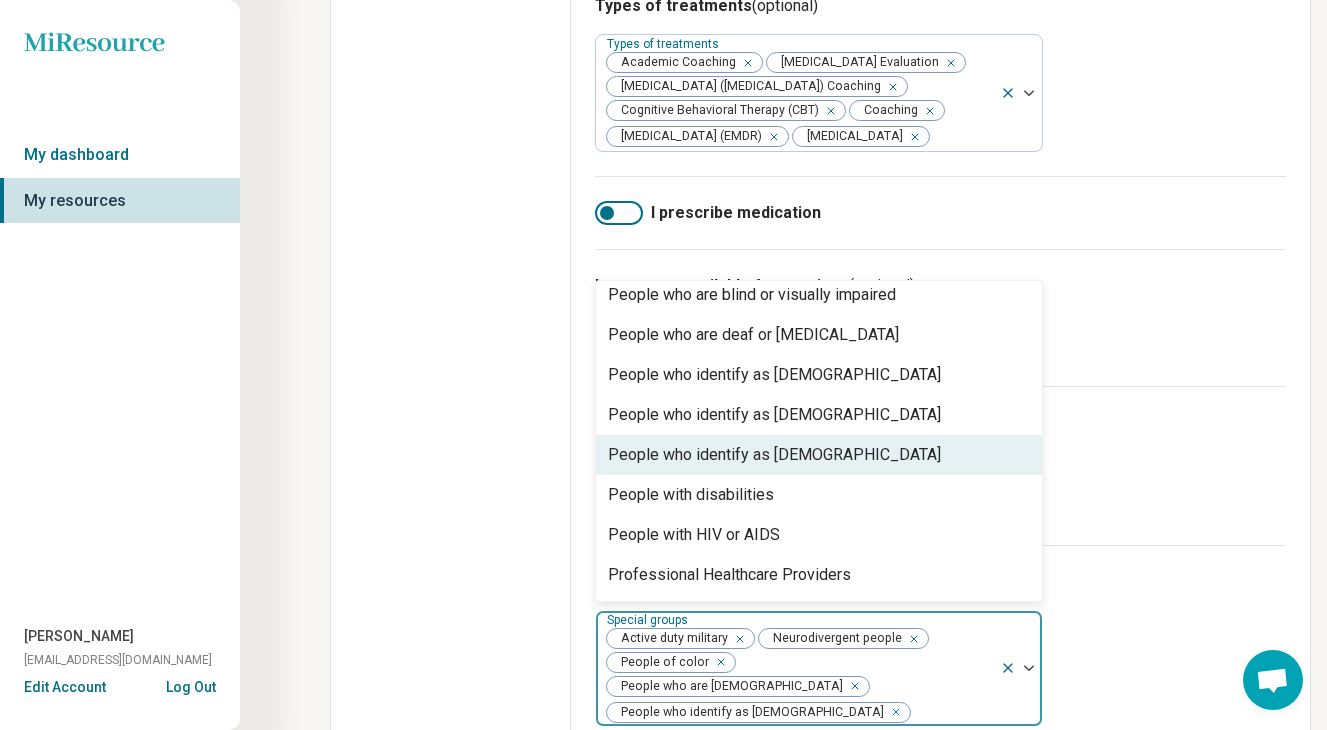 click on "People who identify as [DEMOGRAPHIC_DATA]" at bounding box center [774, 455] 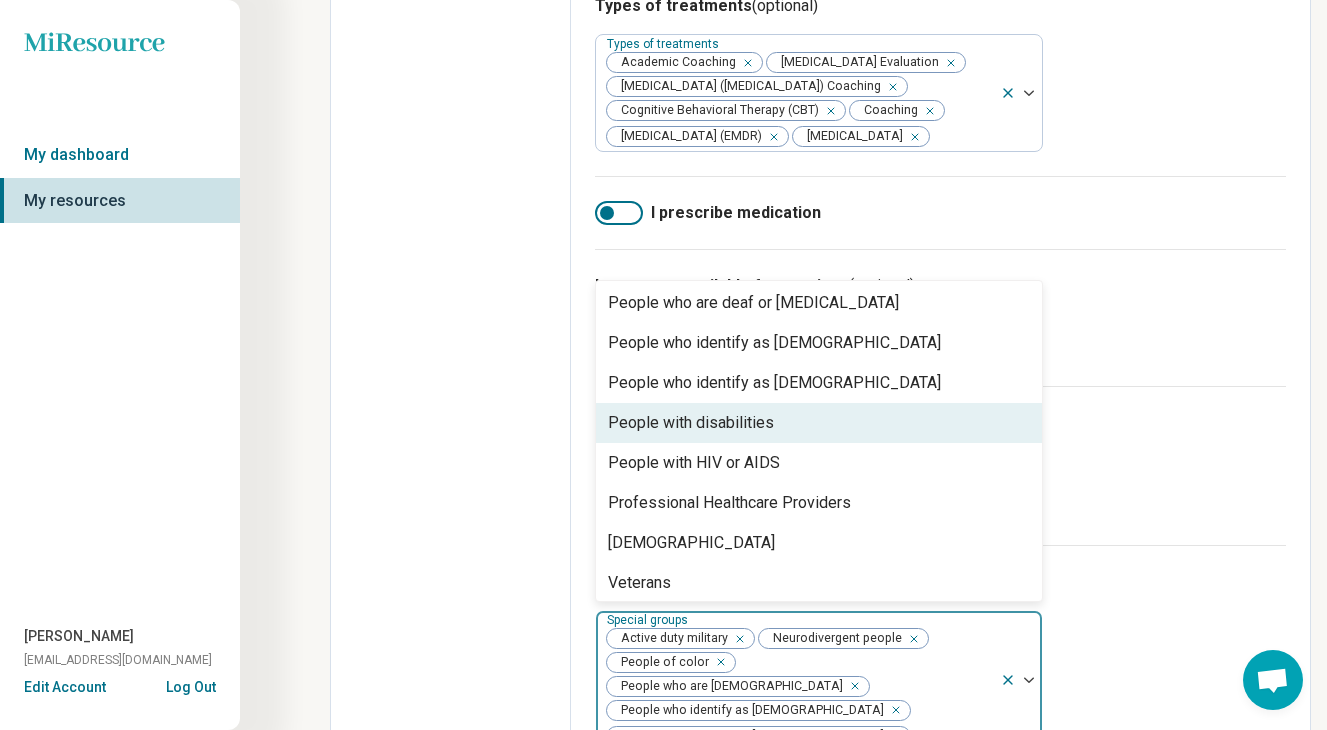 scroll, scrollTop: 368, scrollLeft: 0, axis: vertical 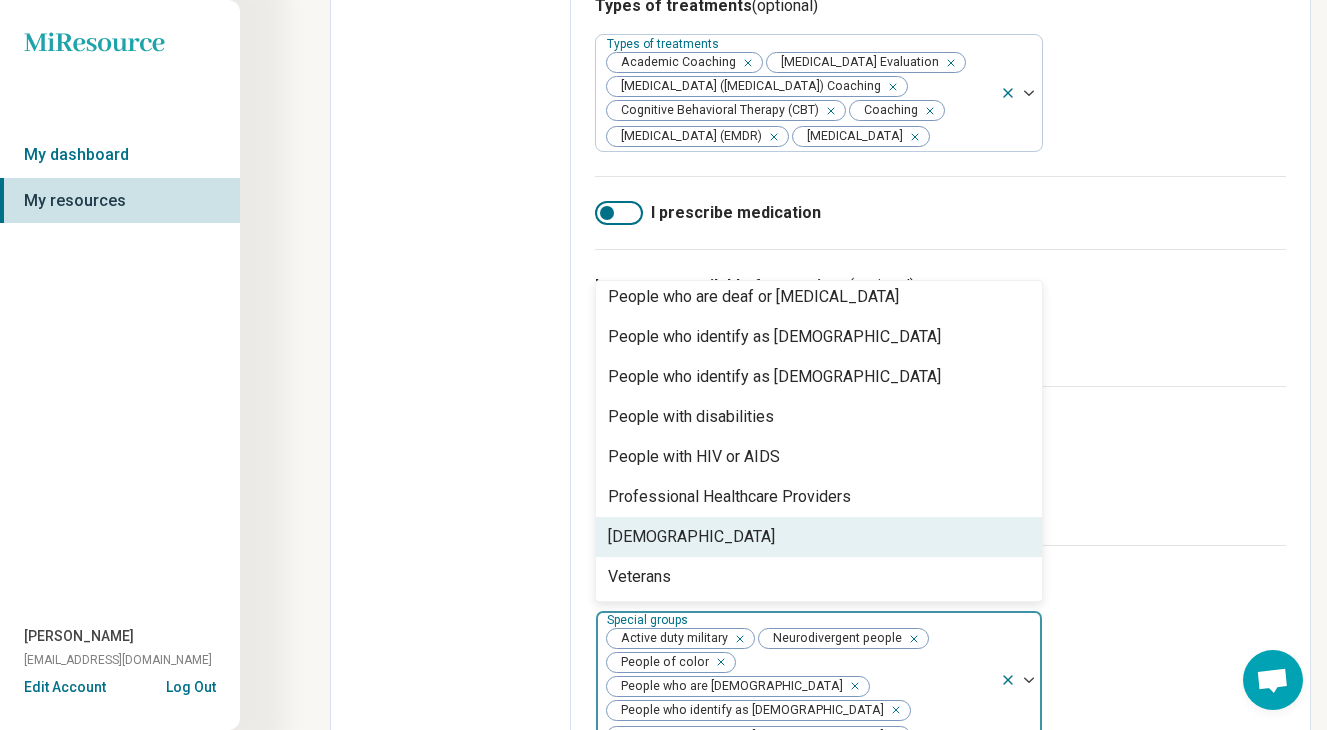 click on "[DEMOGRAPHIC_DATA]" at bounding box center (691, 537) 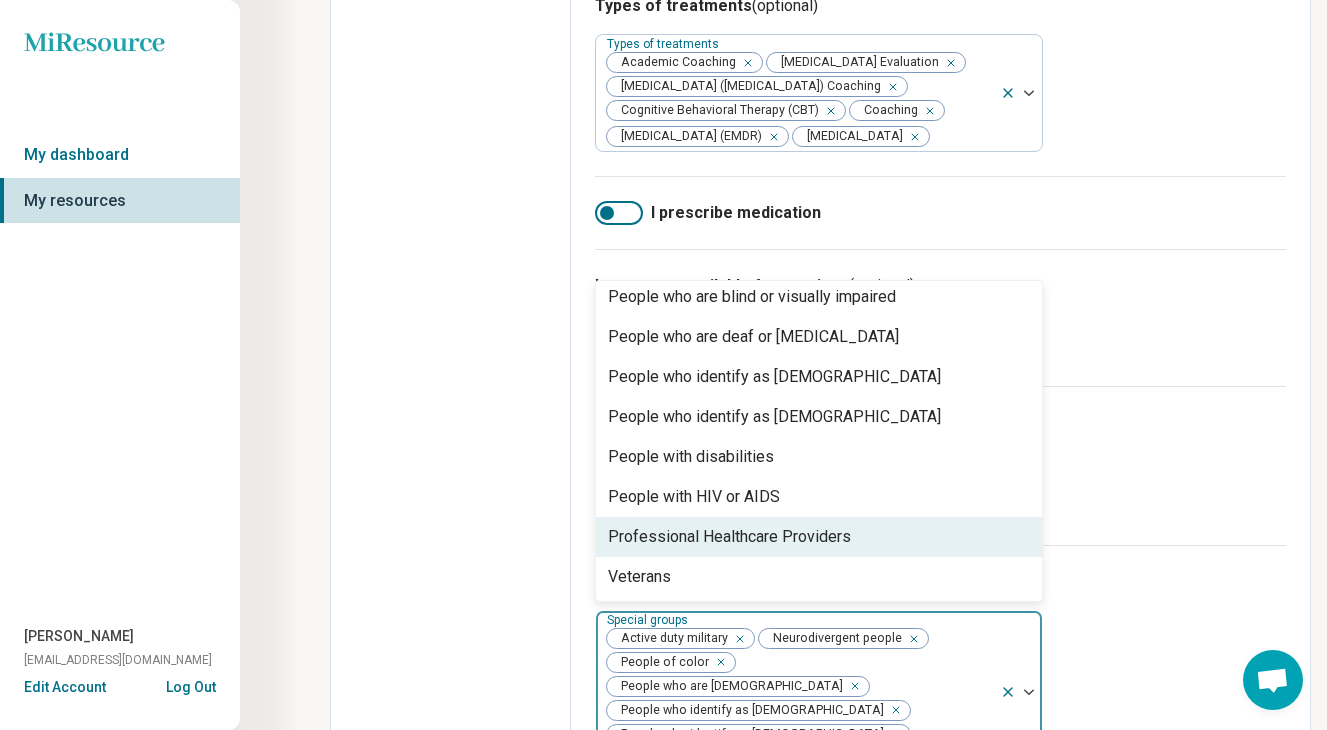 scroll, scrollTop: 328, scrollLeft: 0, axis: vertical 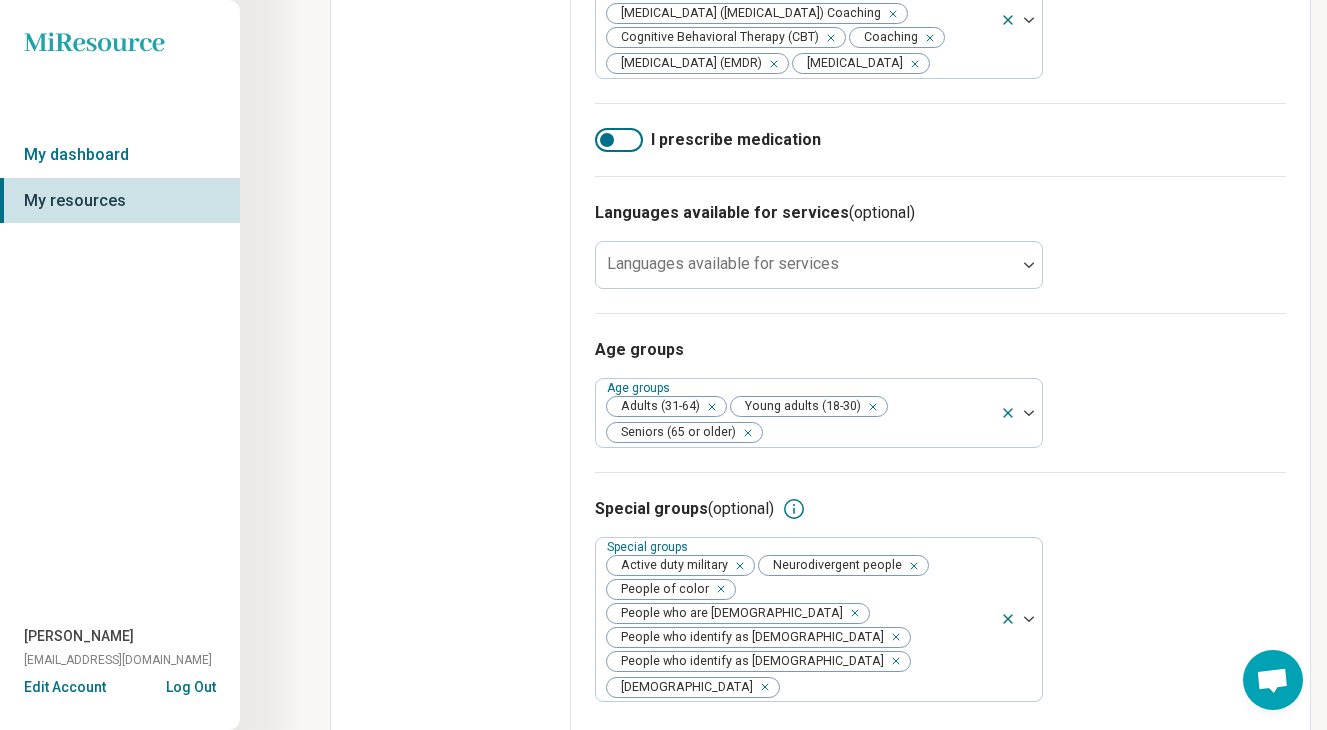 click on "Special groups  (optional)" at bounding box center (940, 509) 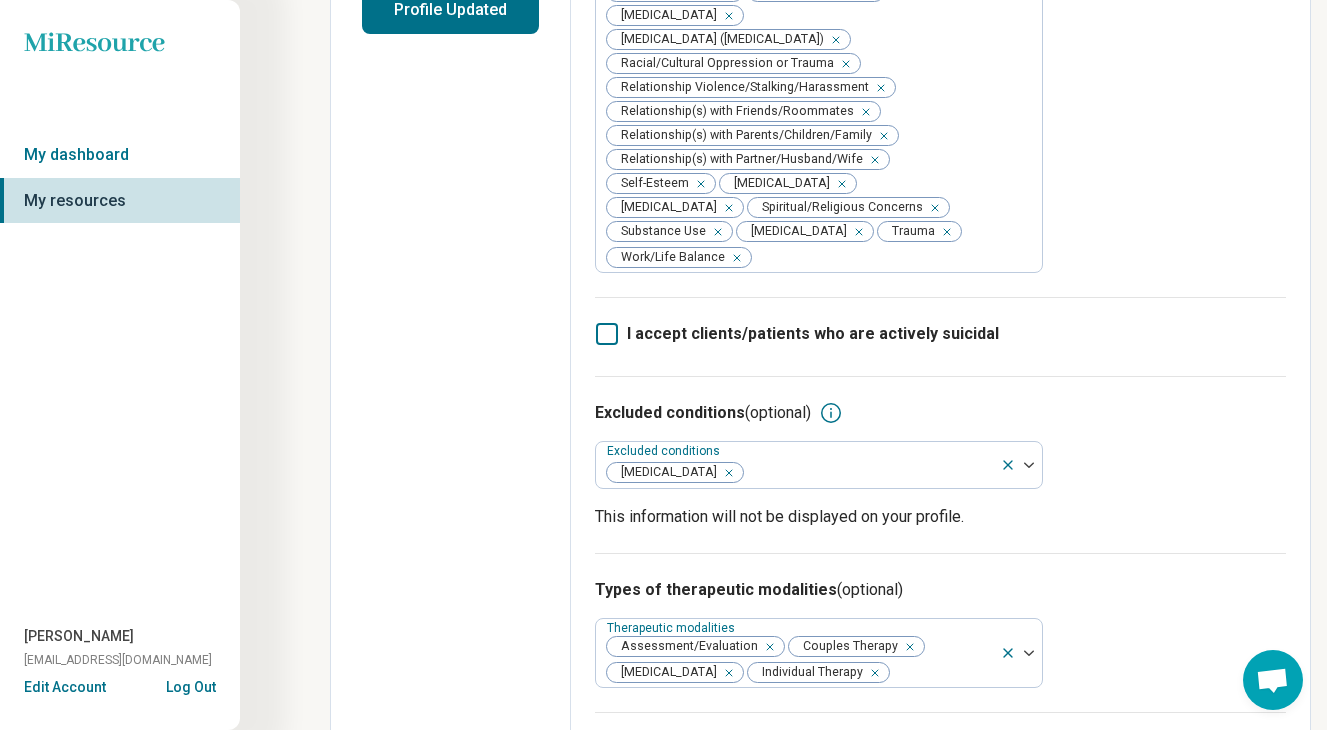 scroll, scrollTop: 0, scrollLeft: 0, axis: both 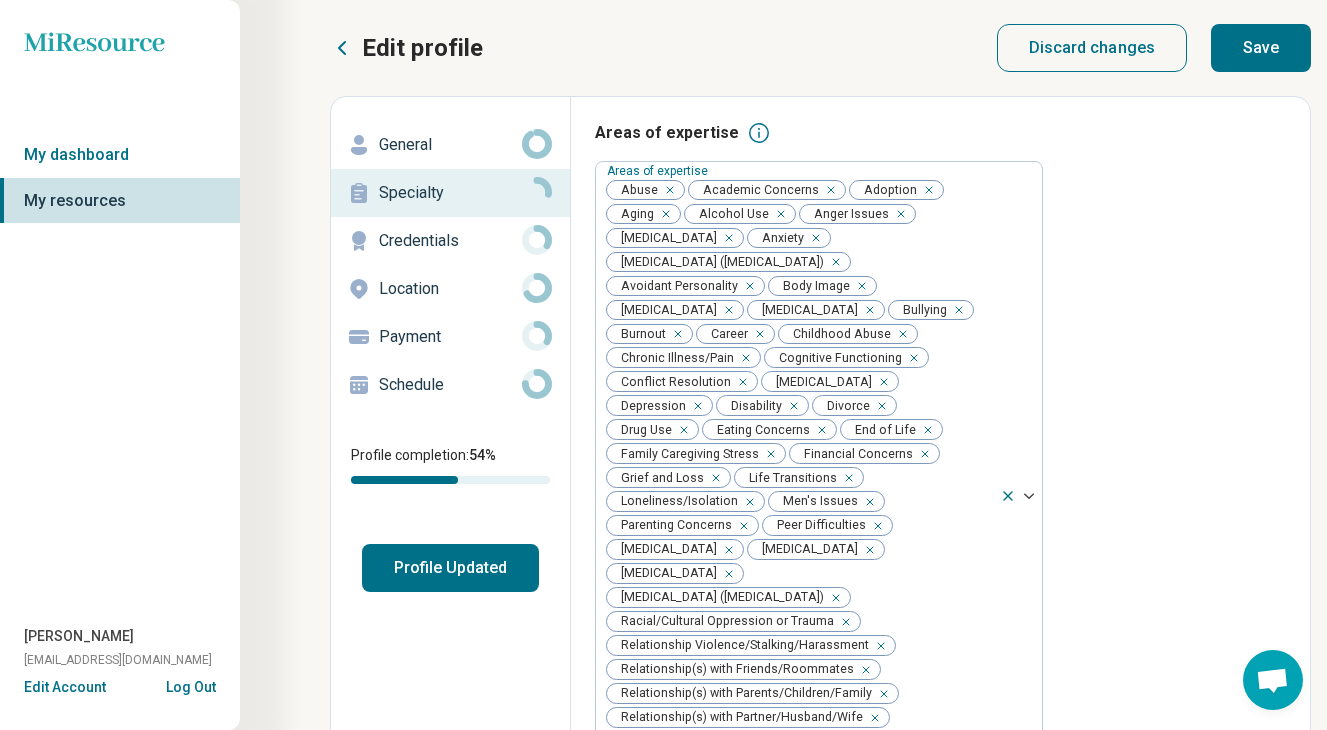 click on "Save" at bounding box center (1261, 48) 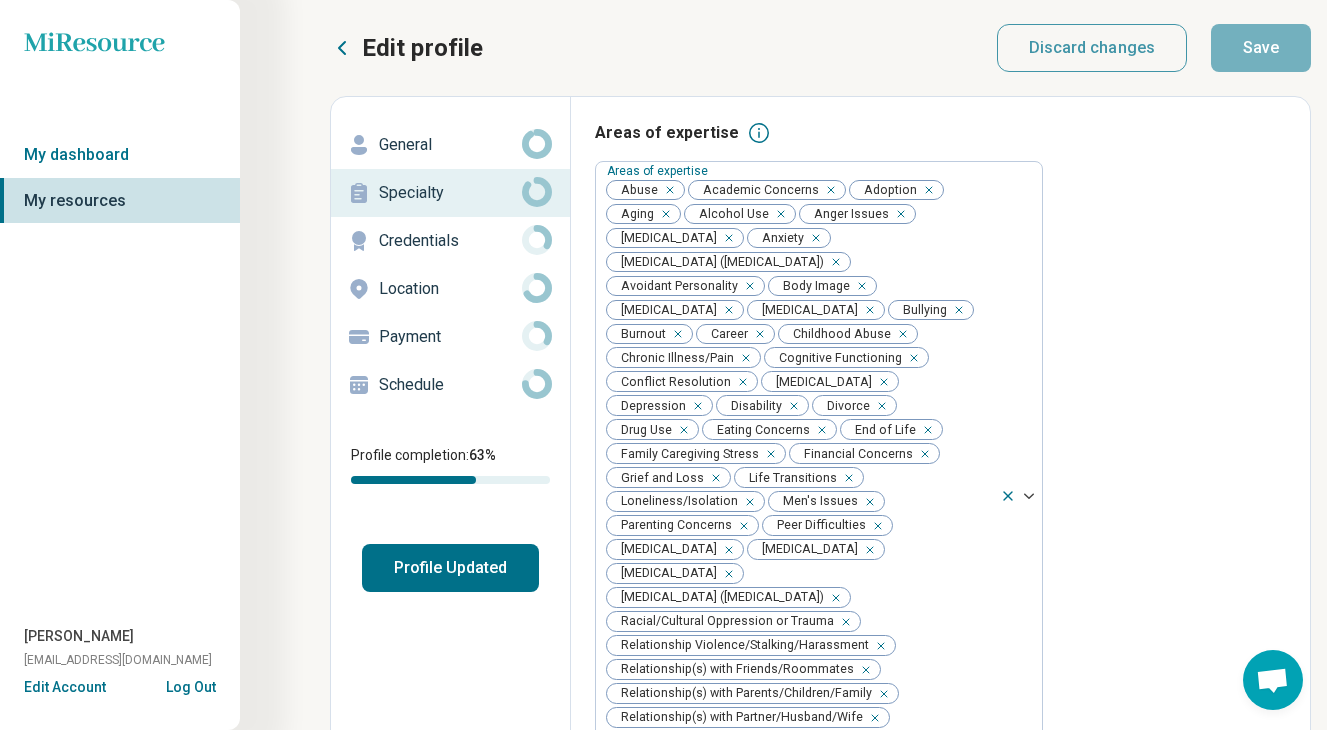 click on "Credentials" at bounding box center [450, 241] 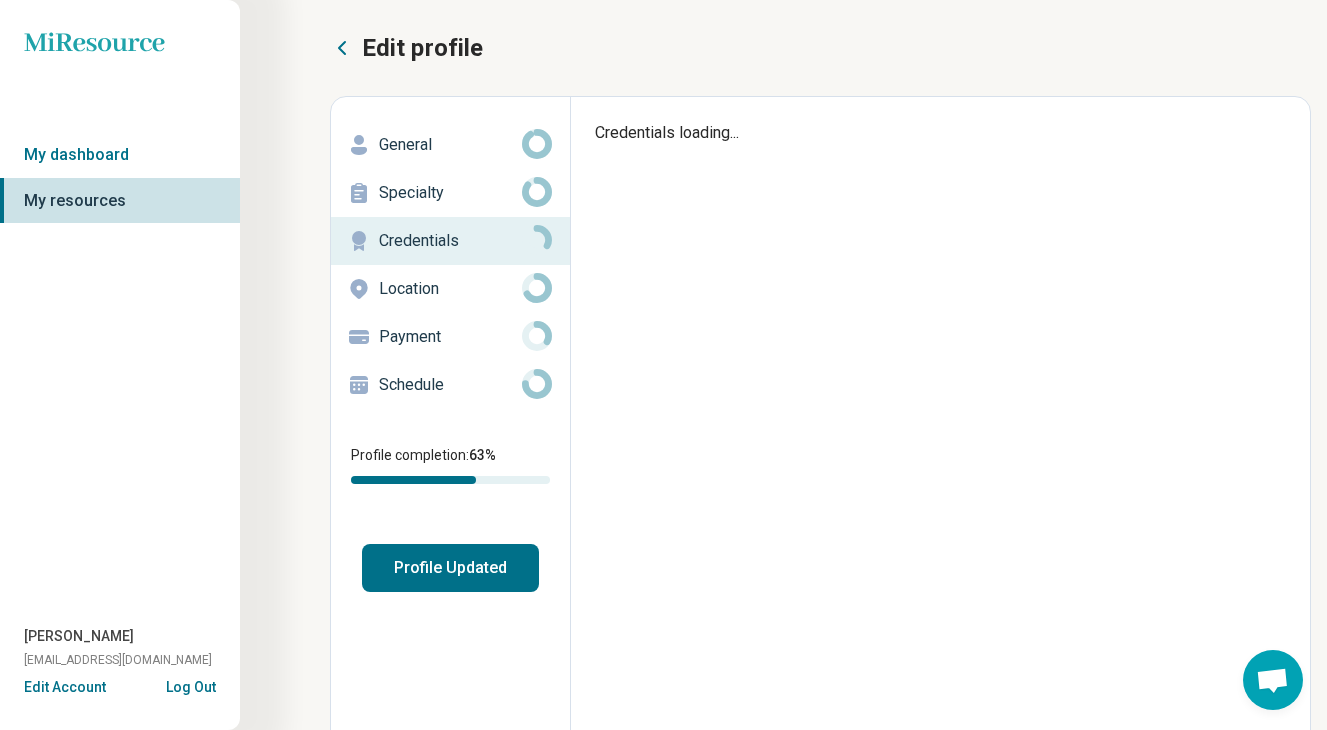 type on "*" 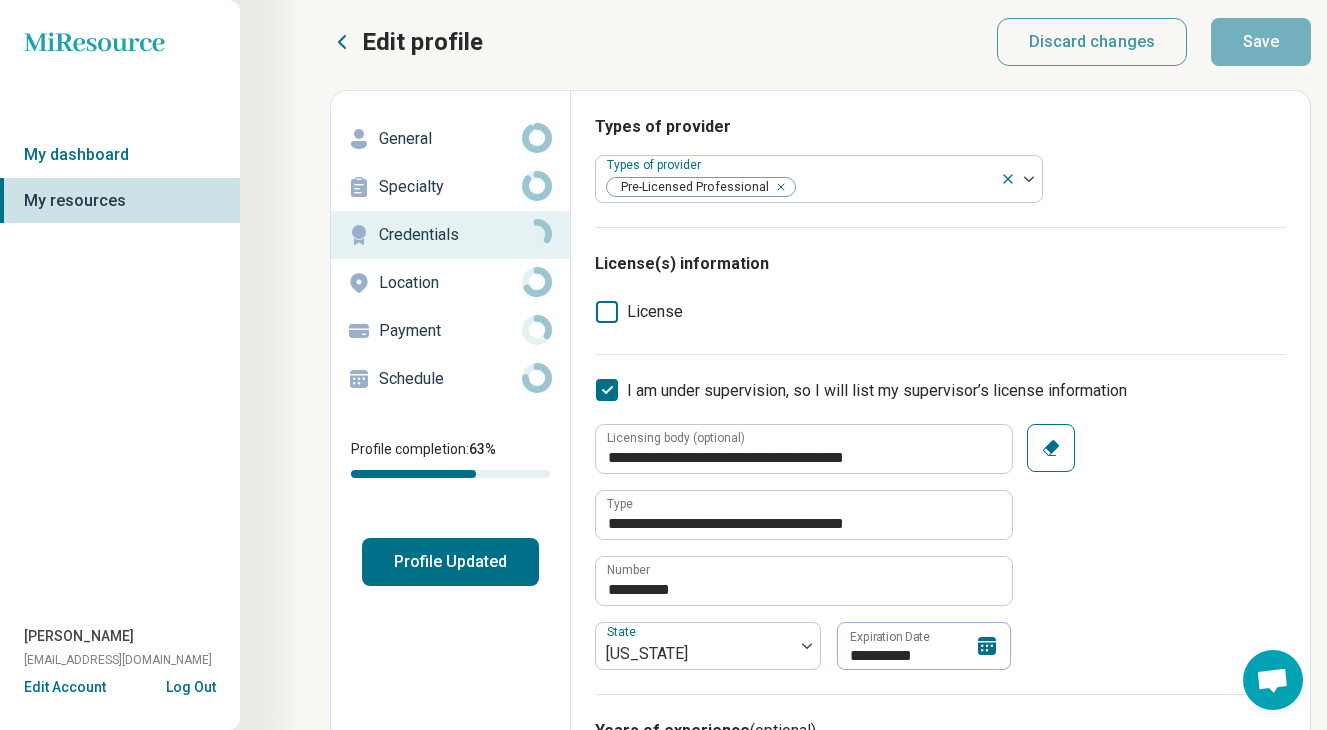 scroll, scrollTop: 0, scrollLeft: 0, axis: both 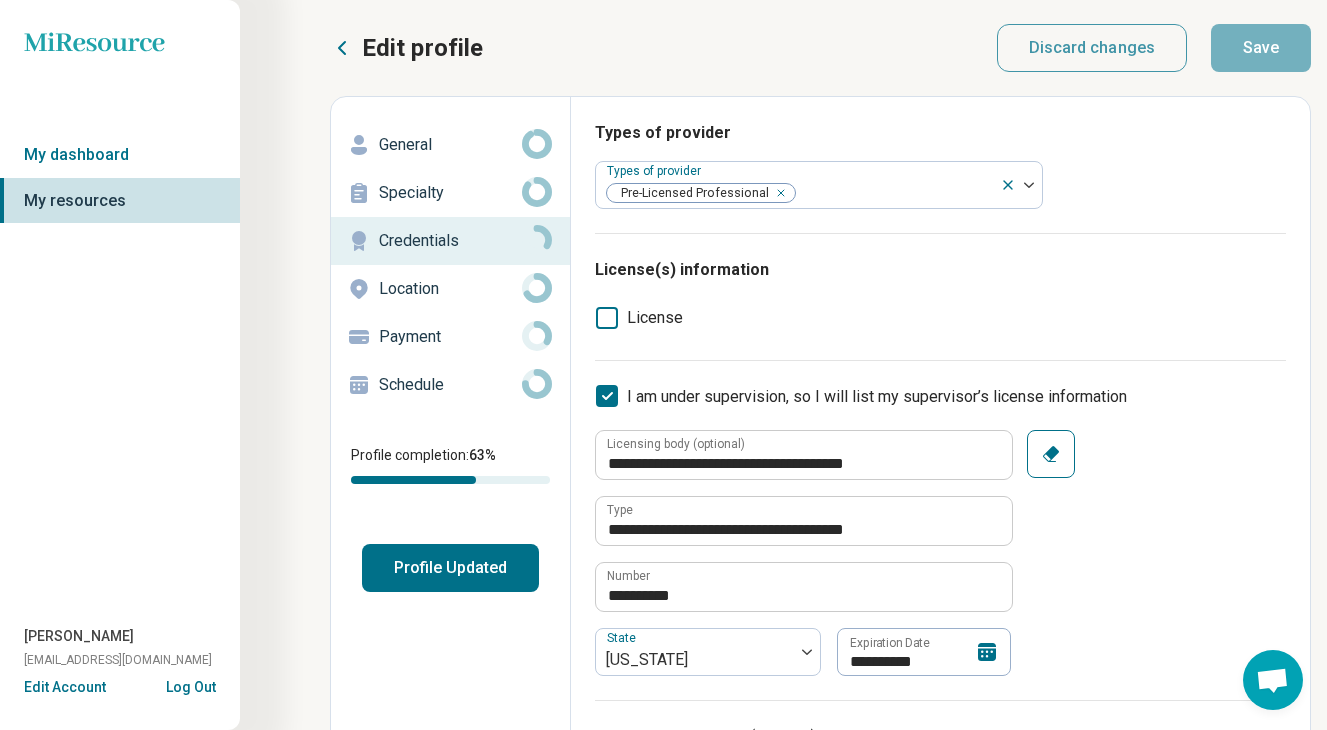 click on "Location" at bounding box center (450, 289) 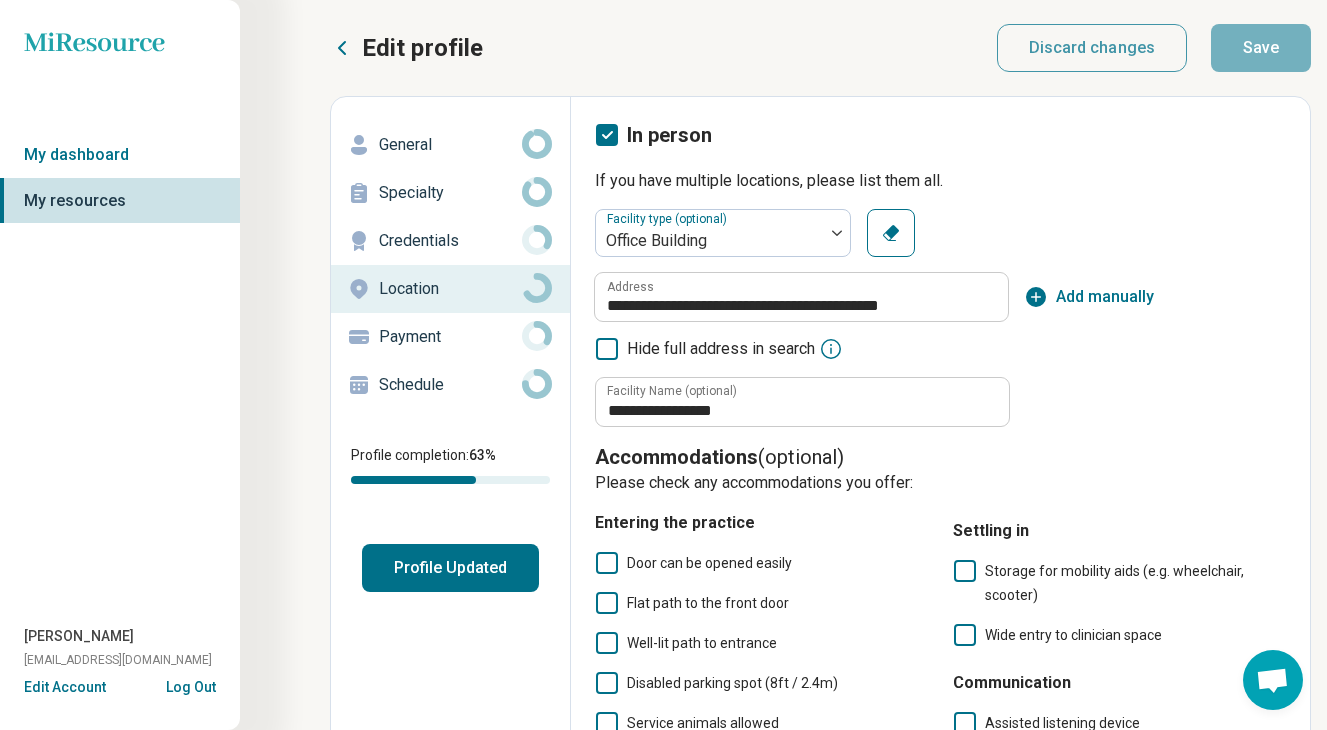 click on "Payment" at bounding box center [450, 337] 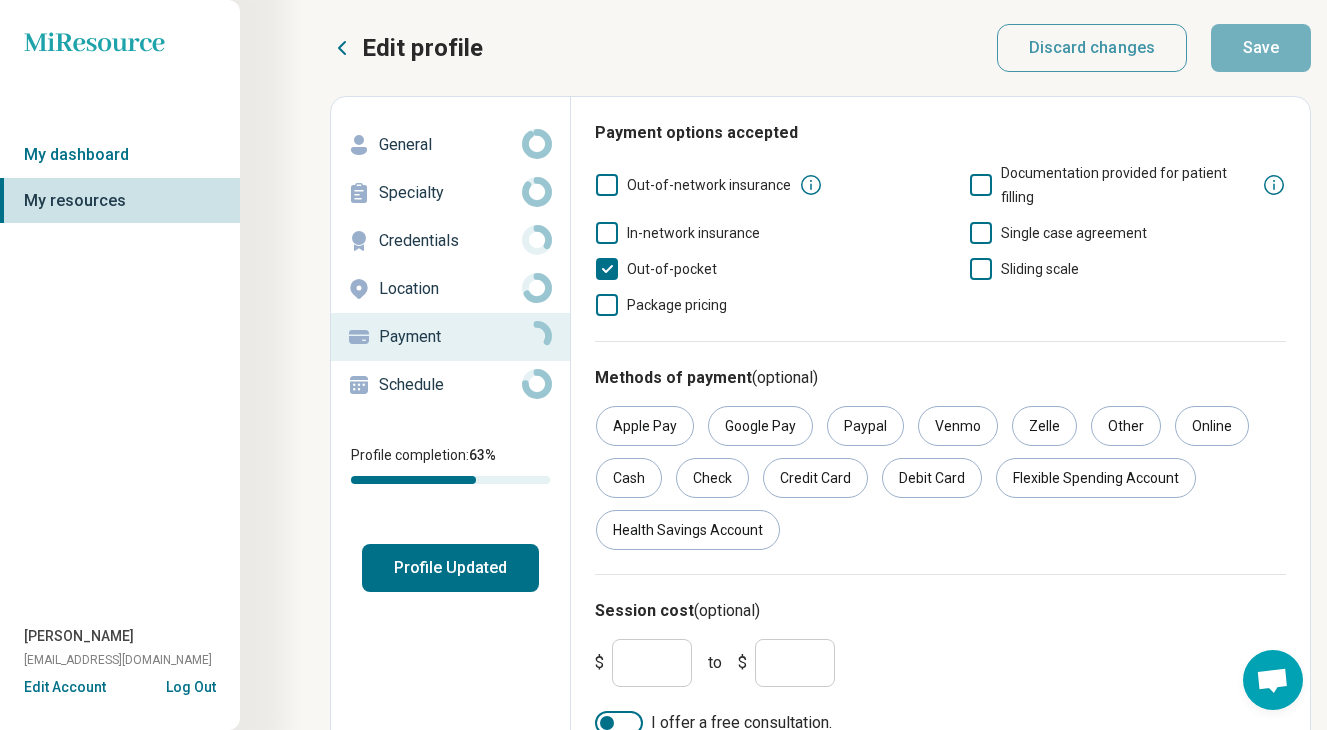 click 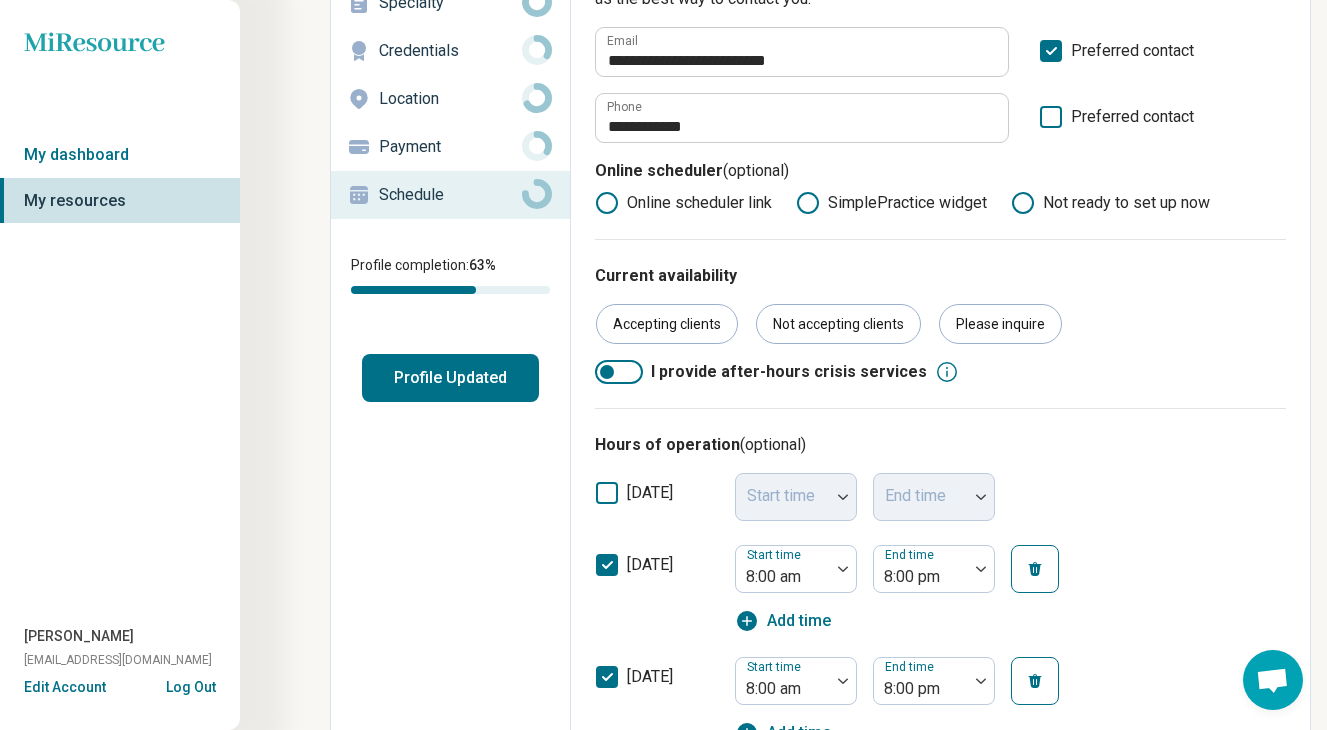scroll, scrollTop: 0, scrollLeft: 0, axis: both 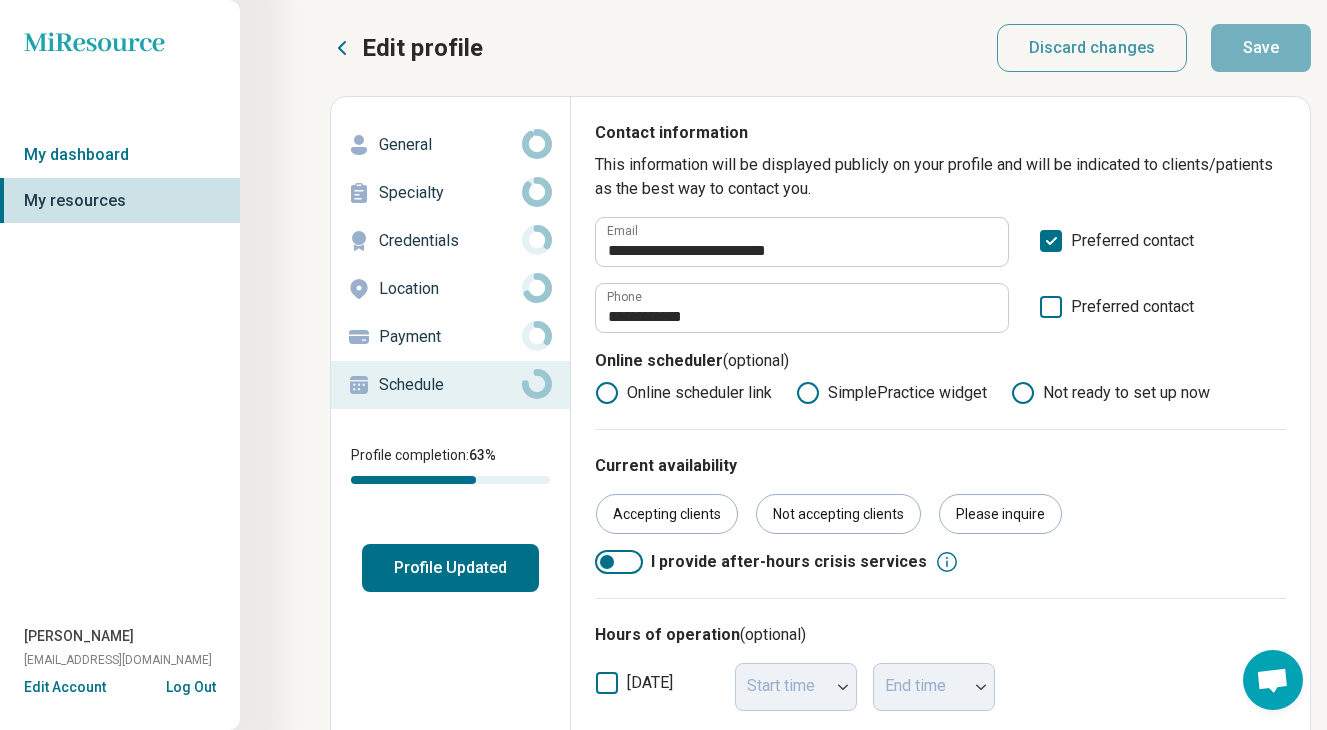 click on "Edit profile" at bounding box center (422, 48) 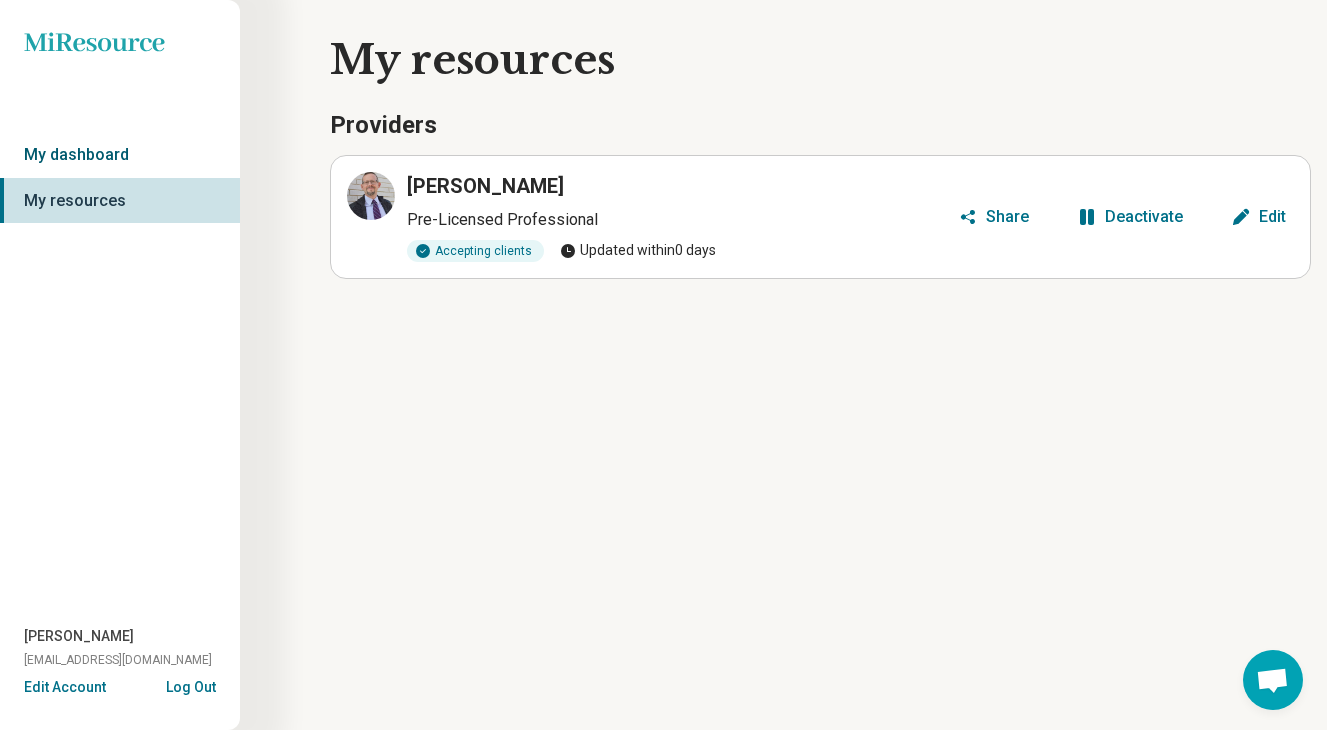 click on "My dashboard" at bounding box center [120, 155] 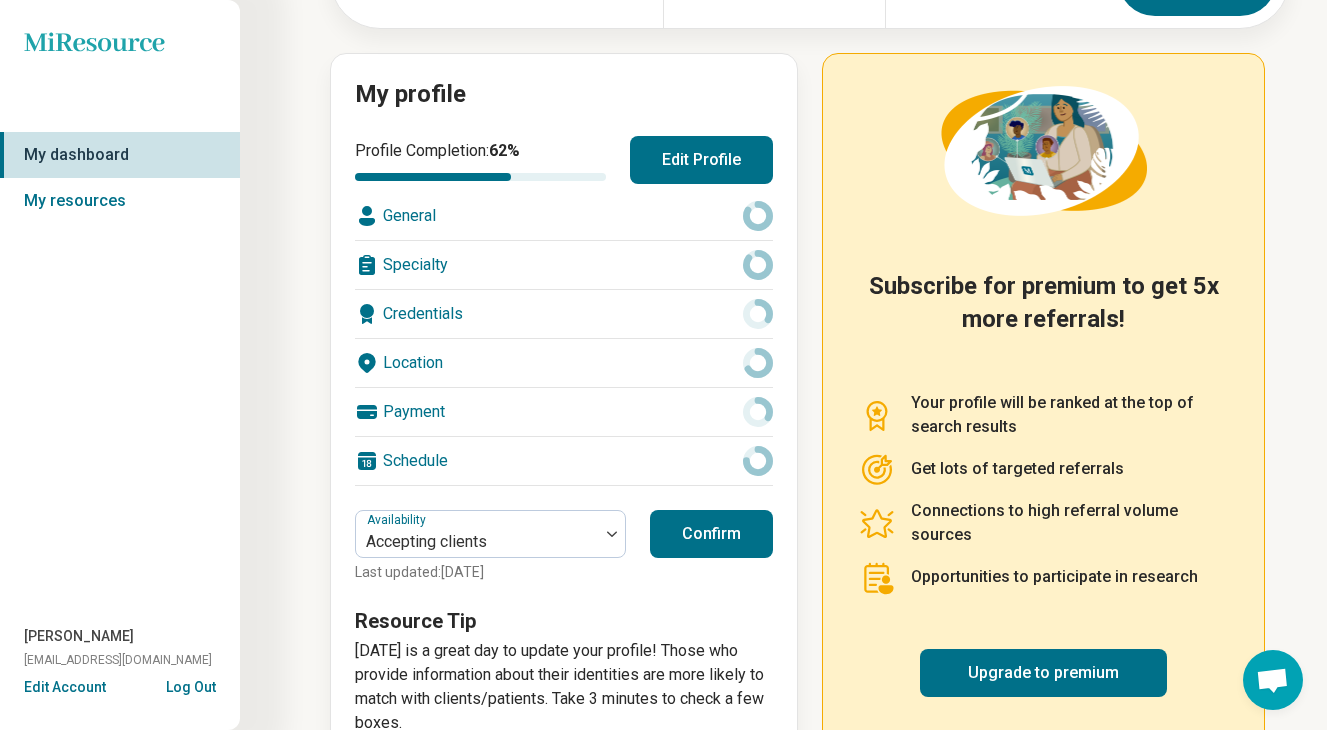 scroll, scrollTop: 237, scrollLeft: 0, axis: vertical 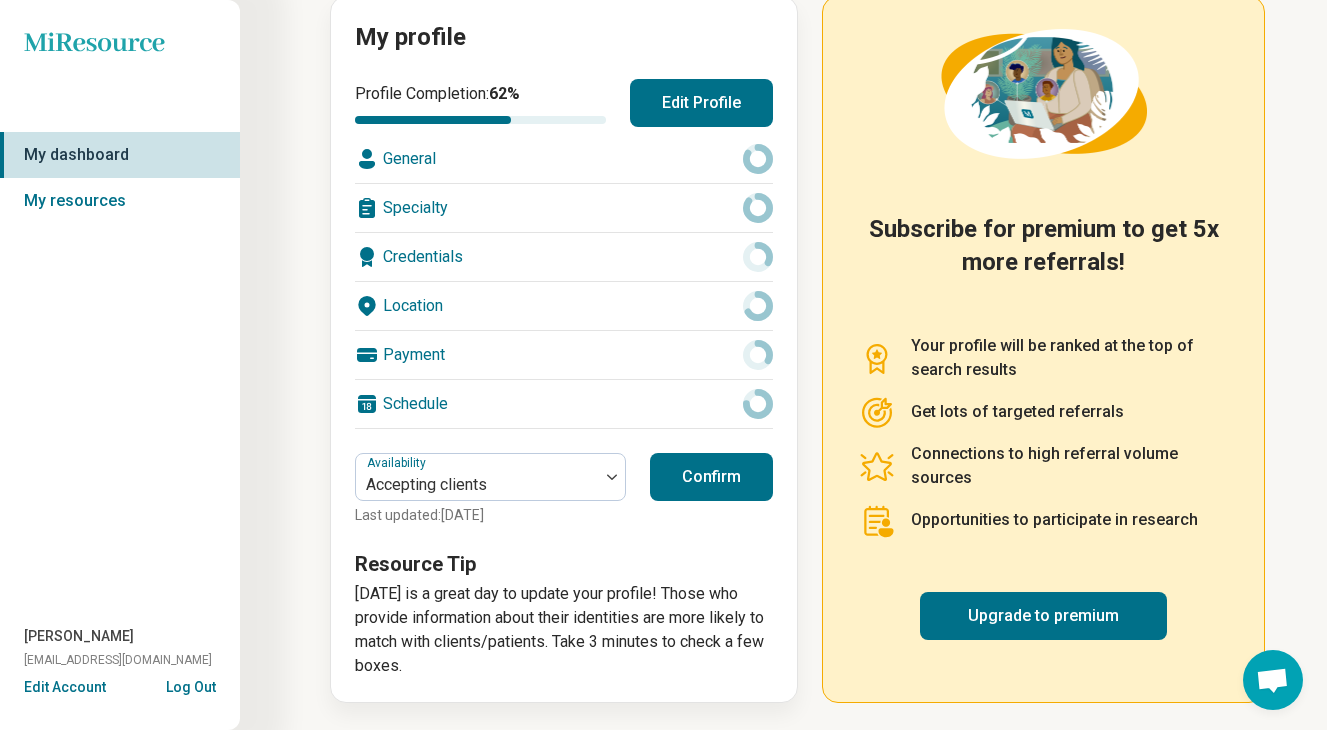 click on "Confirm" at bounding box center [711, 477] 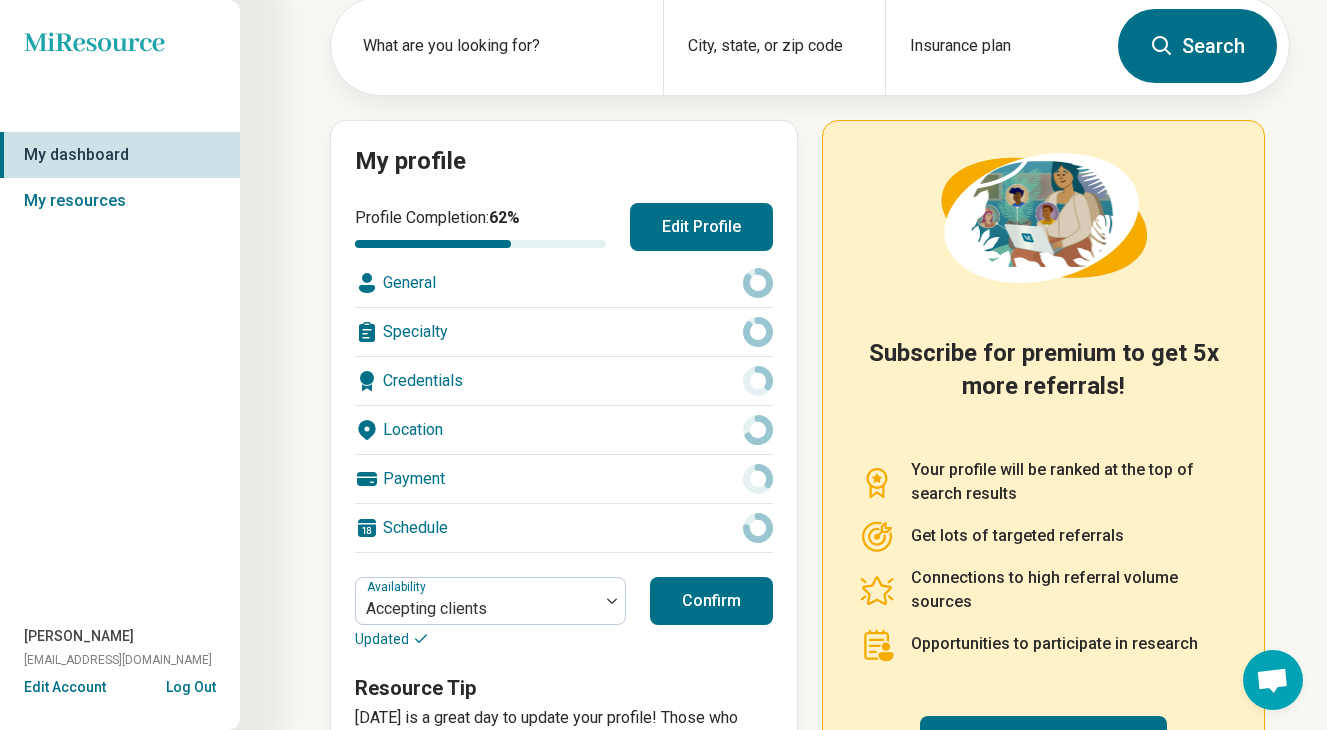 scroll, scrollTop: 0, scrollLeft: 0, axis: both 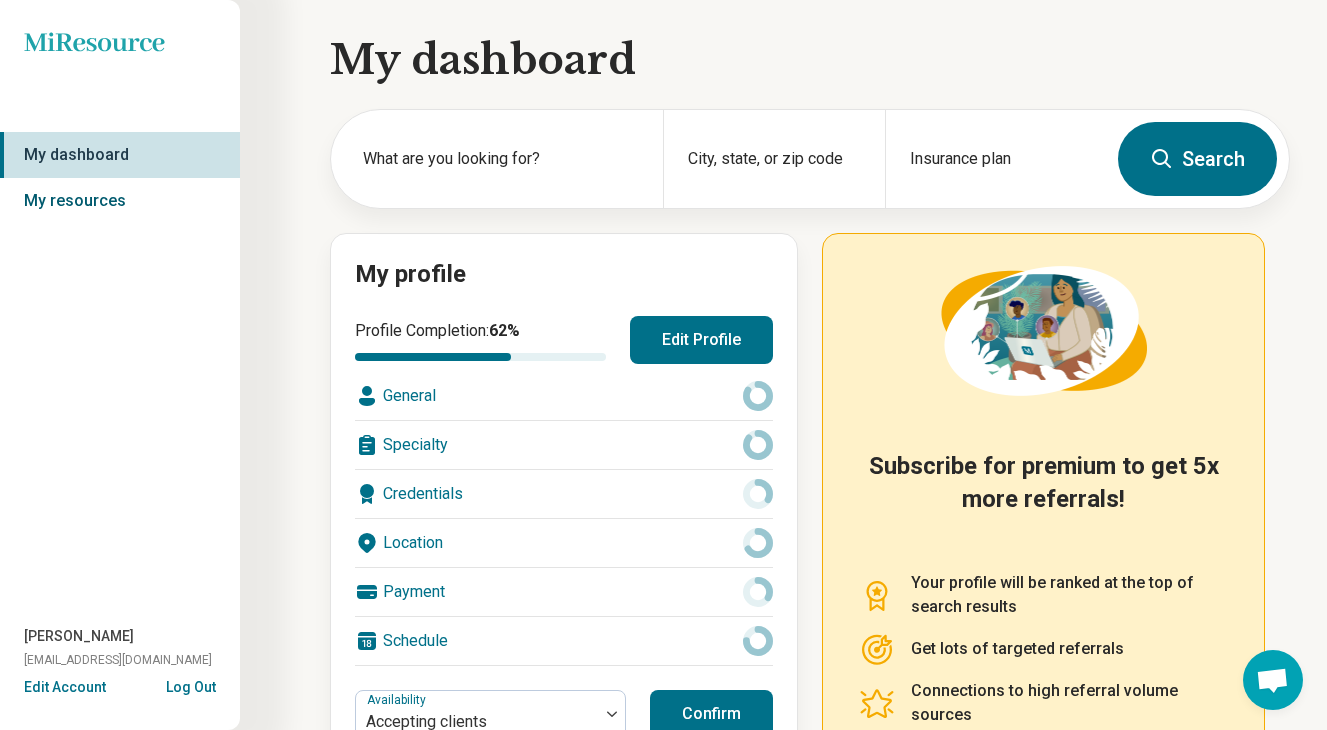 click on "My resources" at bounding box center (120, 201) 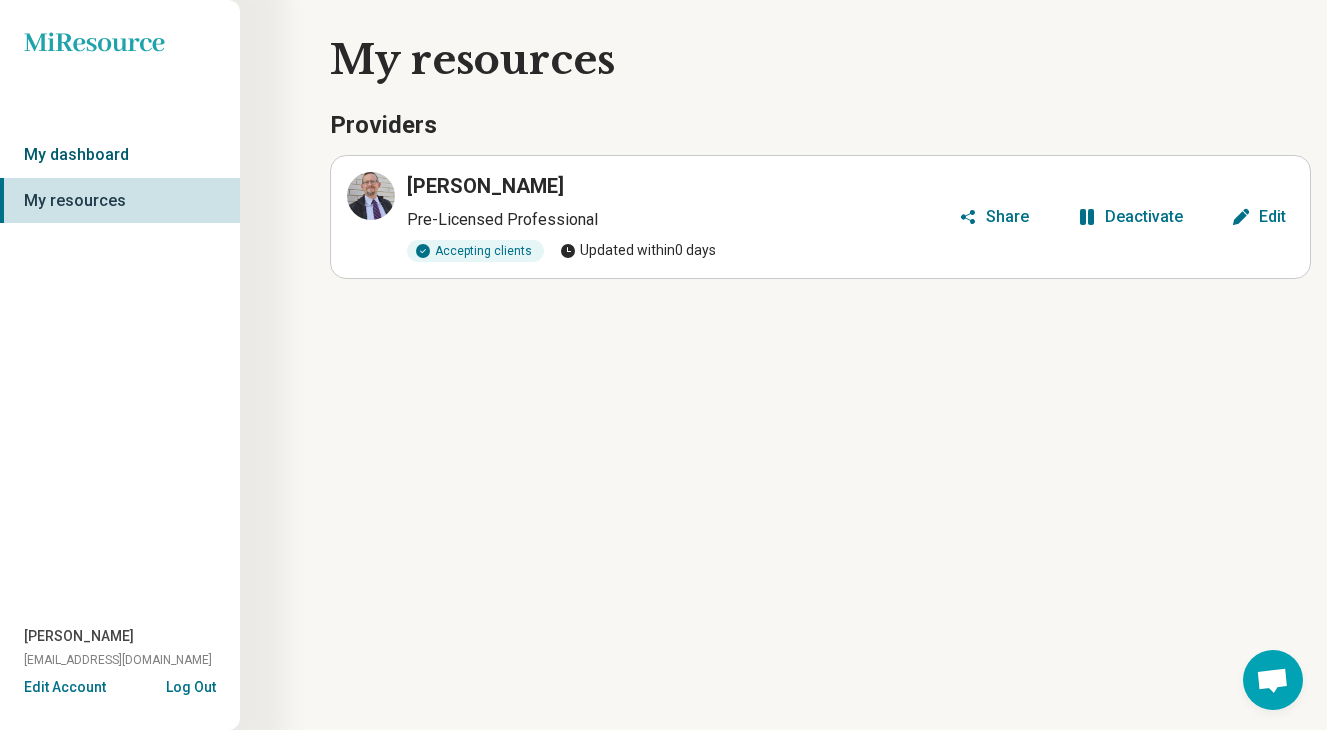click on "My dashboard" at bounding box center [120, 155] 